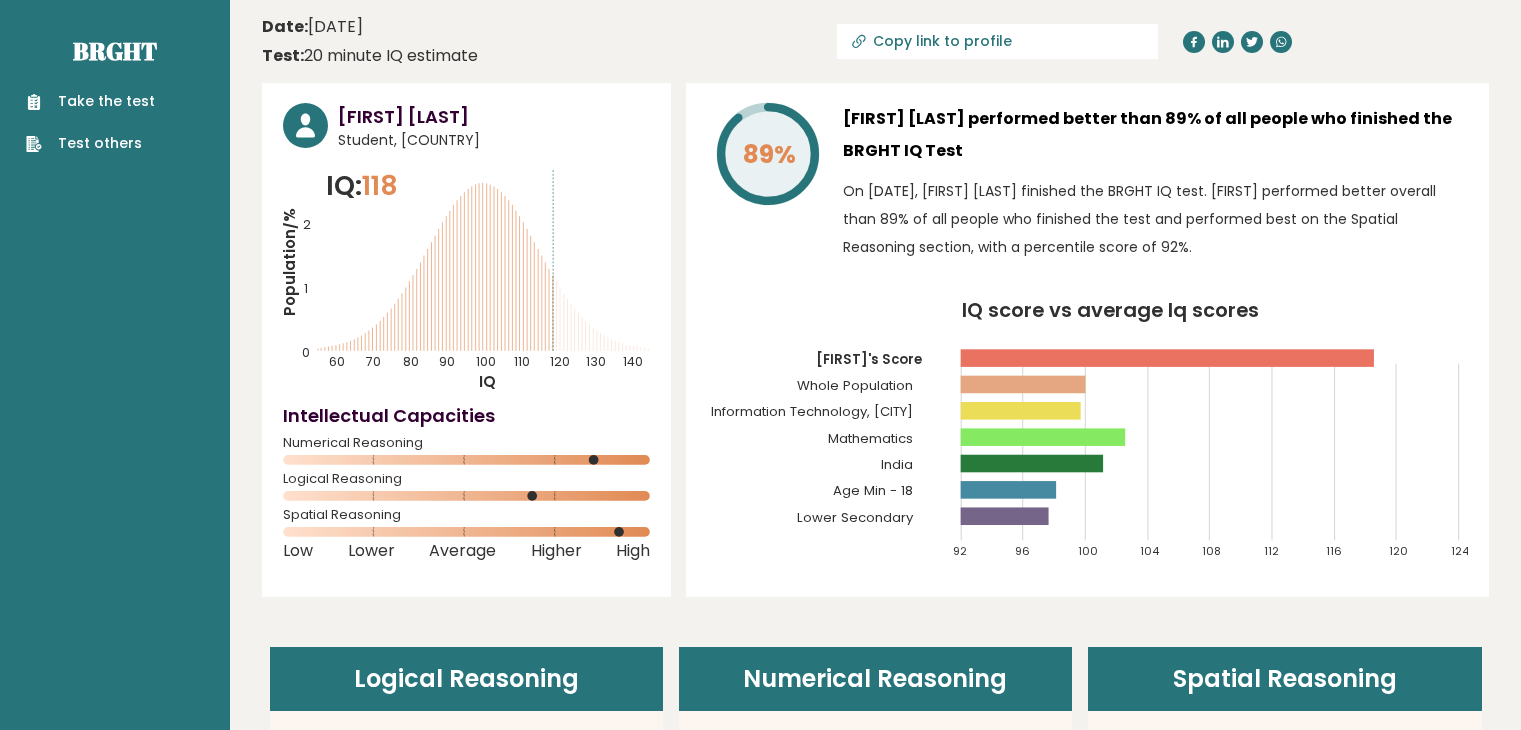 scroll, scrollTop: 0, scrollLeft: 0, axis: both 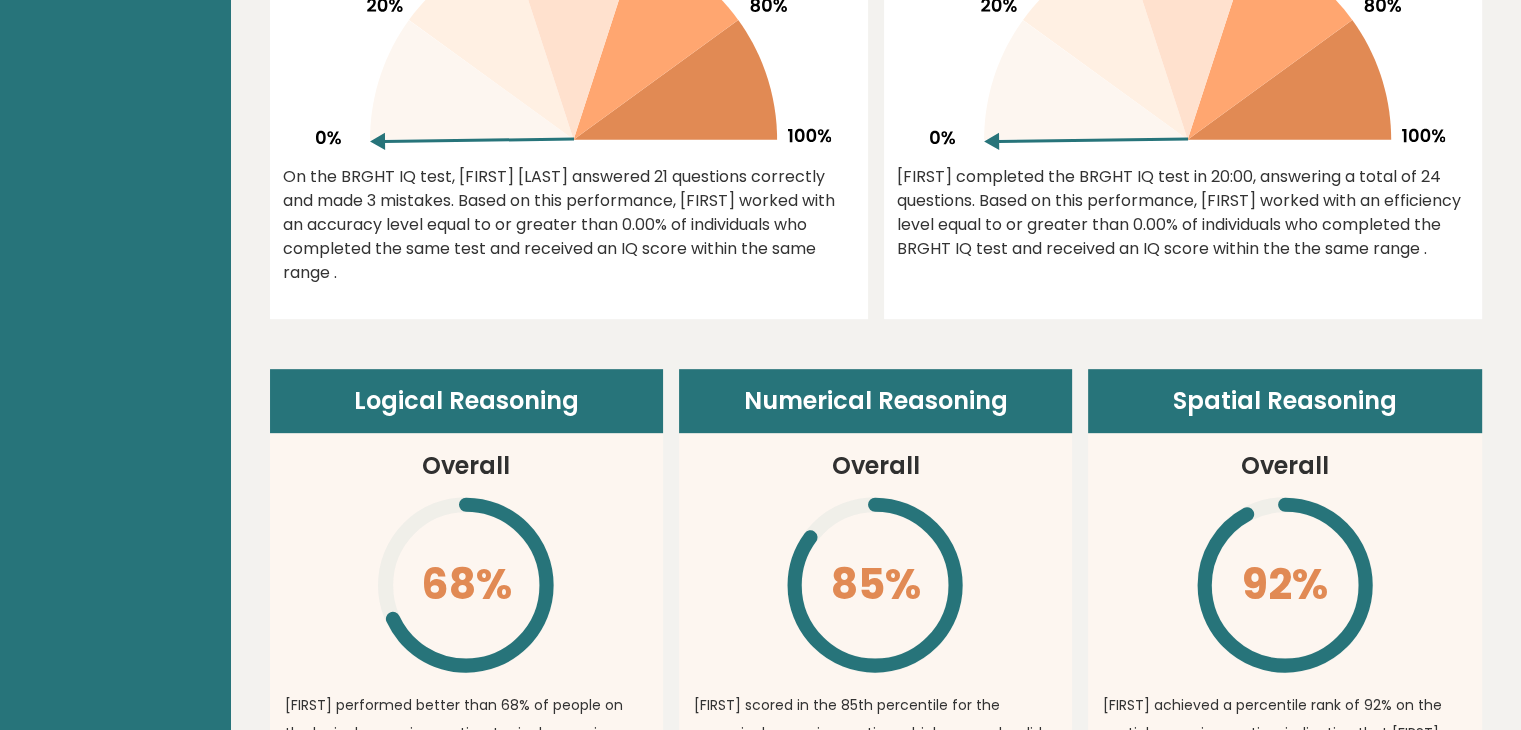 click on "Numerical Reasoning
Overall
85%
\
Hrithik scored in the 85th percentile for the numerical reasoning section, which means he did better than 85th % of the people who took the test. Numerical reasoning involves the ability to work with numbers, data, and mathematical concepts. People who are good at numerical reasoning can understand complex information, analyze and manipulate data, and use abstract ideas to solve problems.
Compared to
India
Age min - 18
Low" at bounding box center (875, 686) 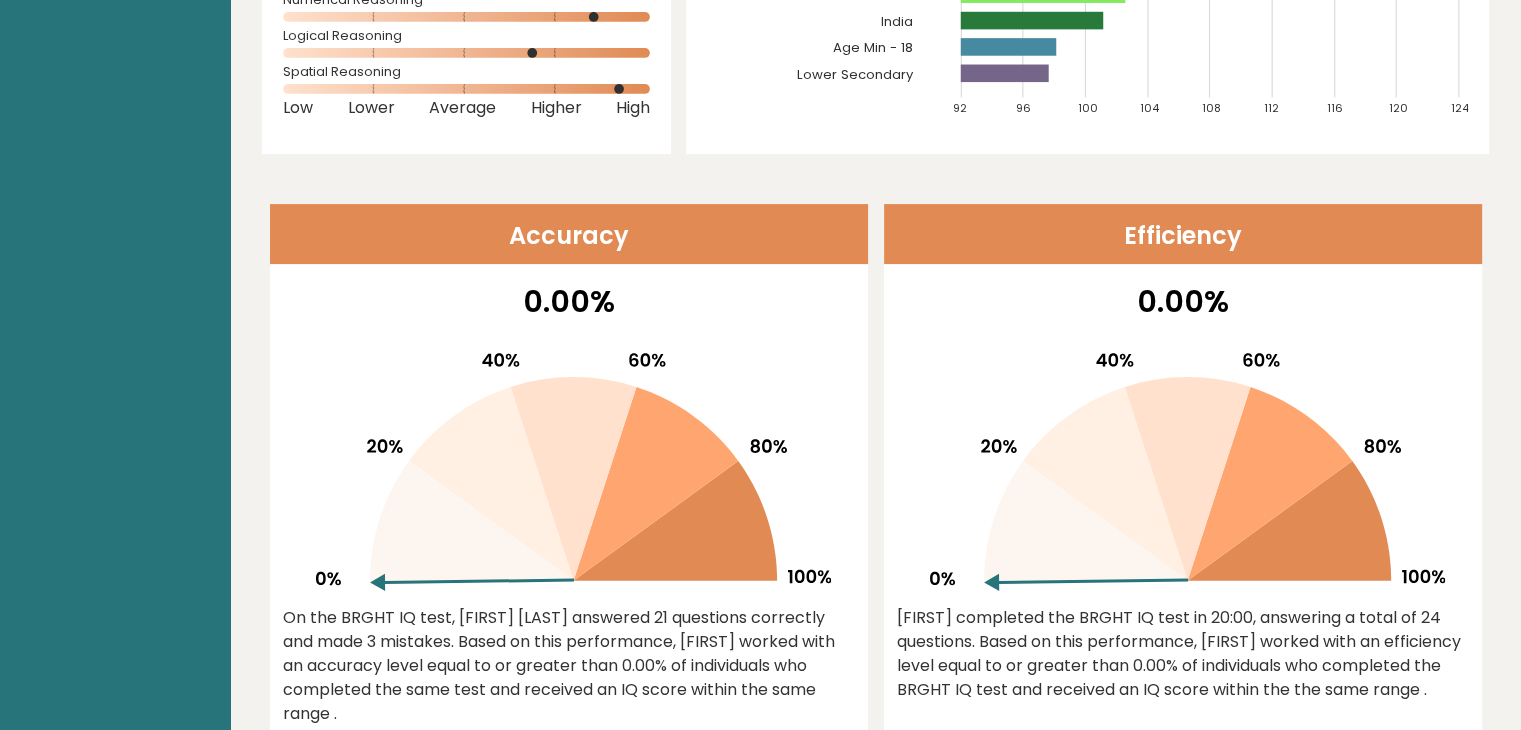 scroll, scrollTop: 0, scrollLeft: 0, axis: both 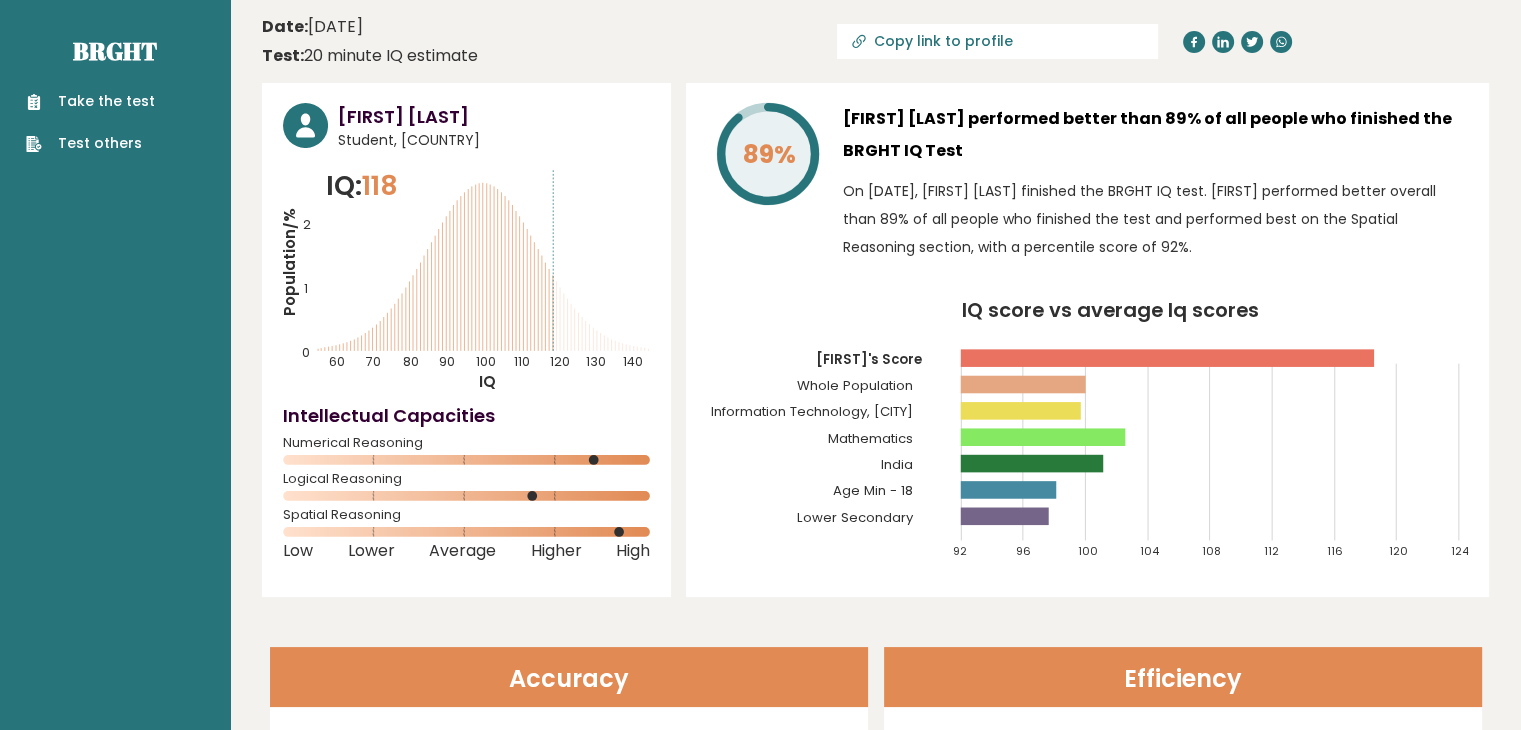 click on "Take the test" at bounding box center [90, 101] 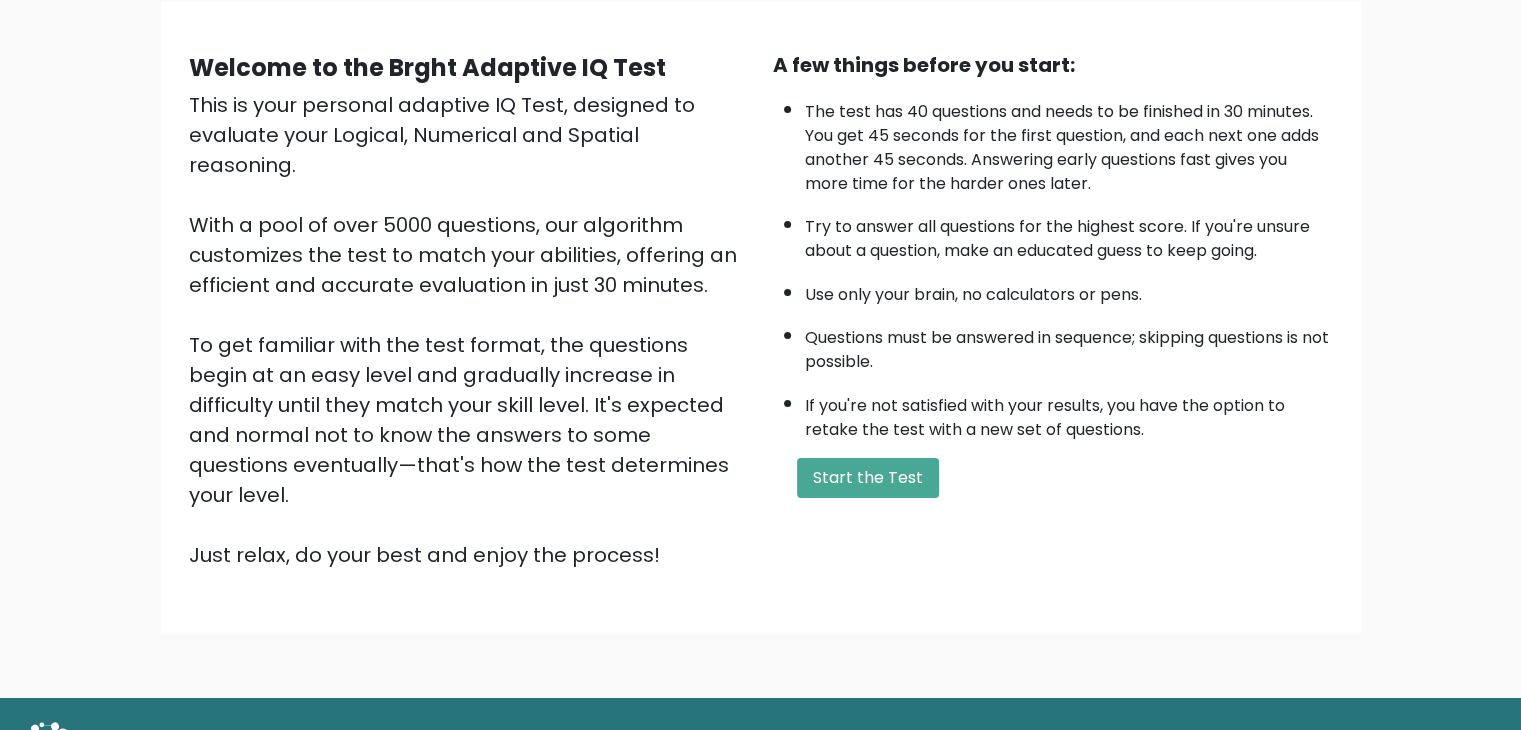 scroll, scrollTop: 186, scrollLeft: 0, axis: vertical 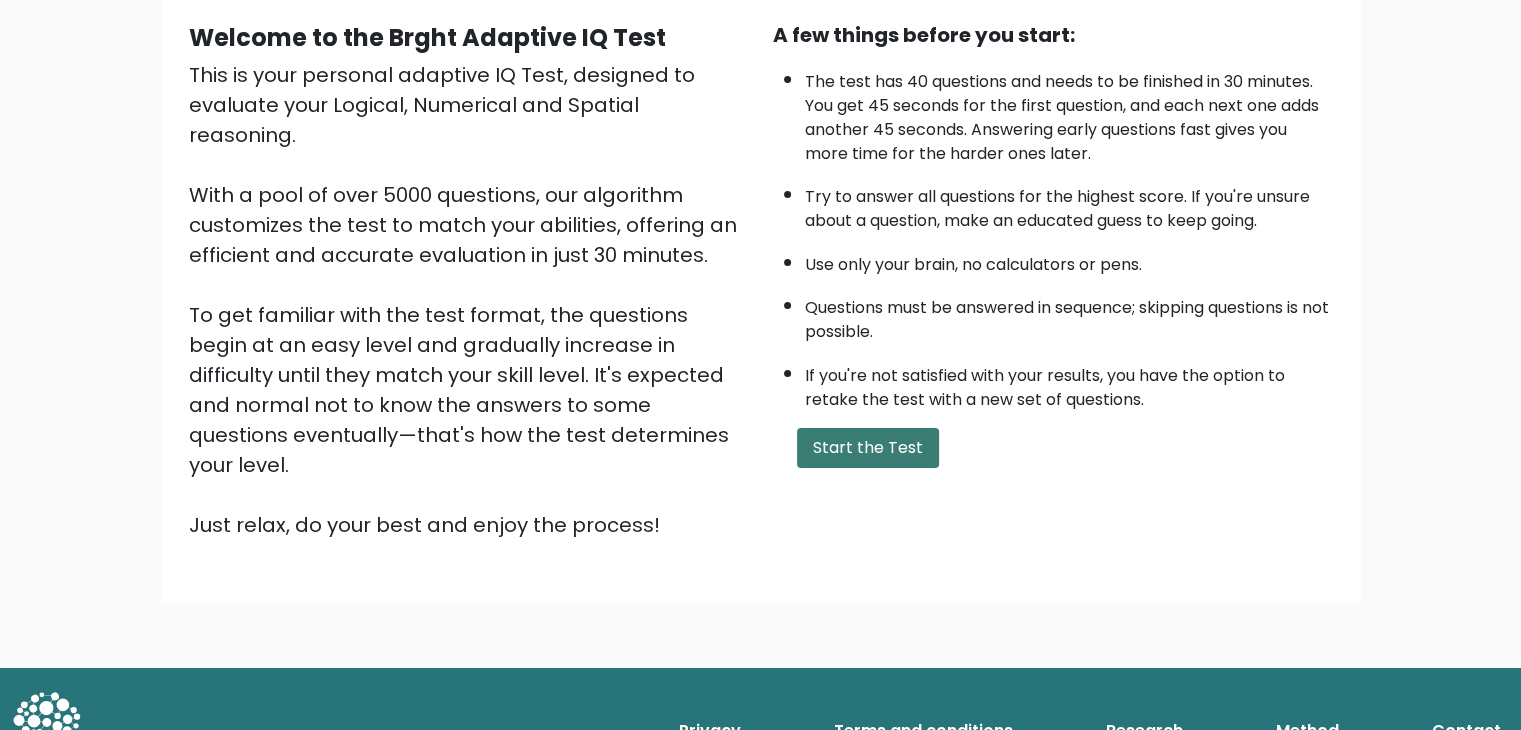 click on "Start the Test" at bounding box center [868, 448] 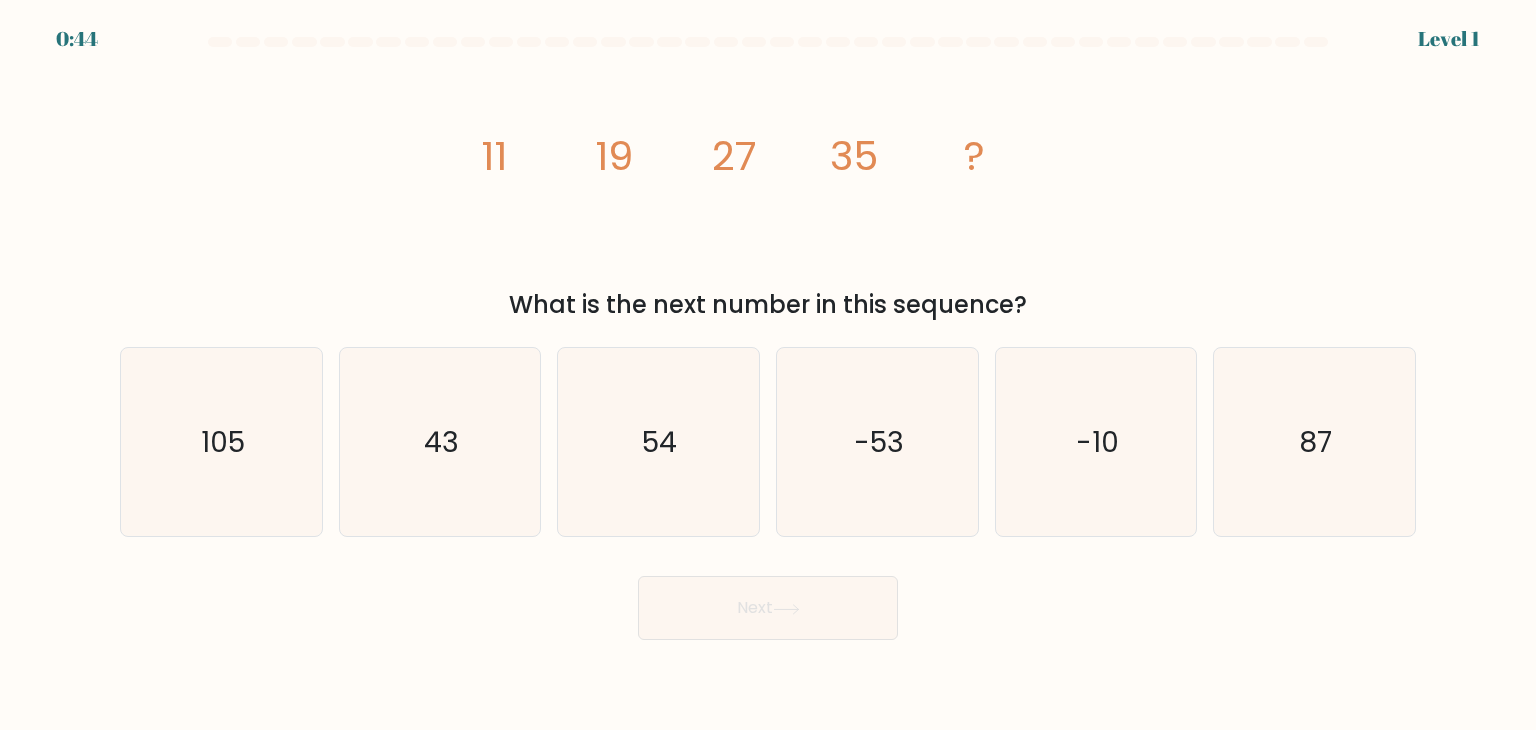 scroll, scrollTop: 0, scrollLeft: 0, axis: both 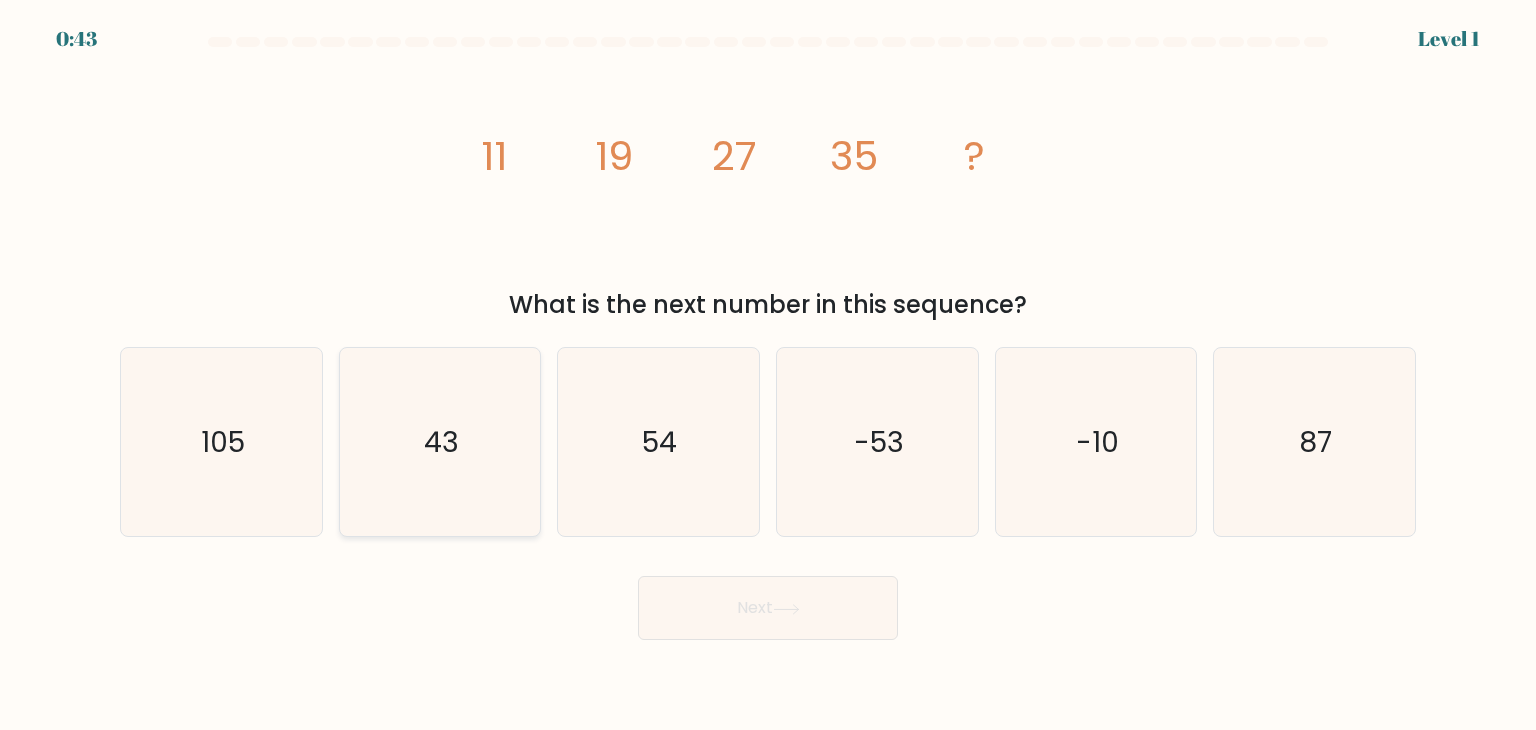 click on "43" 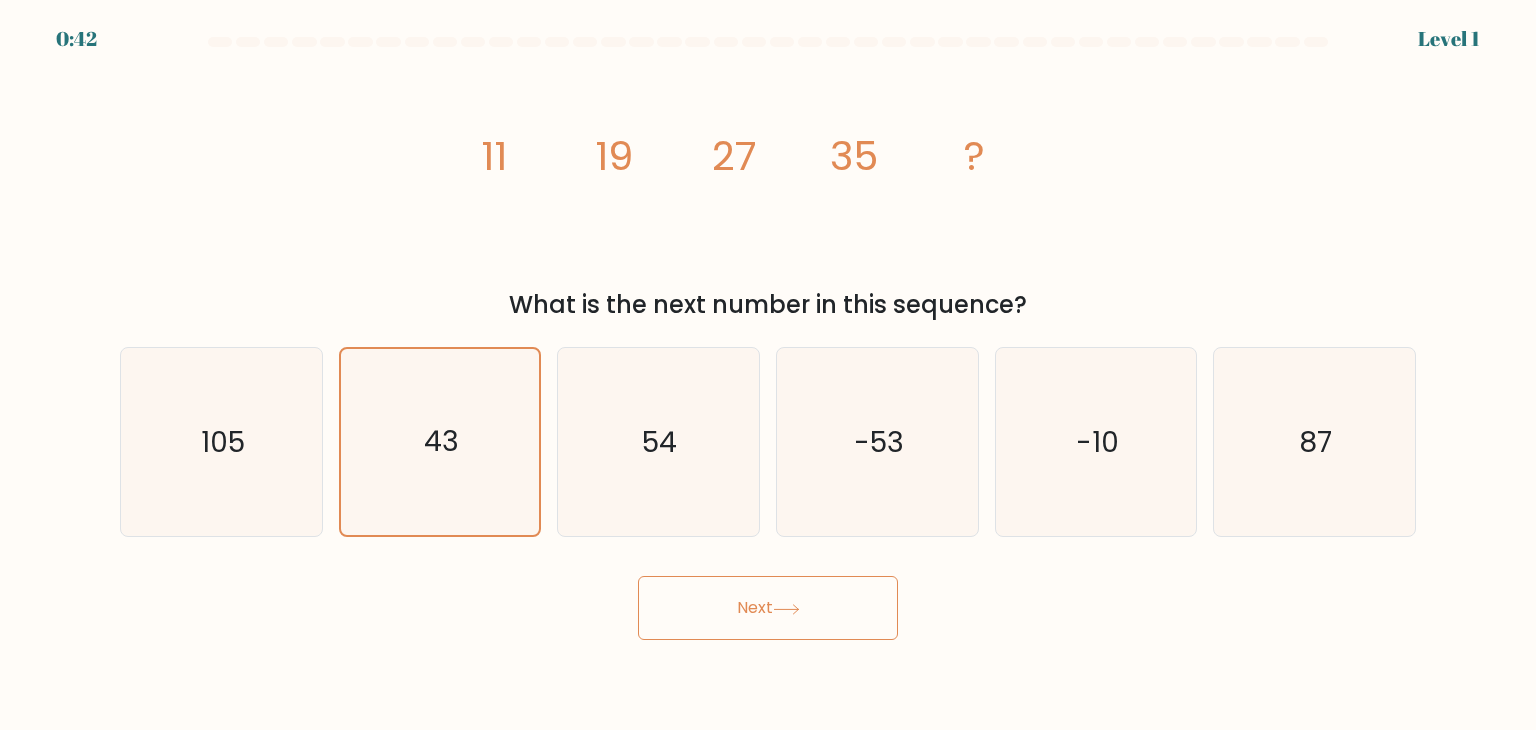 click on "Next" at bounding box center (768, 608) 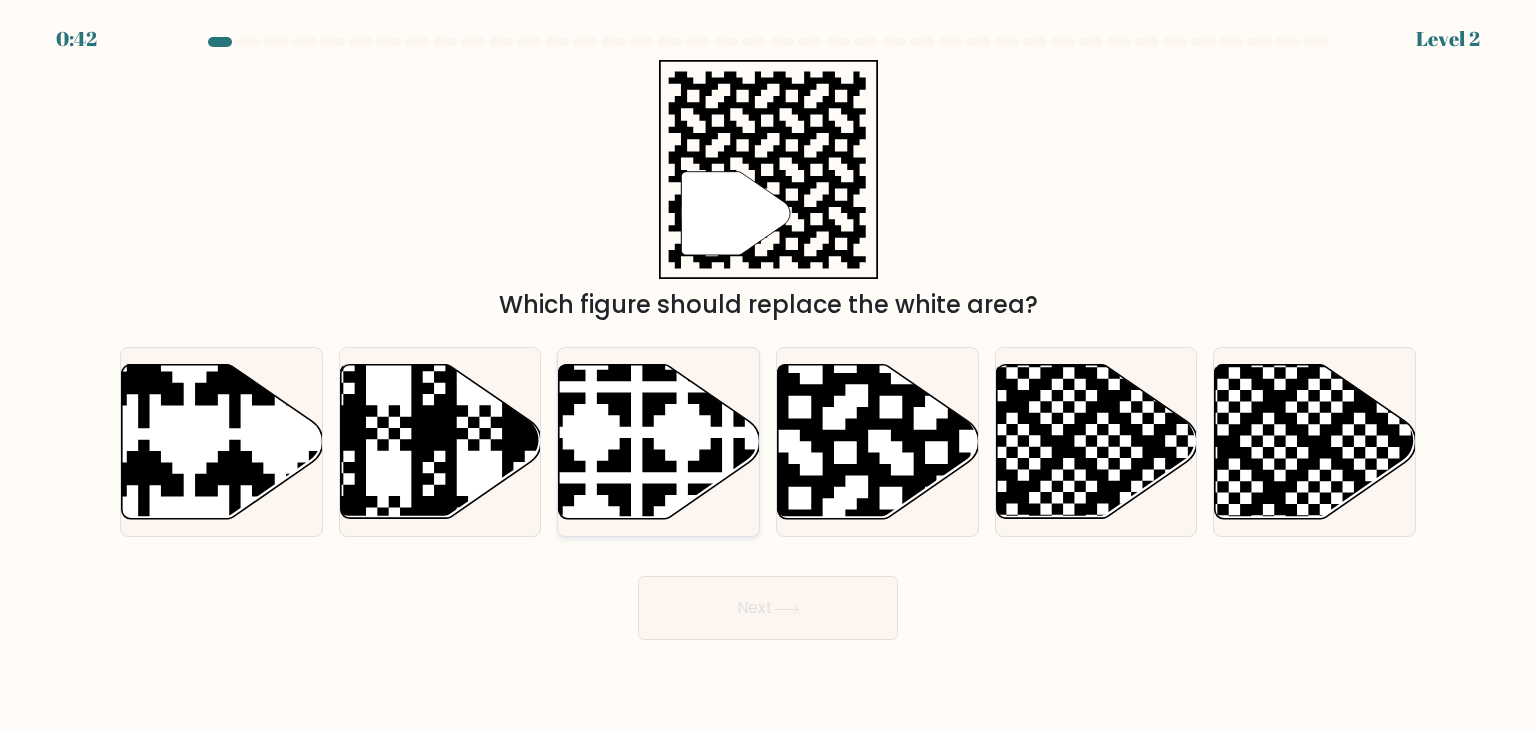 click 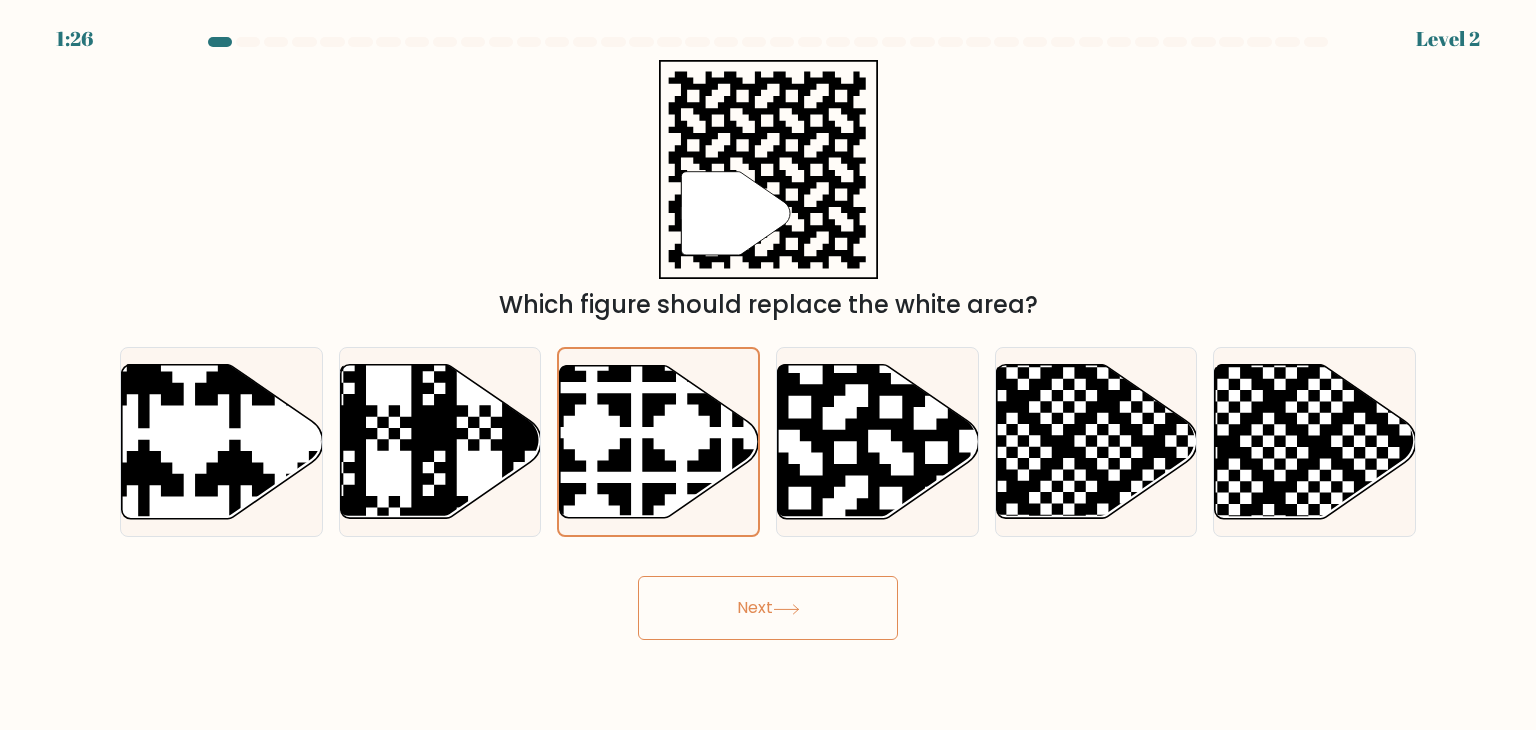 click on "Next" at bounding box center (768, 608) 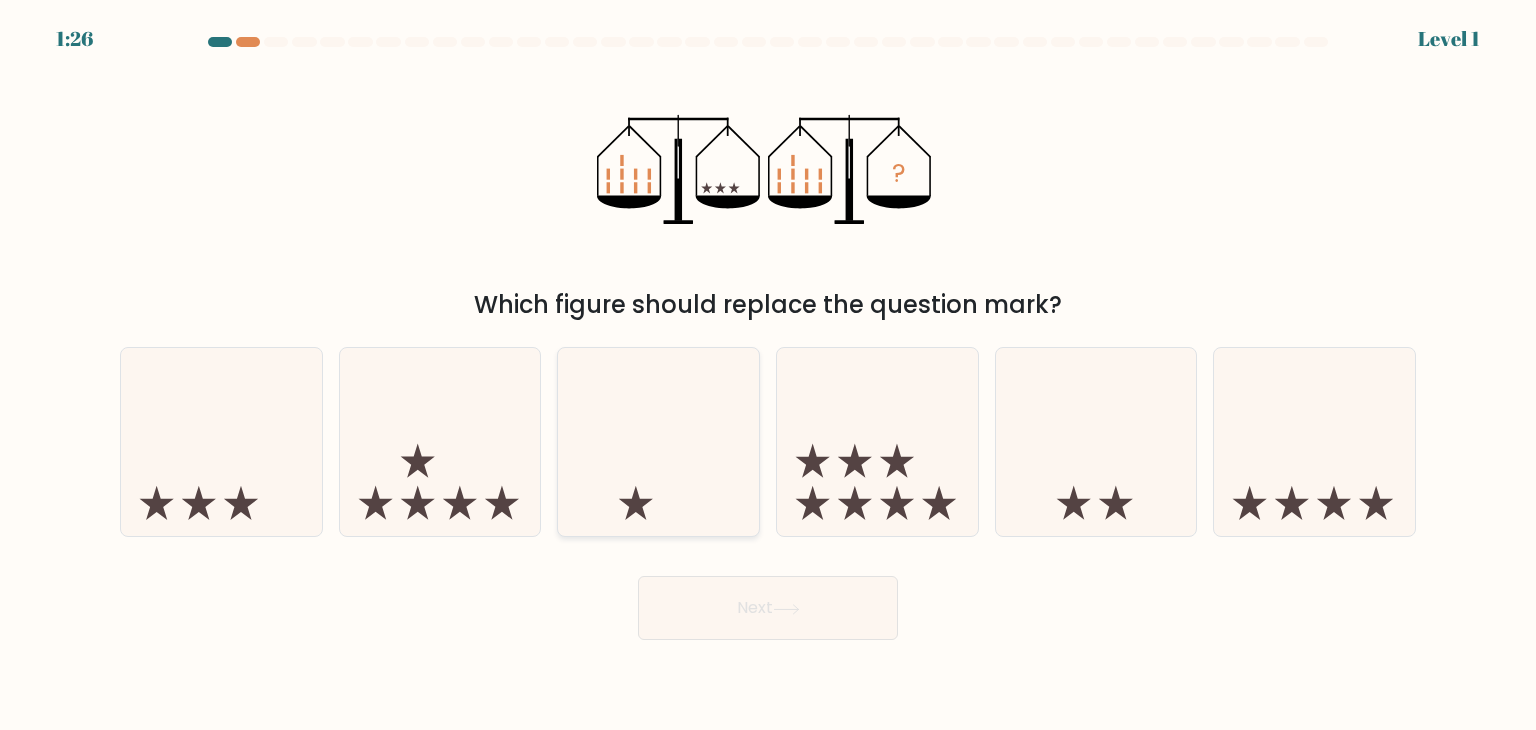 click 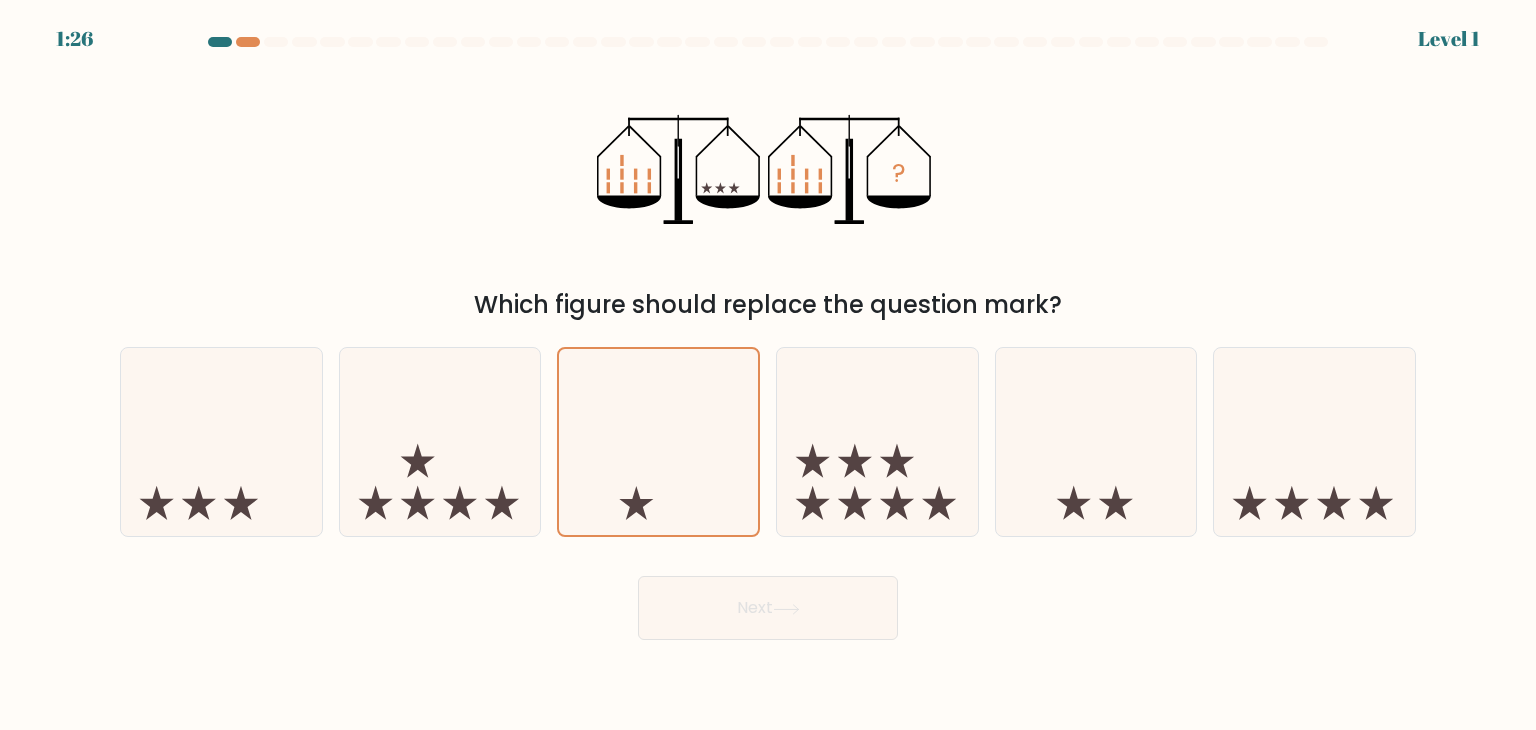 click on "Next" at bounding box center (768, 608) 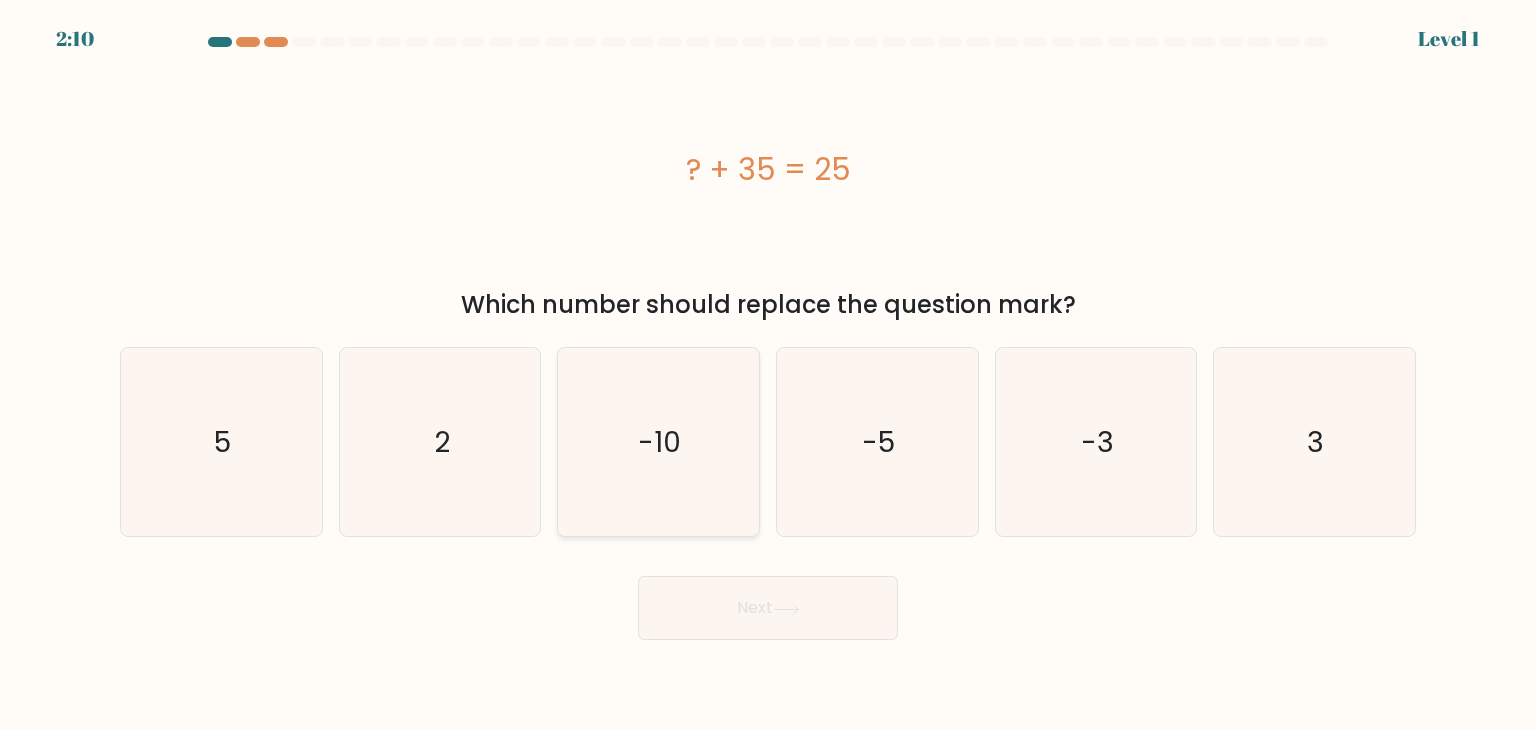 click on "-10" 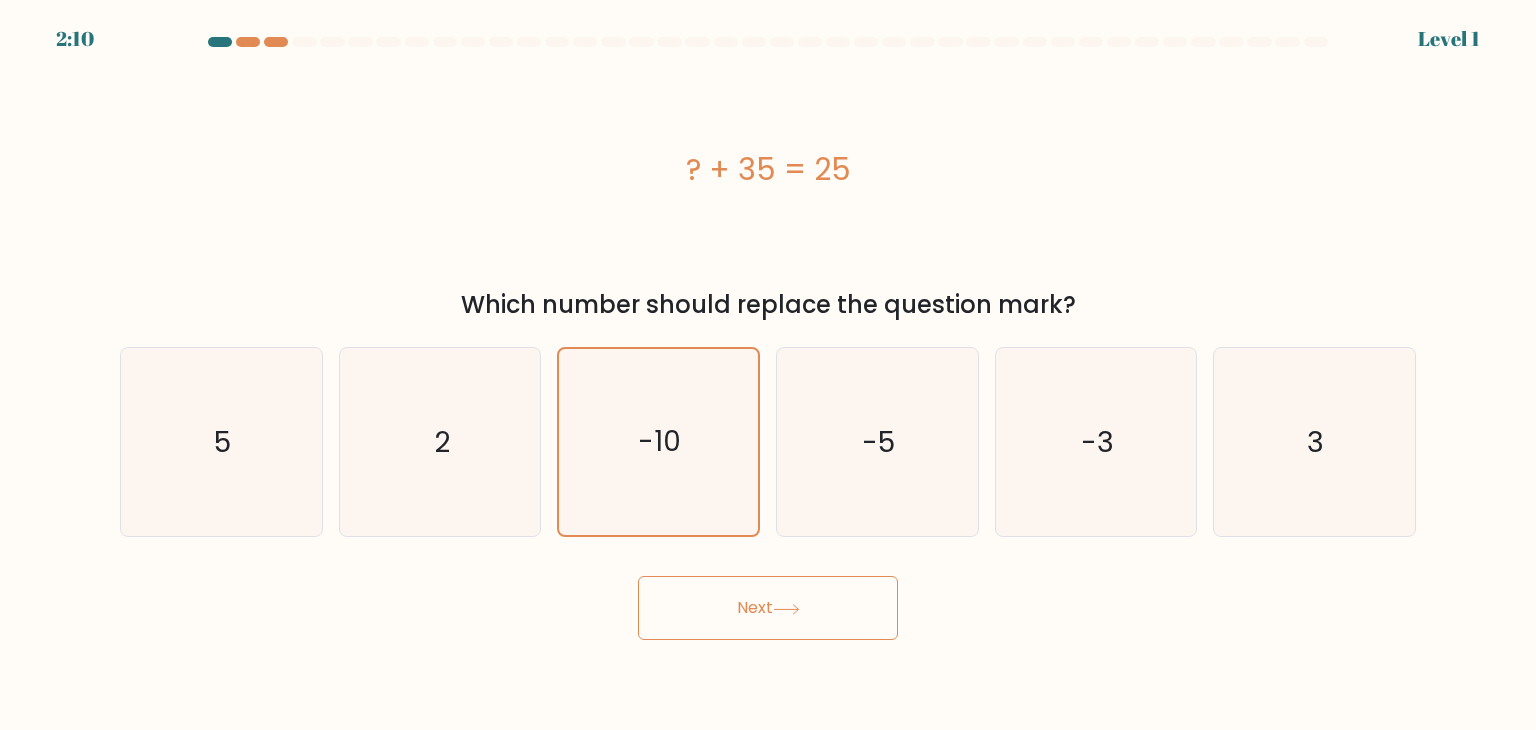 click on "Next" at bounding box center (768, 608) 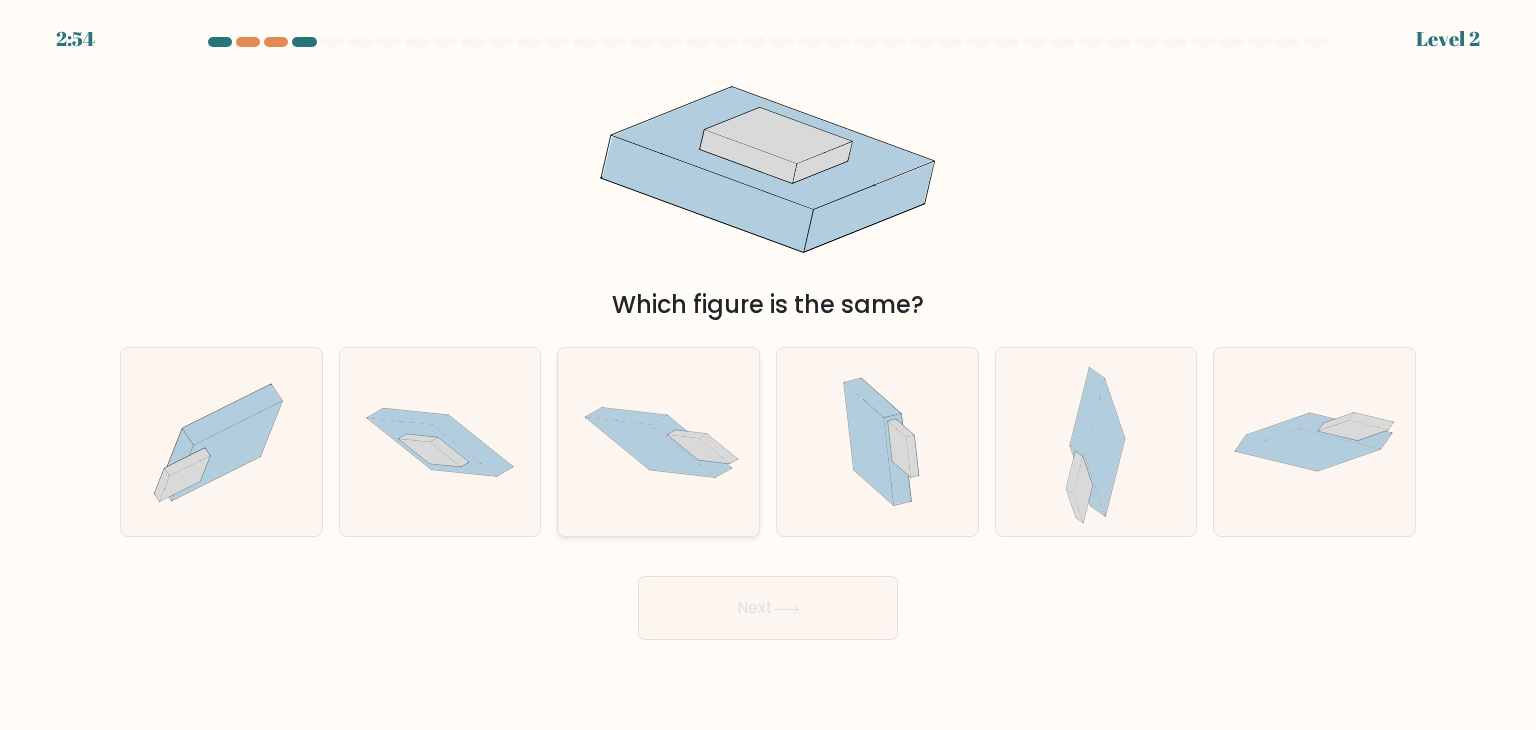 click 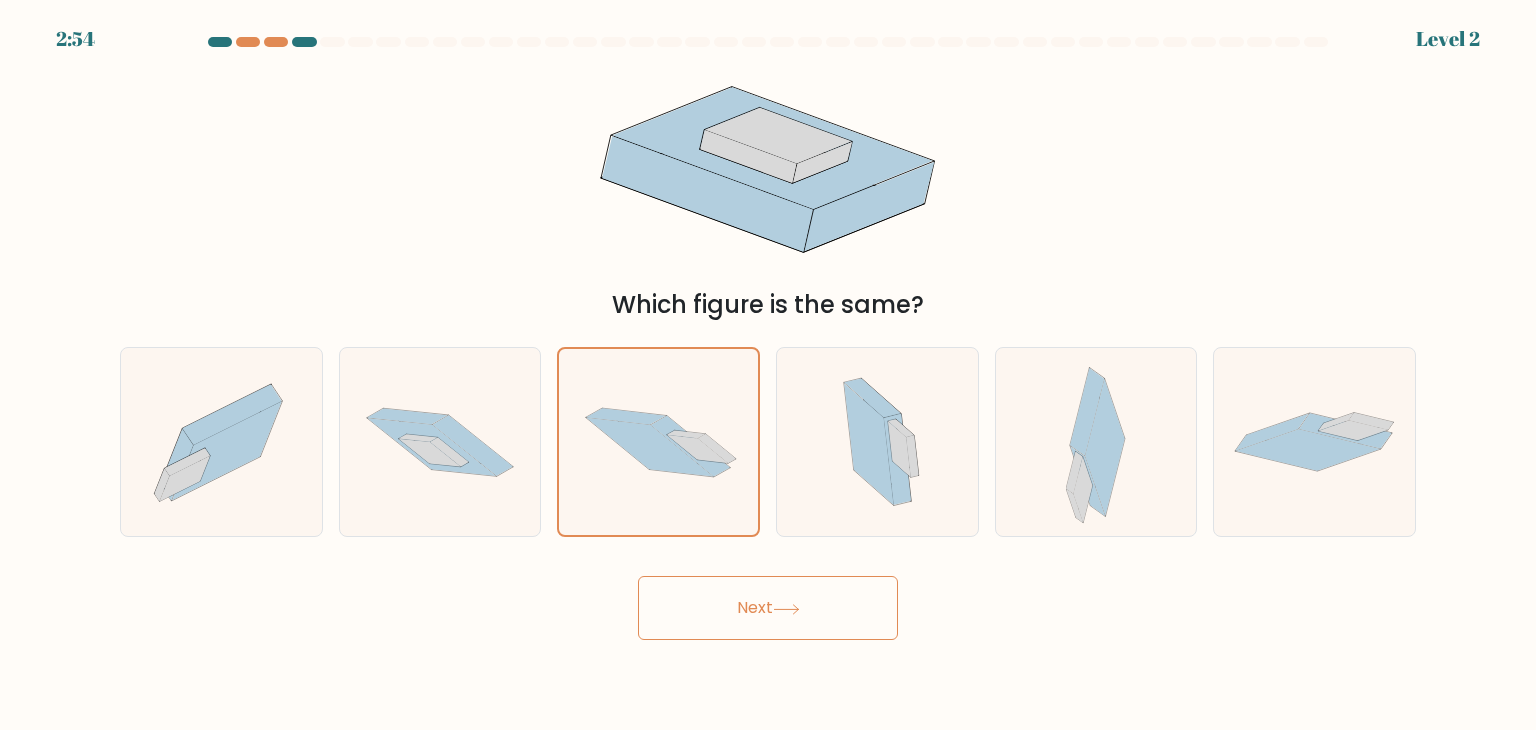 click on "Next" at bounding box center (768, 608) 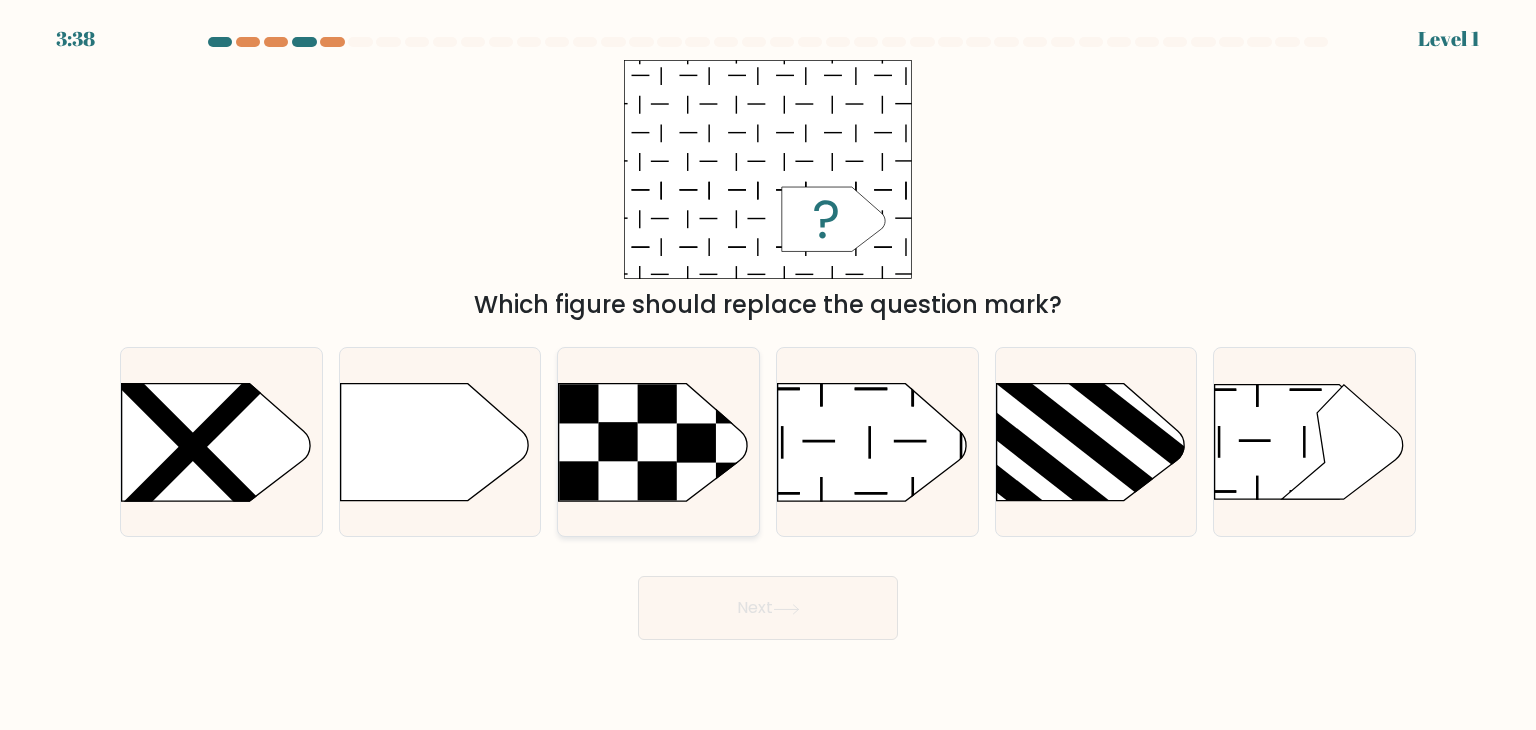 click 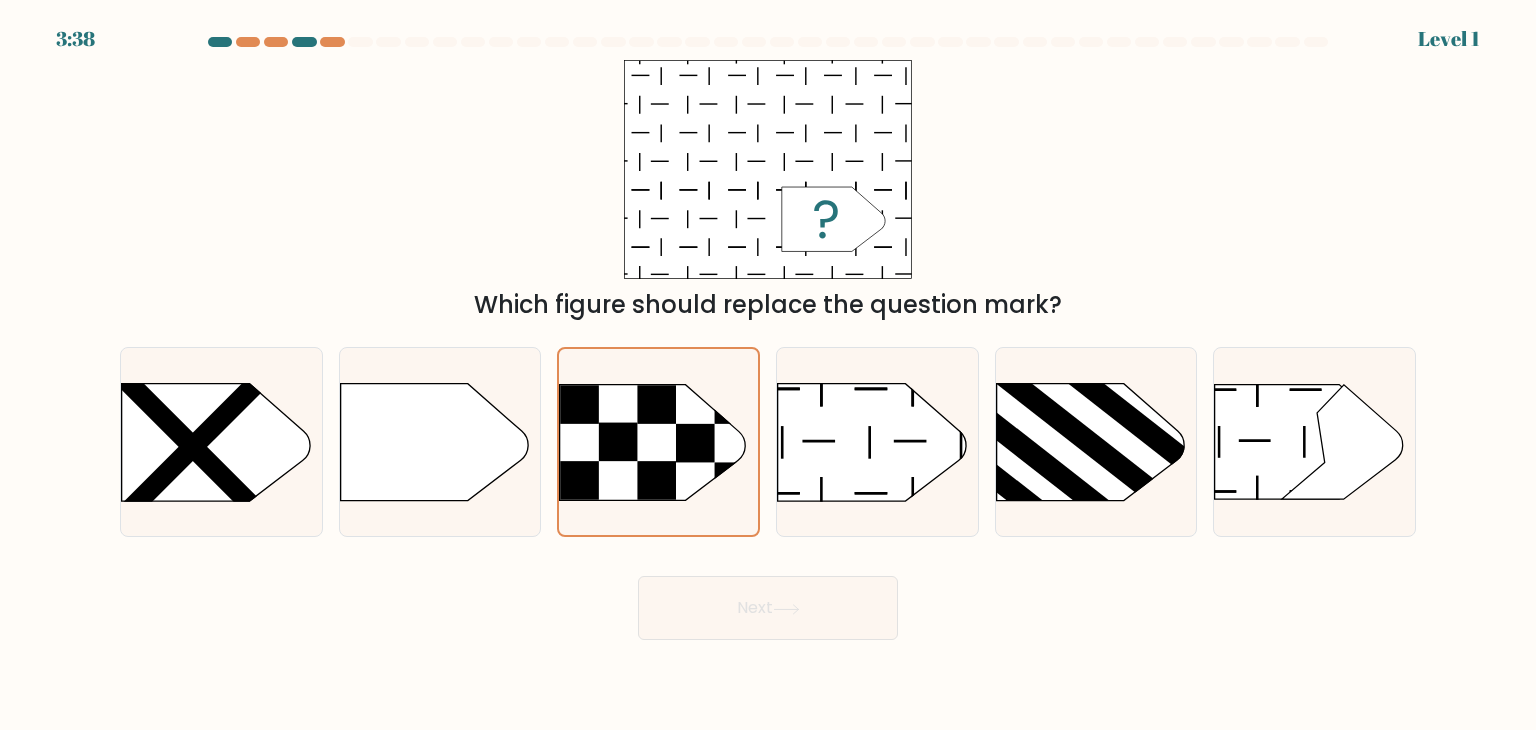 click on "Next" at bounding box center (768, 608) 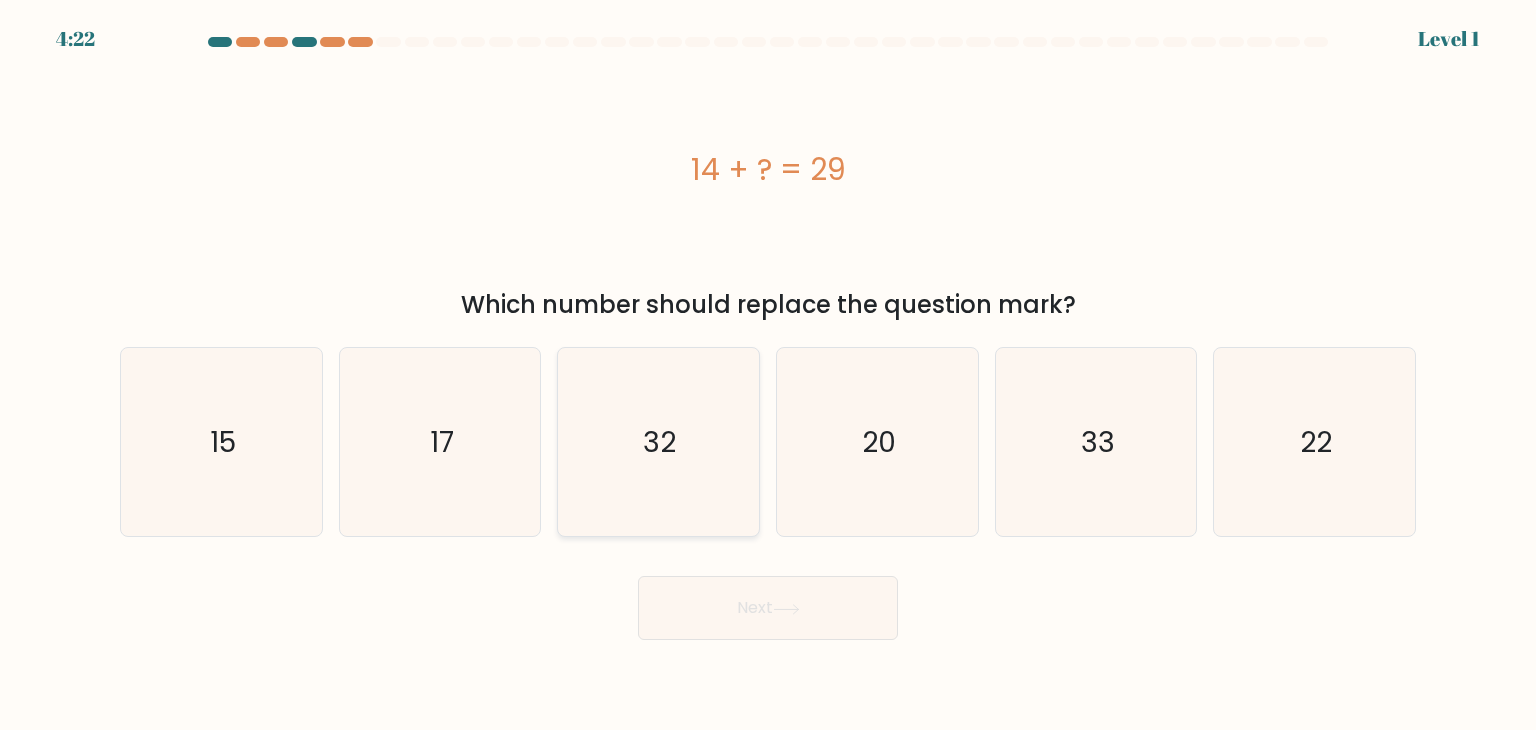 click on "32" 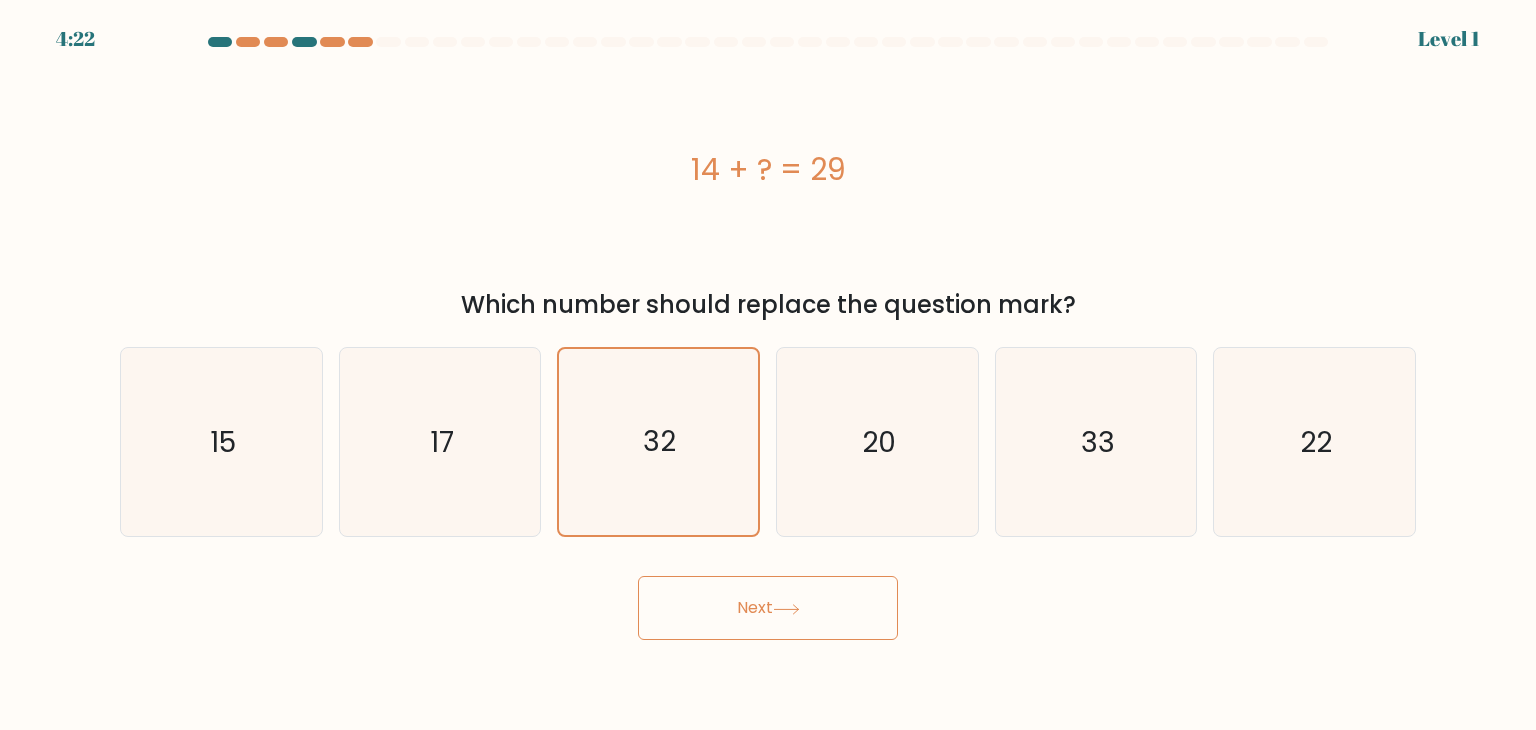 click on "Next" at bounding box center (768, 608) 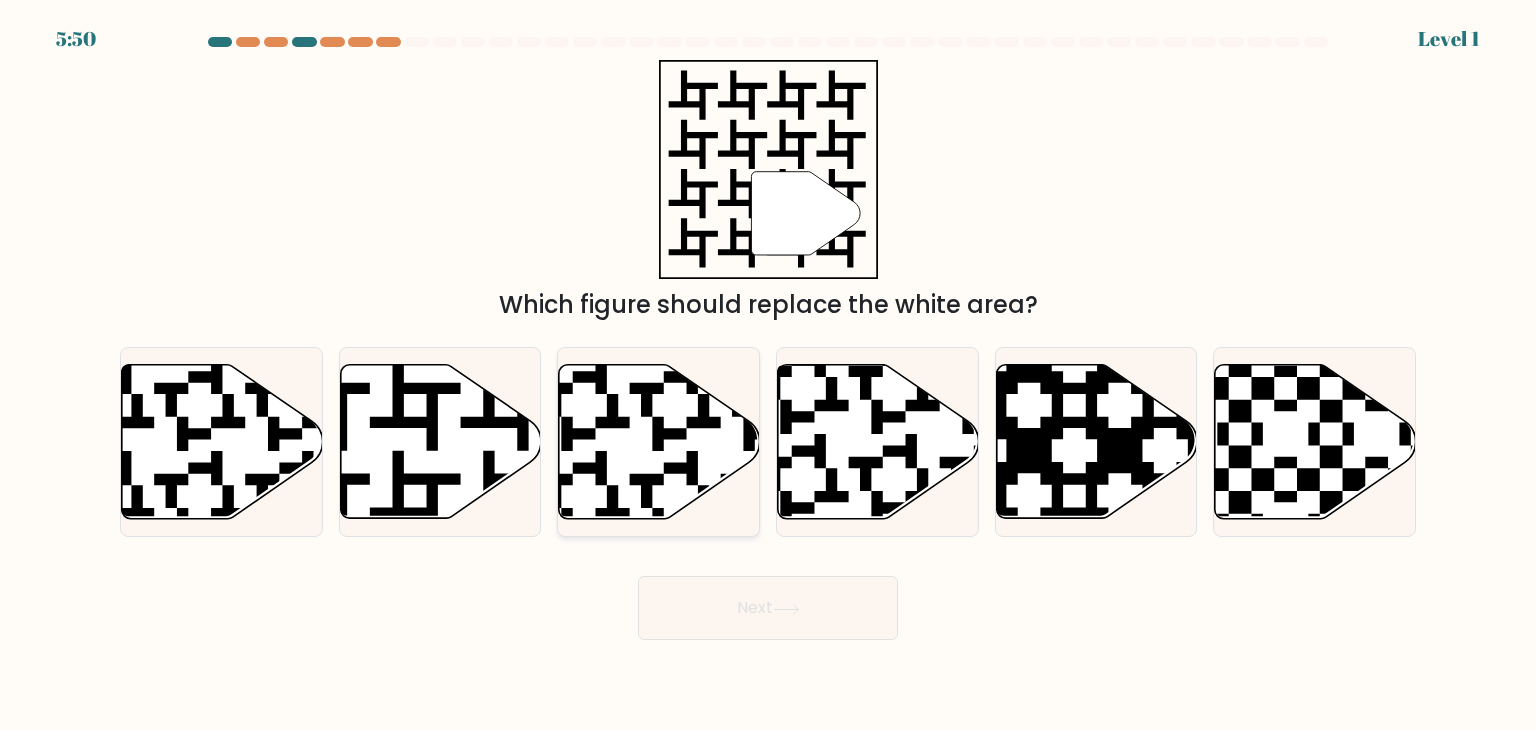 click 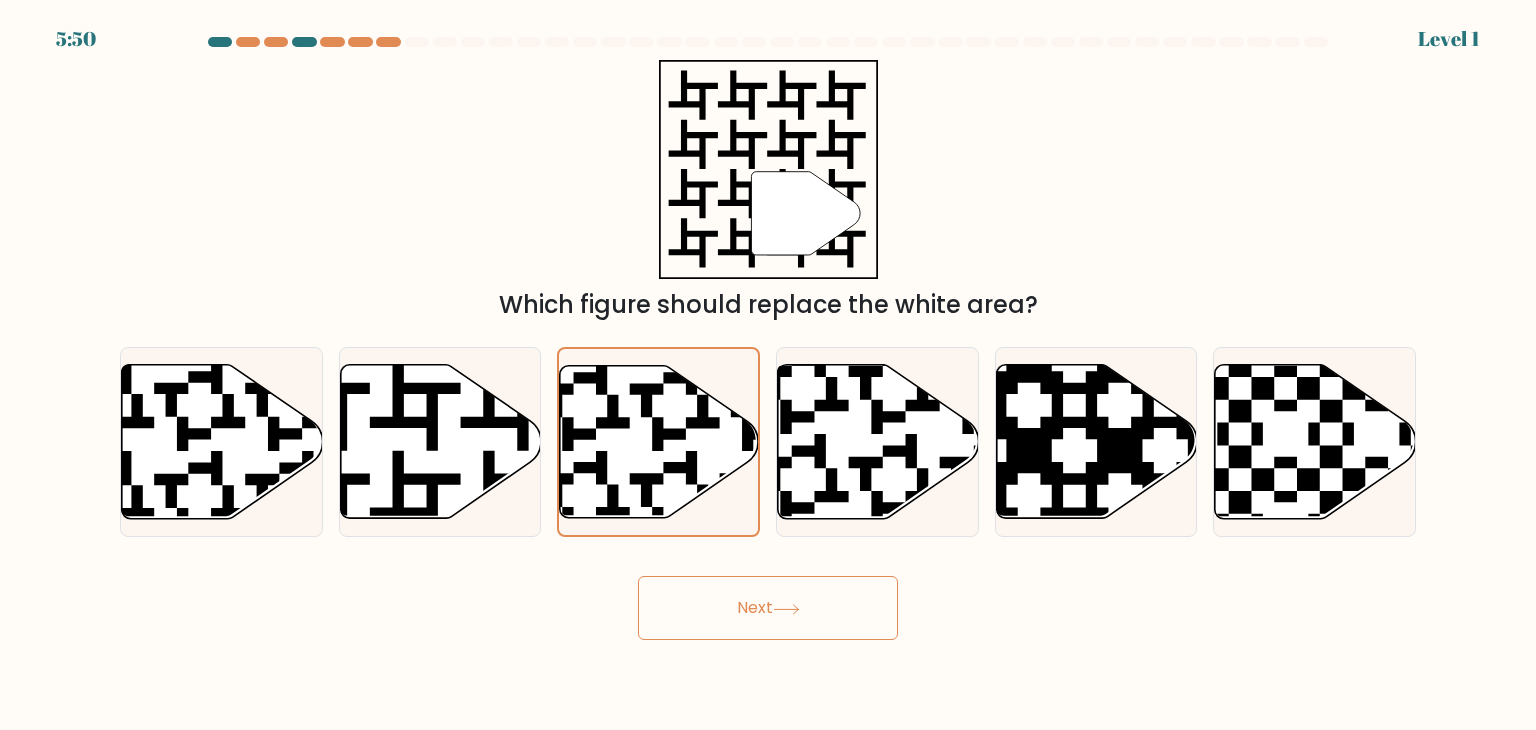 click on "Next" at bounding box center (768, 608) 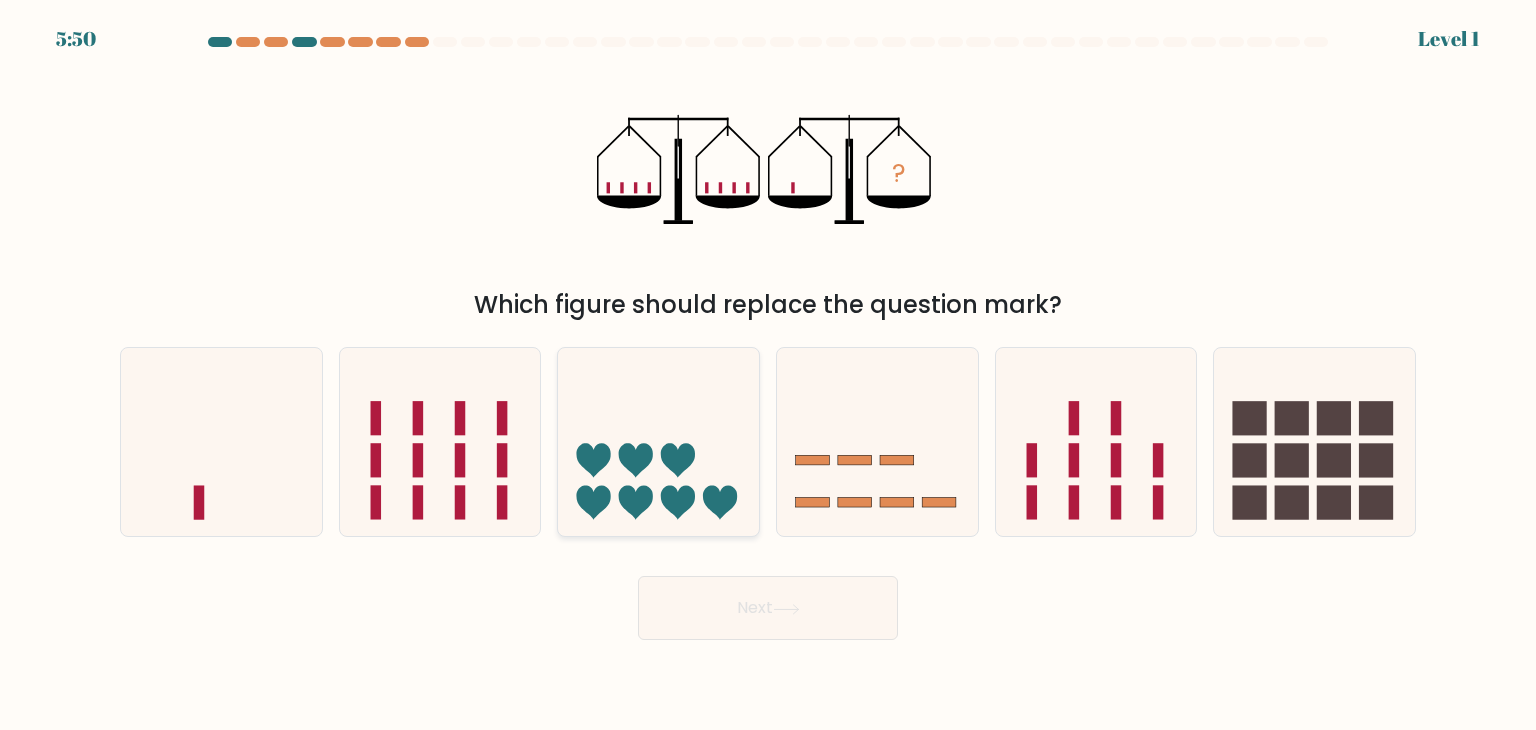 click 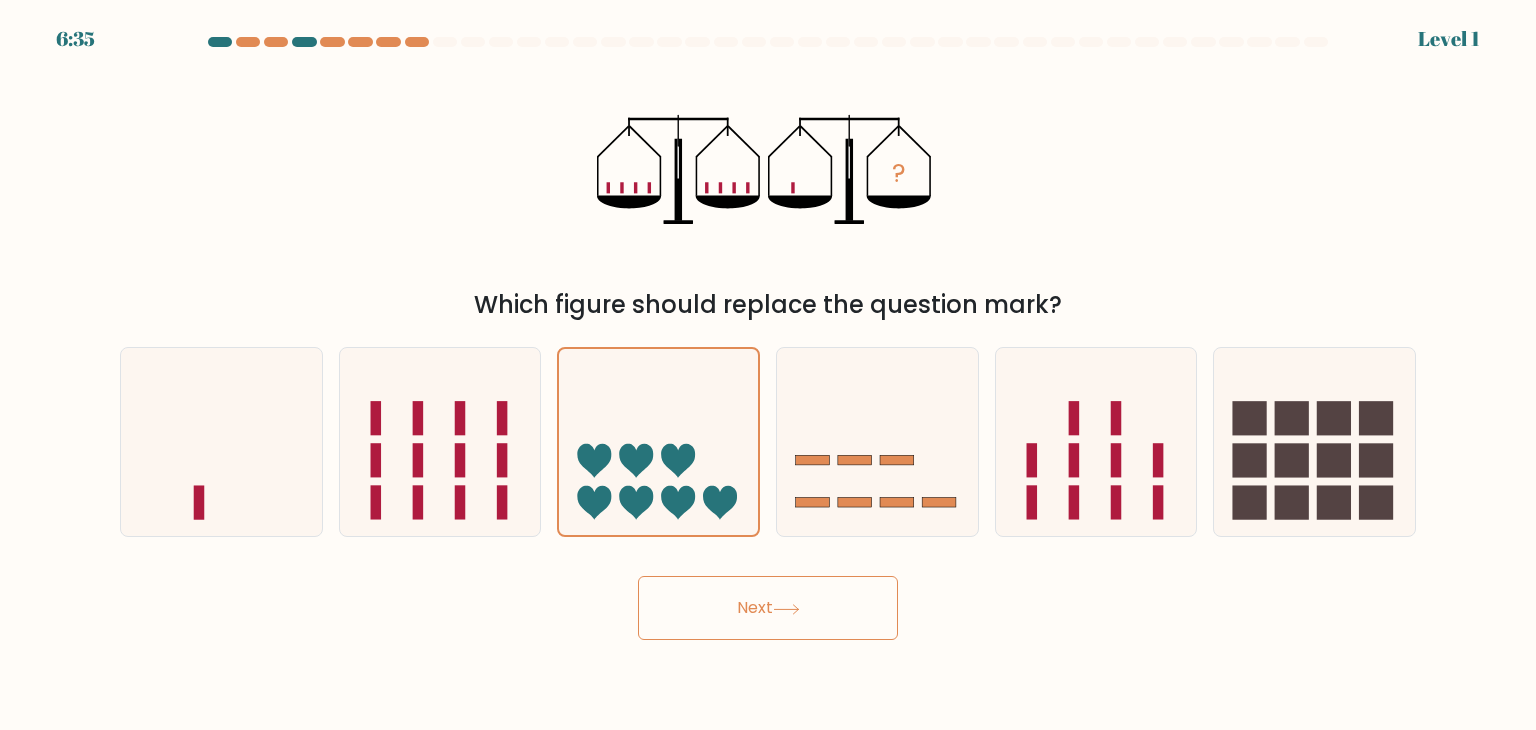 click on "Next" at bounding box center (768, 608) 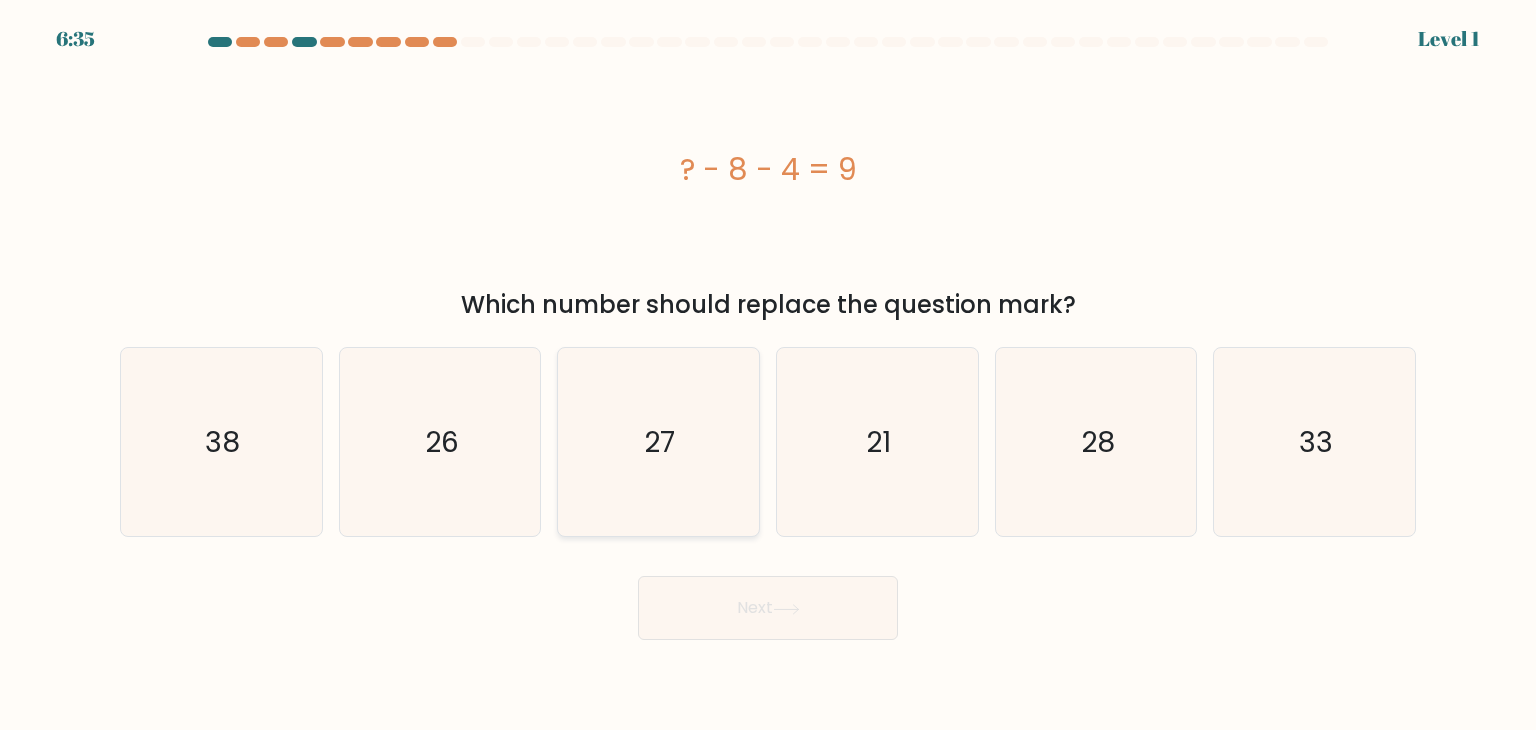 click on "27" 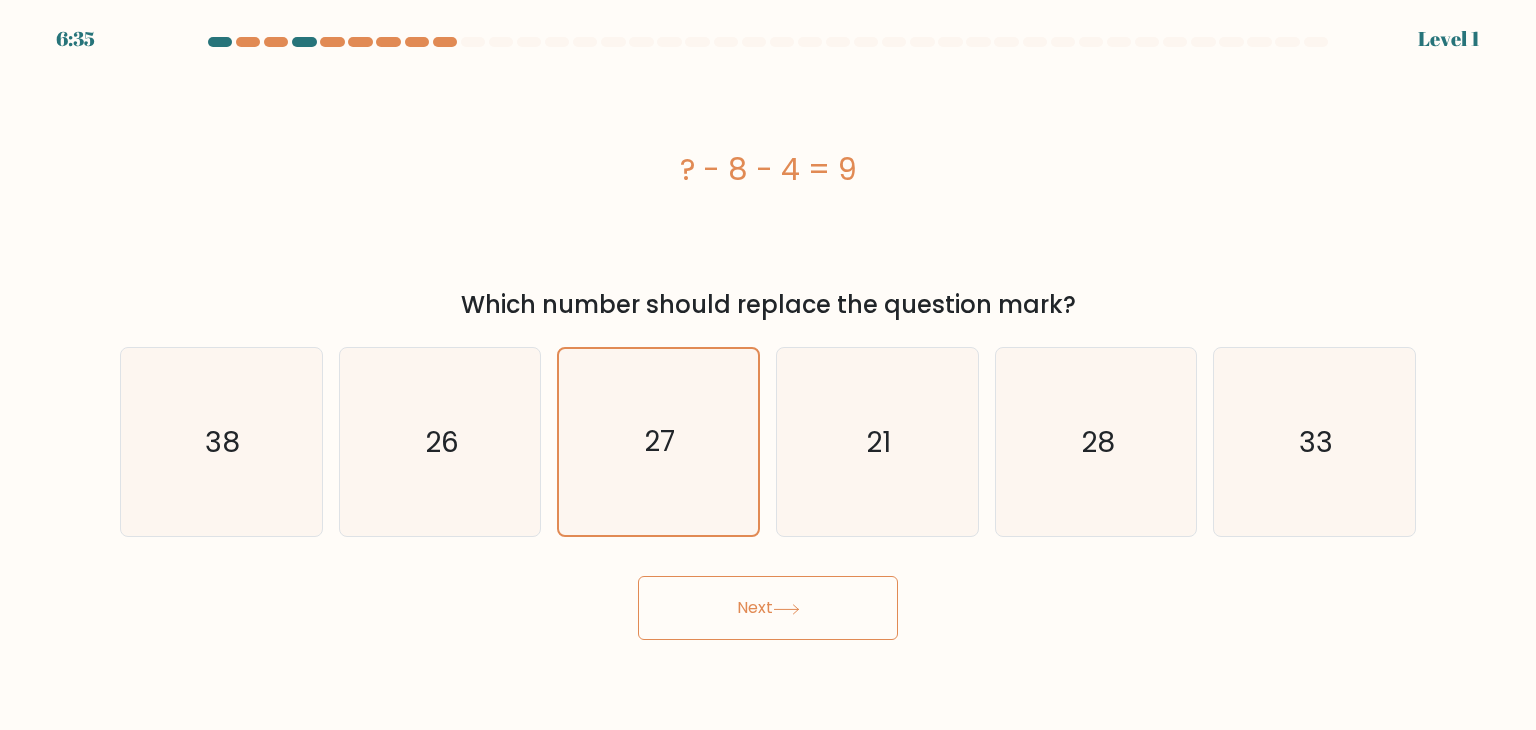 click on "Next" at bounding box center [768, 608] 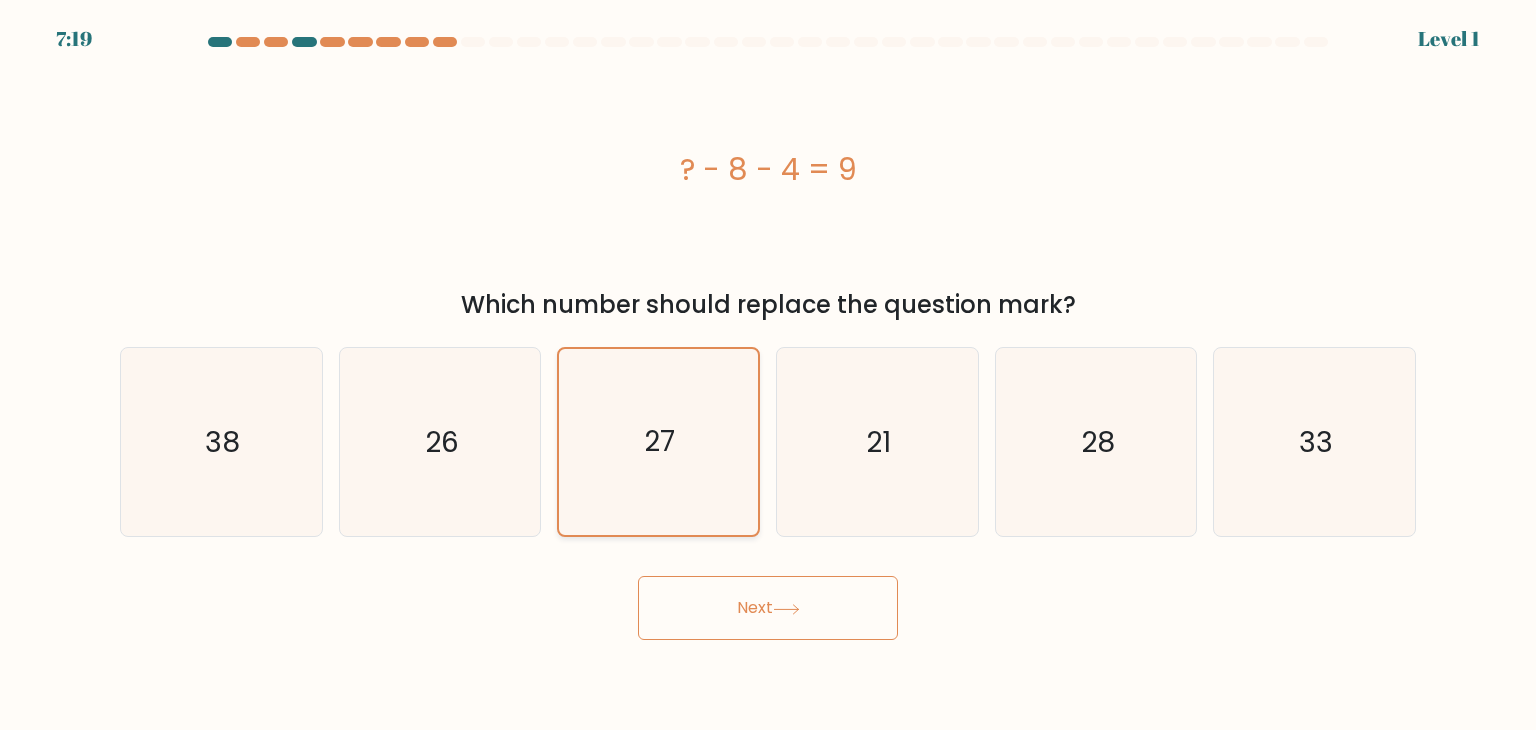 click on "27" 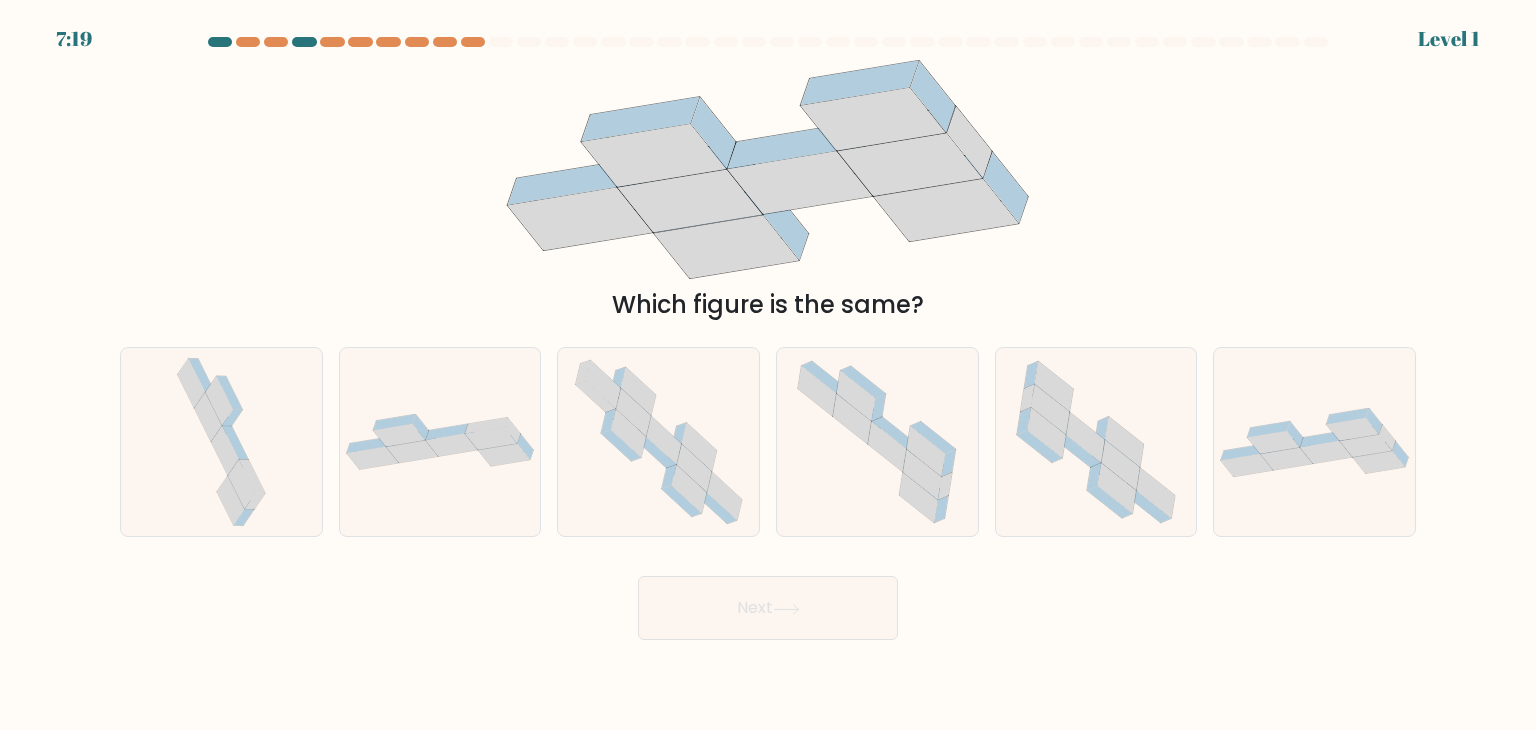 click on "Next" at bounding box center [768, 608] 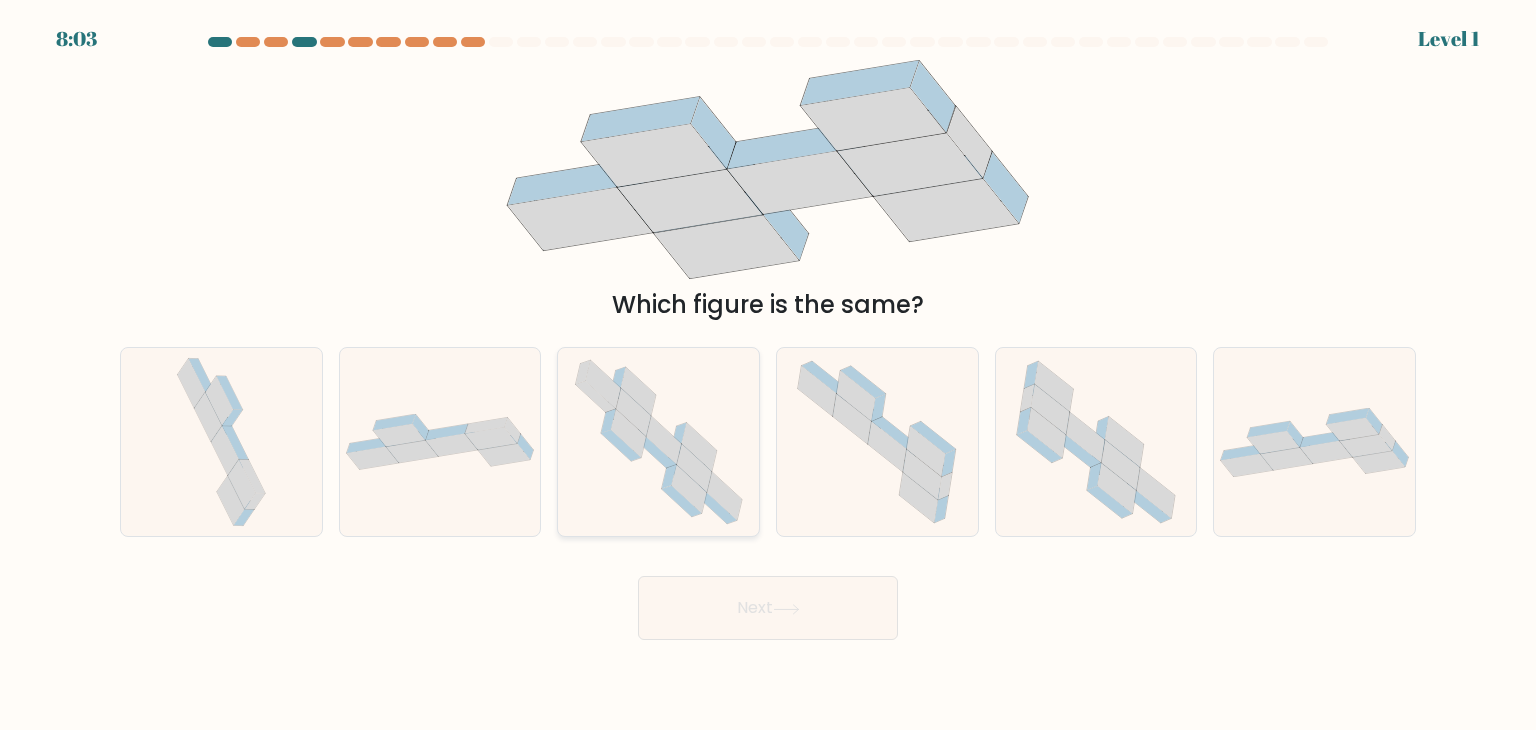 click 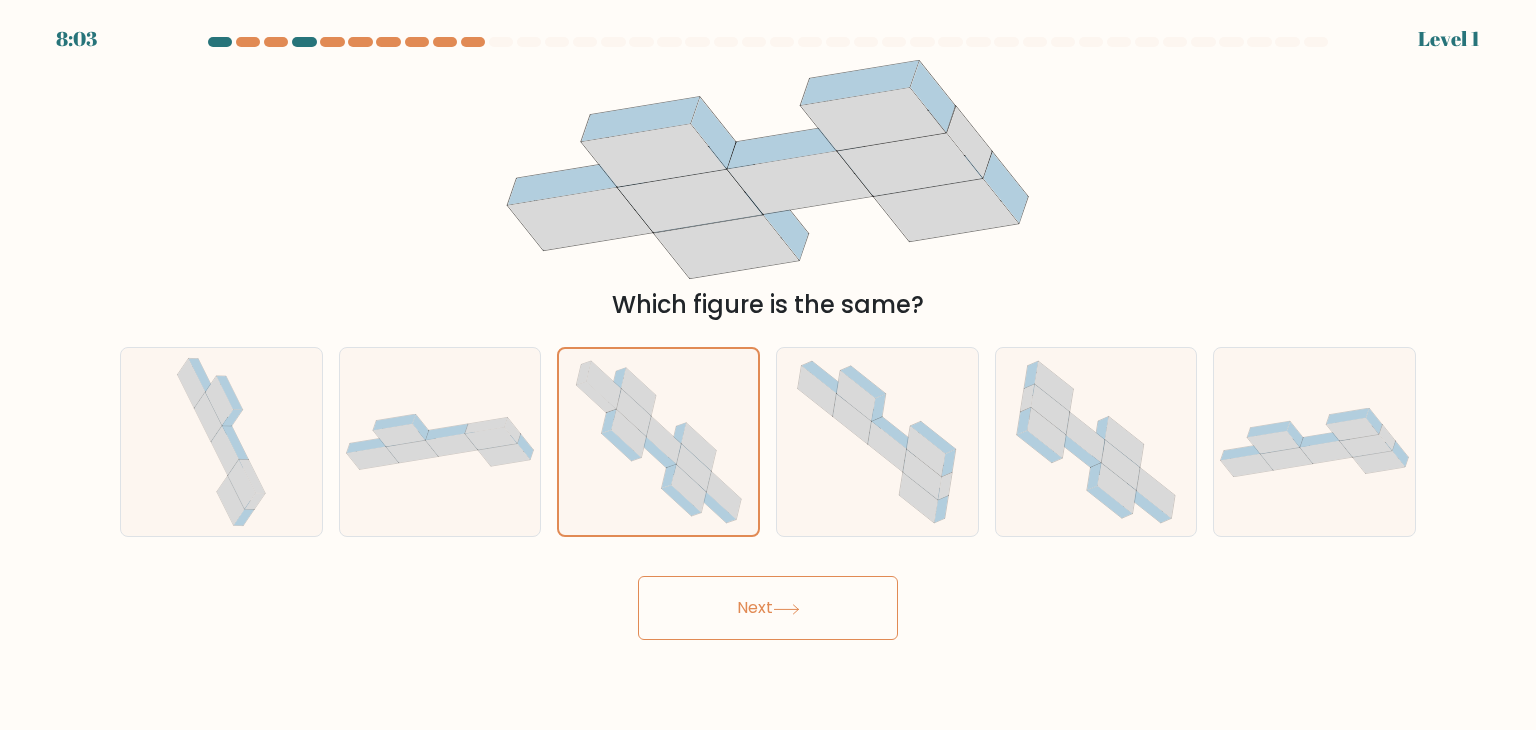 click on "Next" at bounding box center (768, 608) 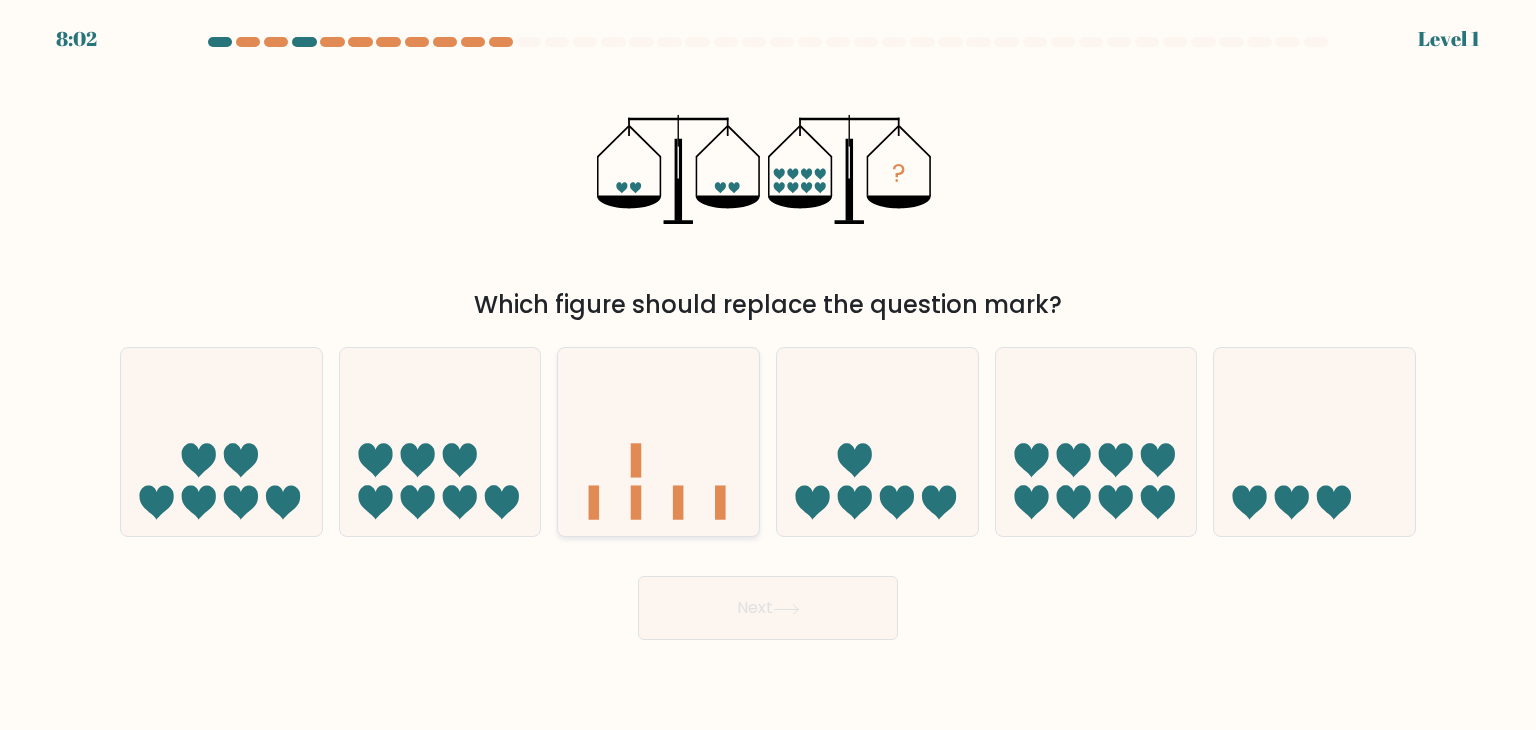 click 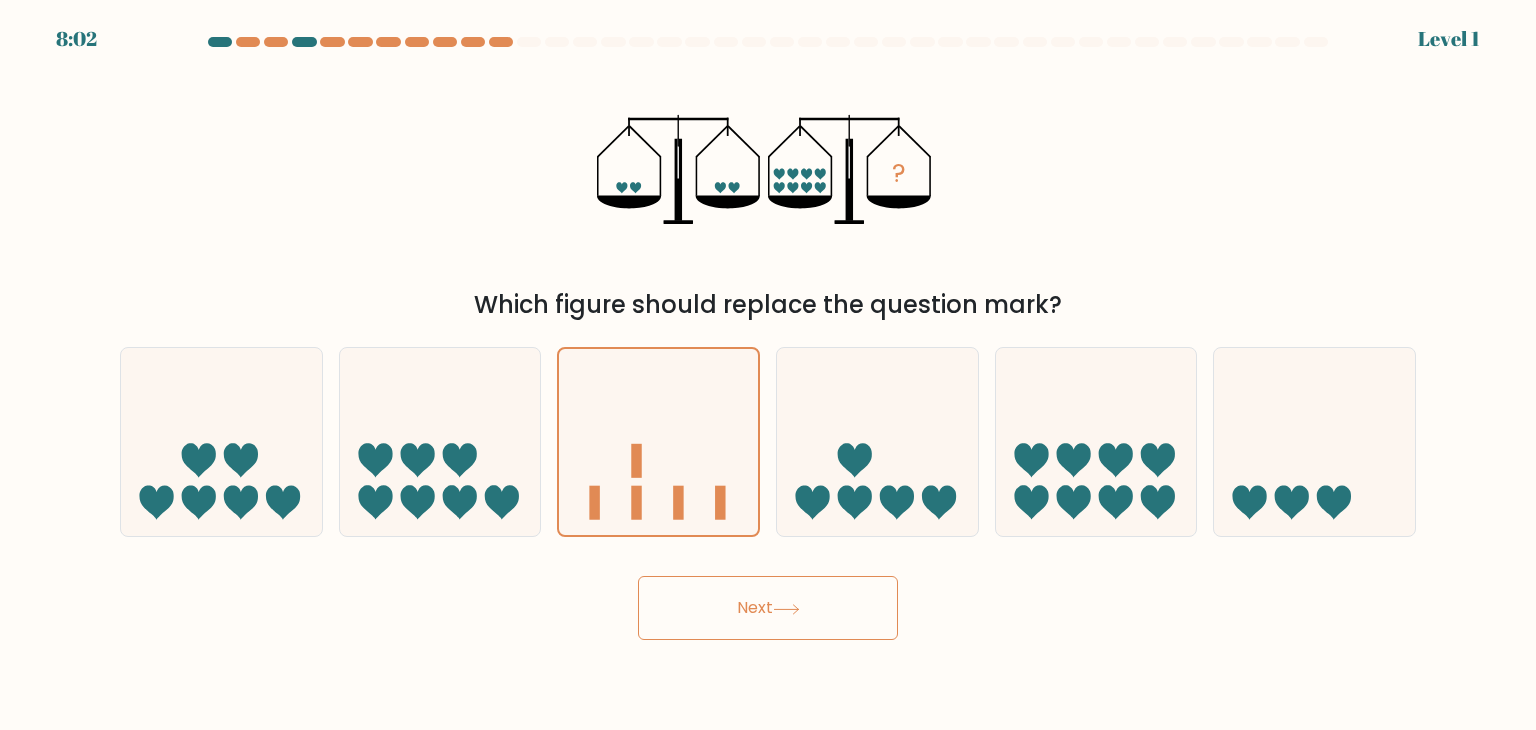 click on "Next" at bounding box center [768, 608] 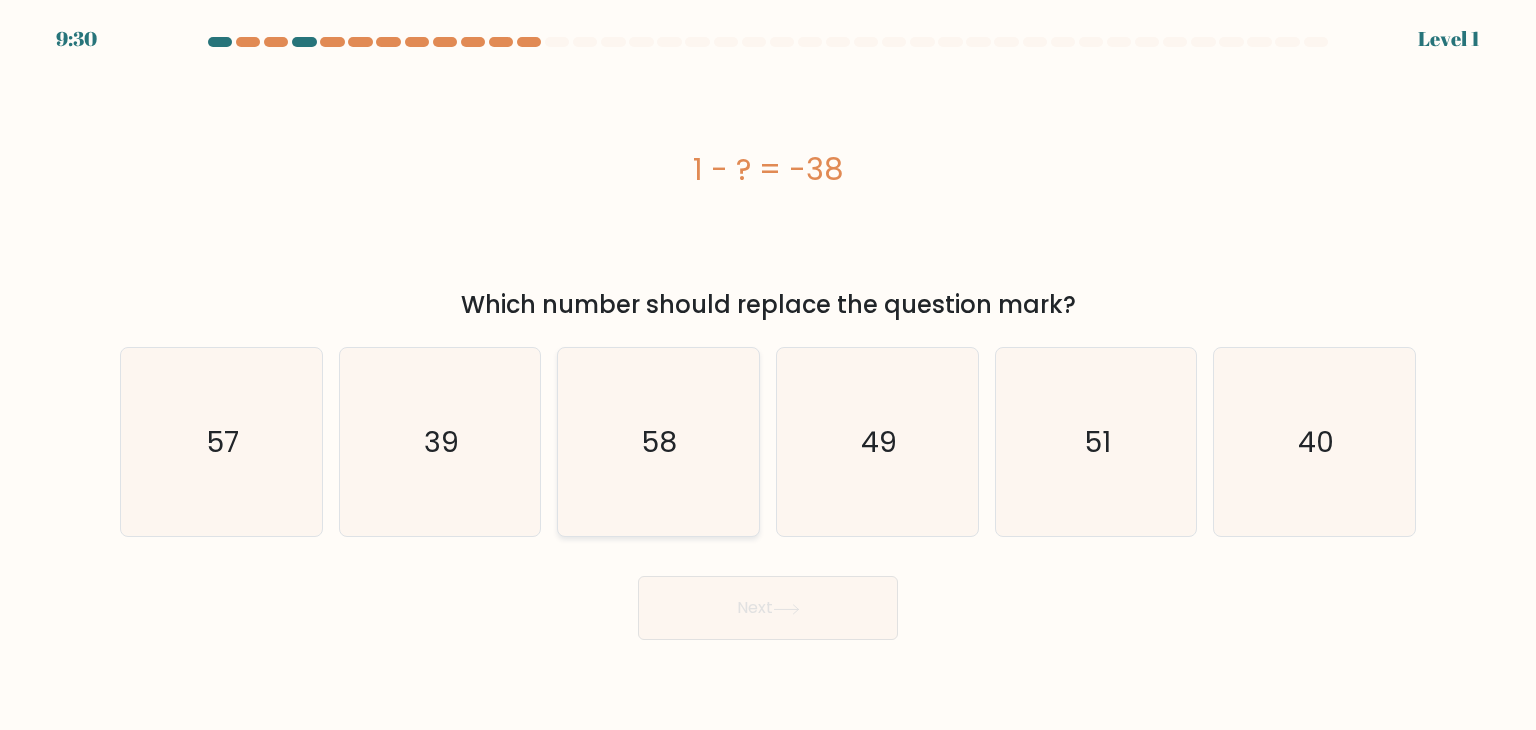 click on "58" 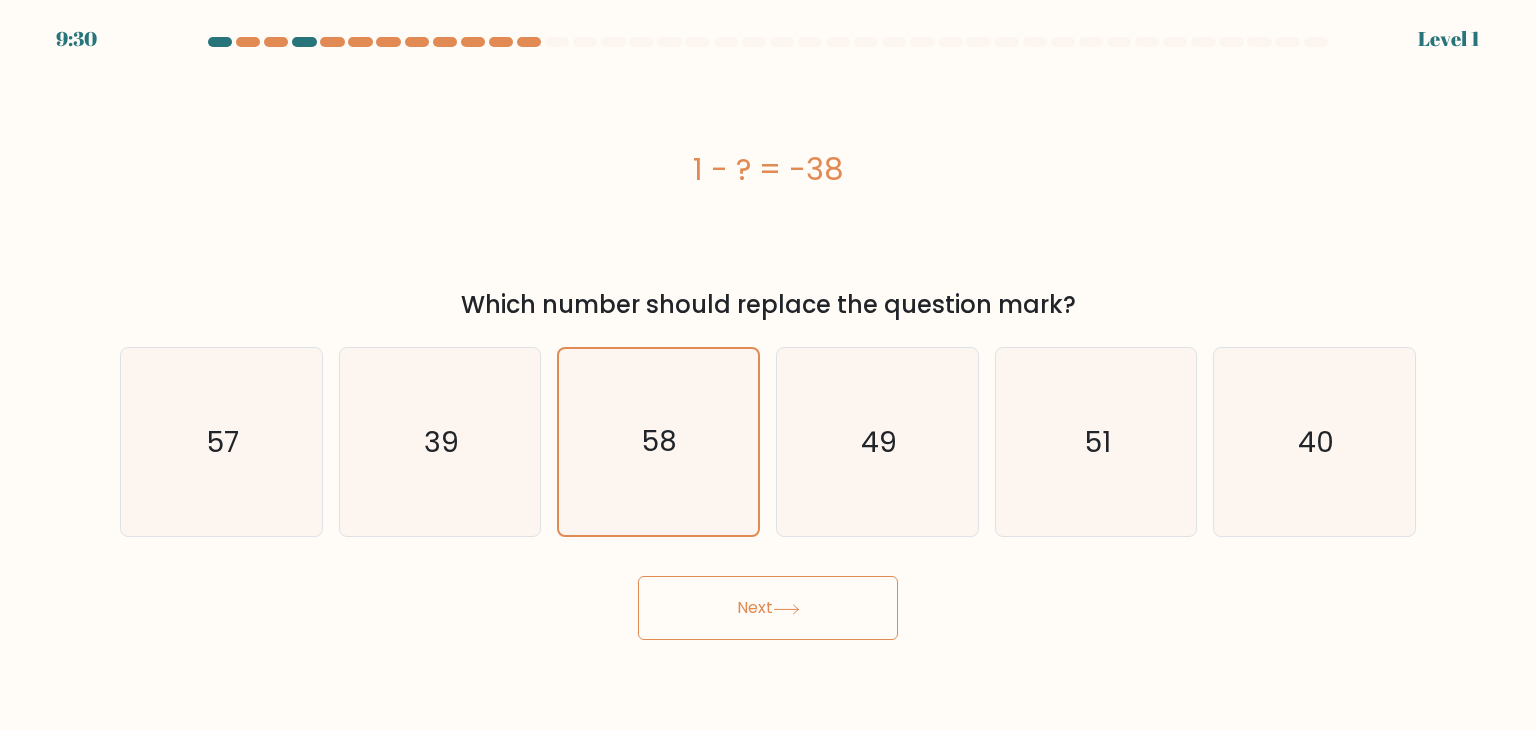 click on "Next" at bounding box center [768, 608] 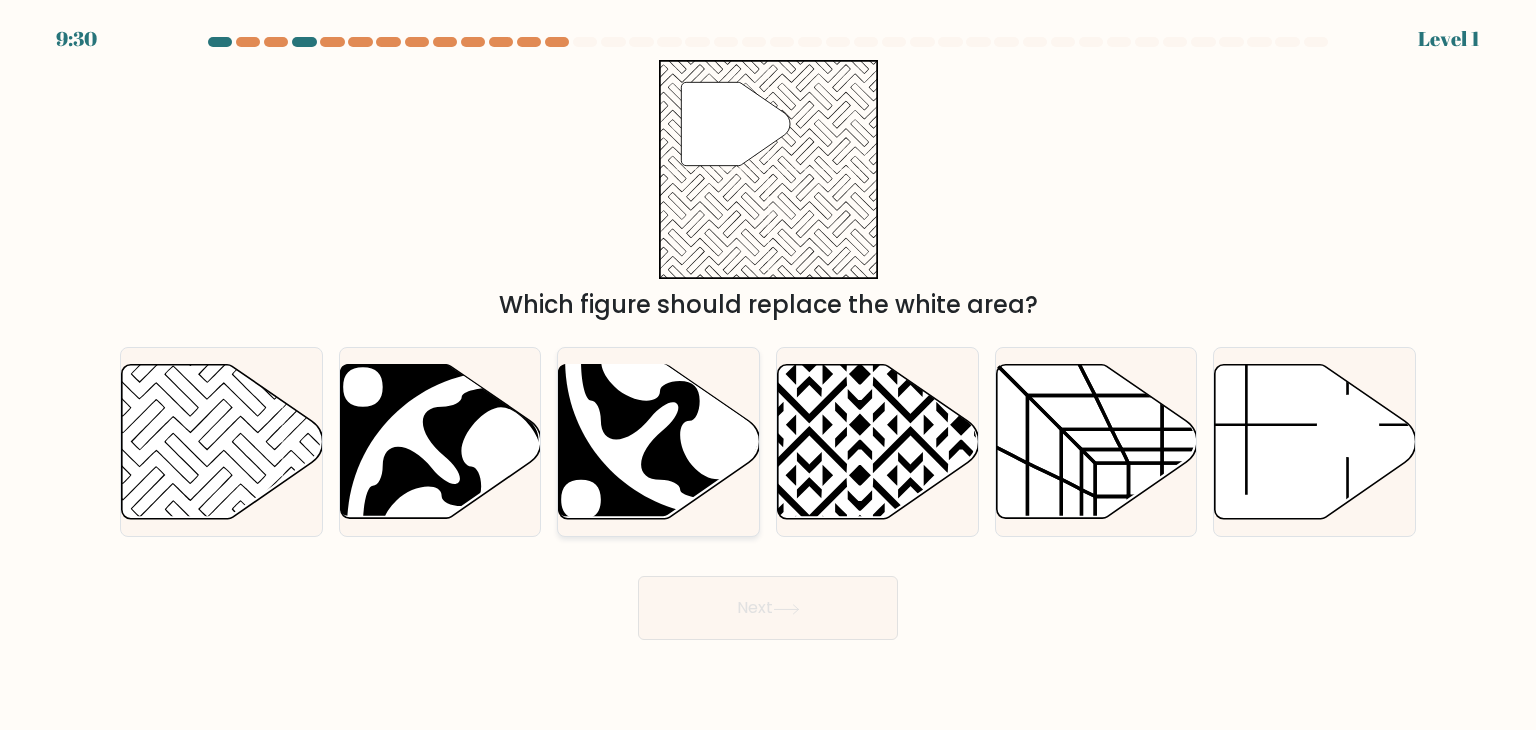 click 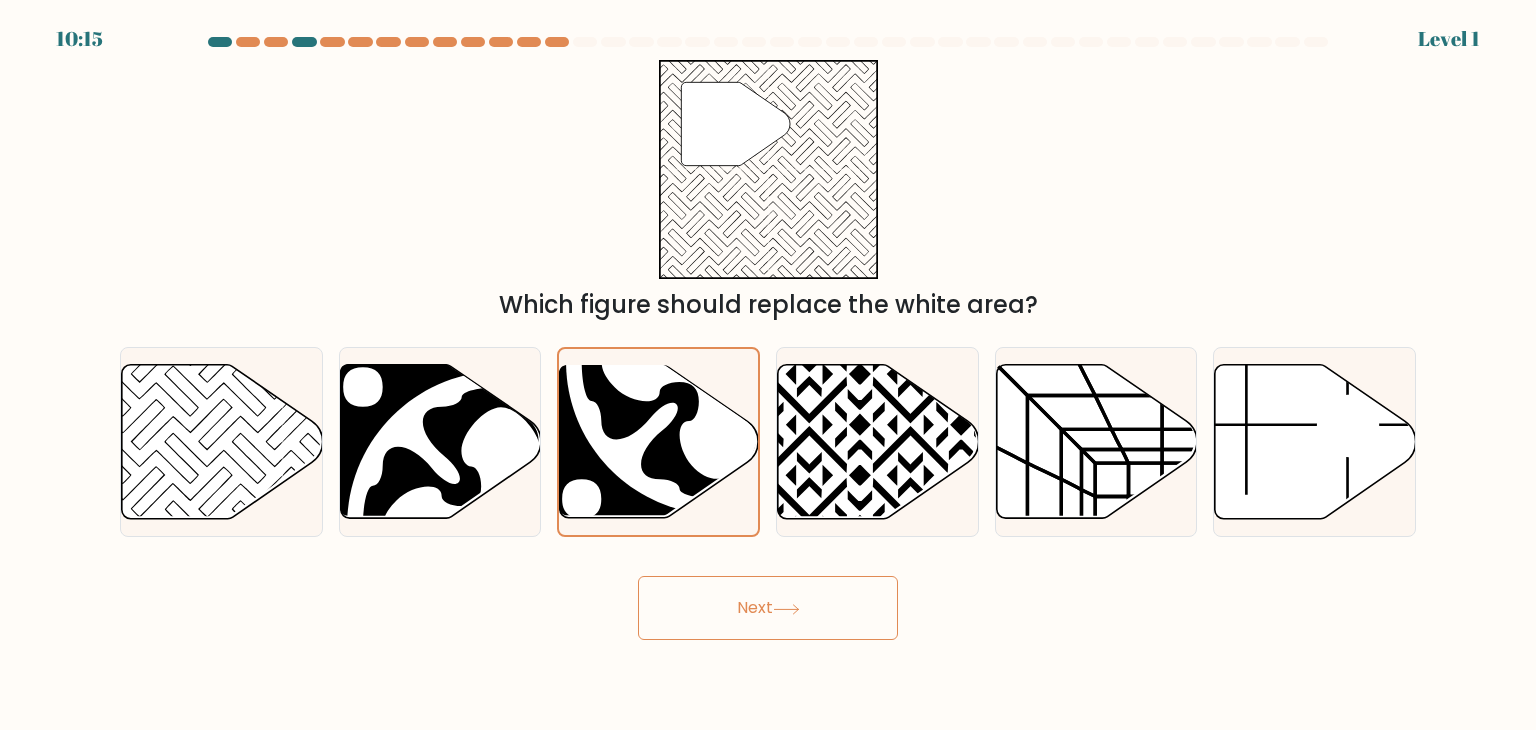 click on "Next" at bounding box center (768, 608) 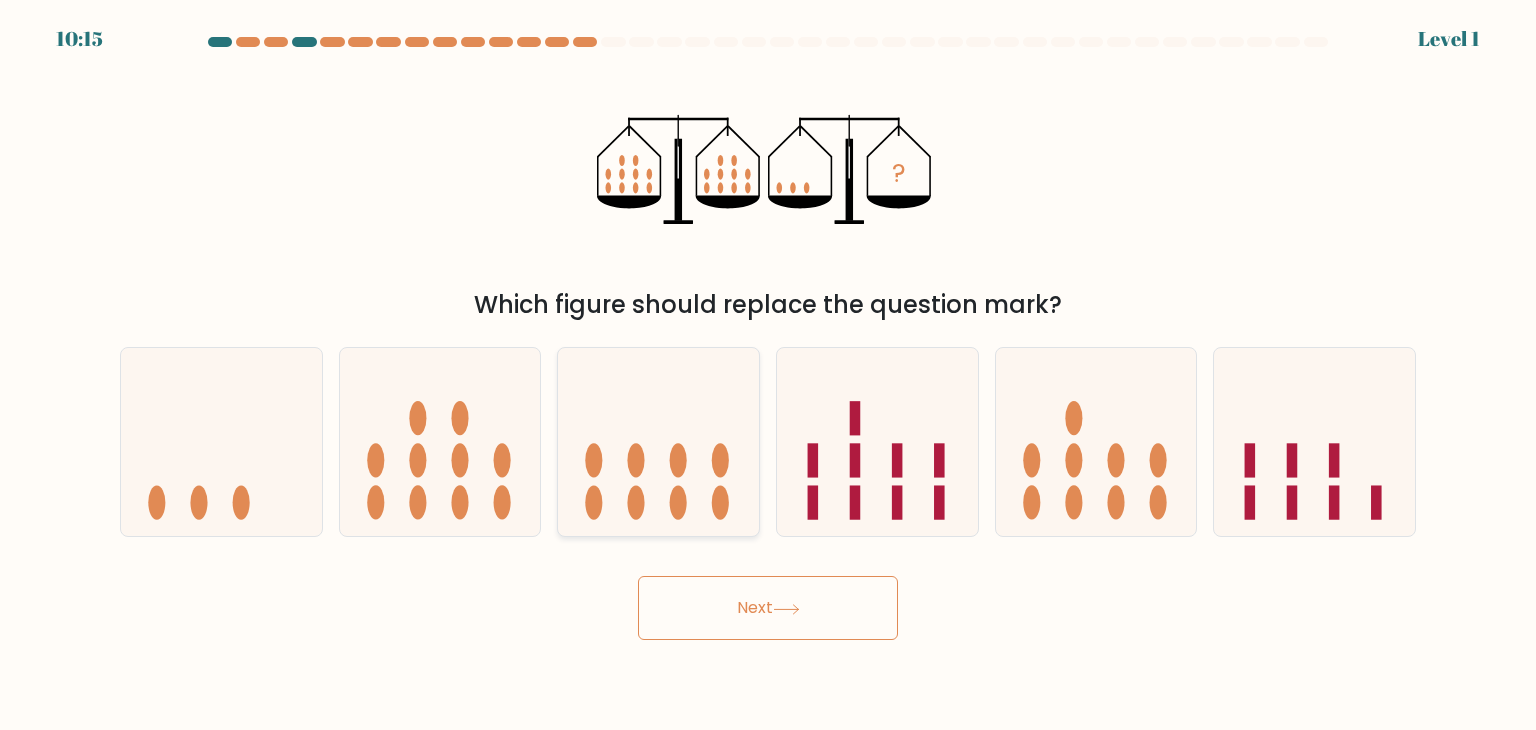 click 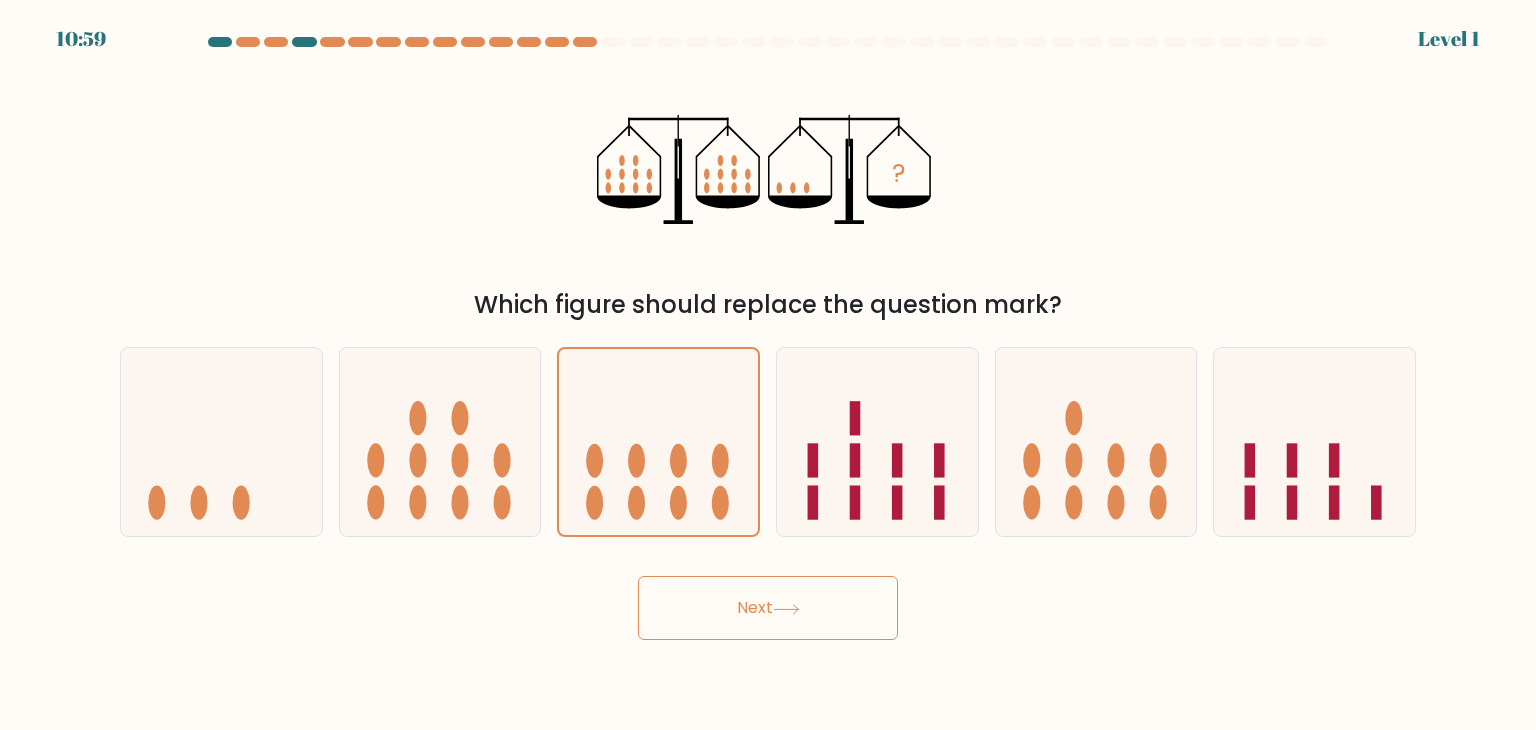 click on "Next" at bounding box center [768, 608] 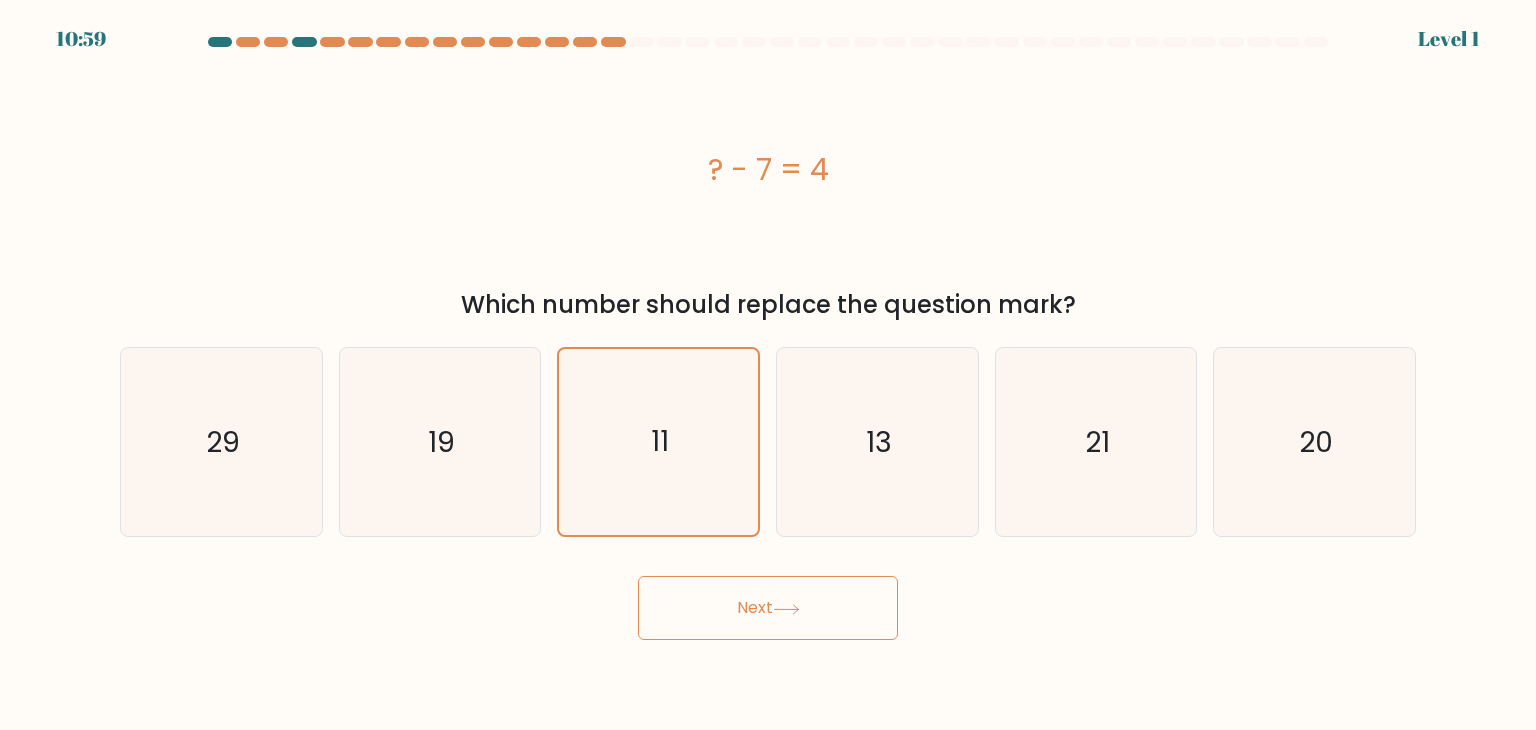 click on "Next" at bounding box center [768, 608] 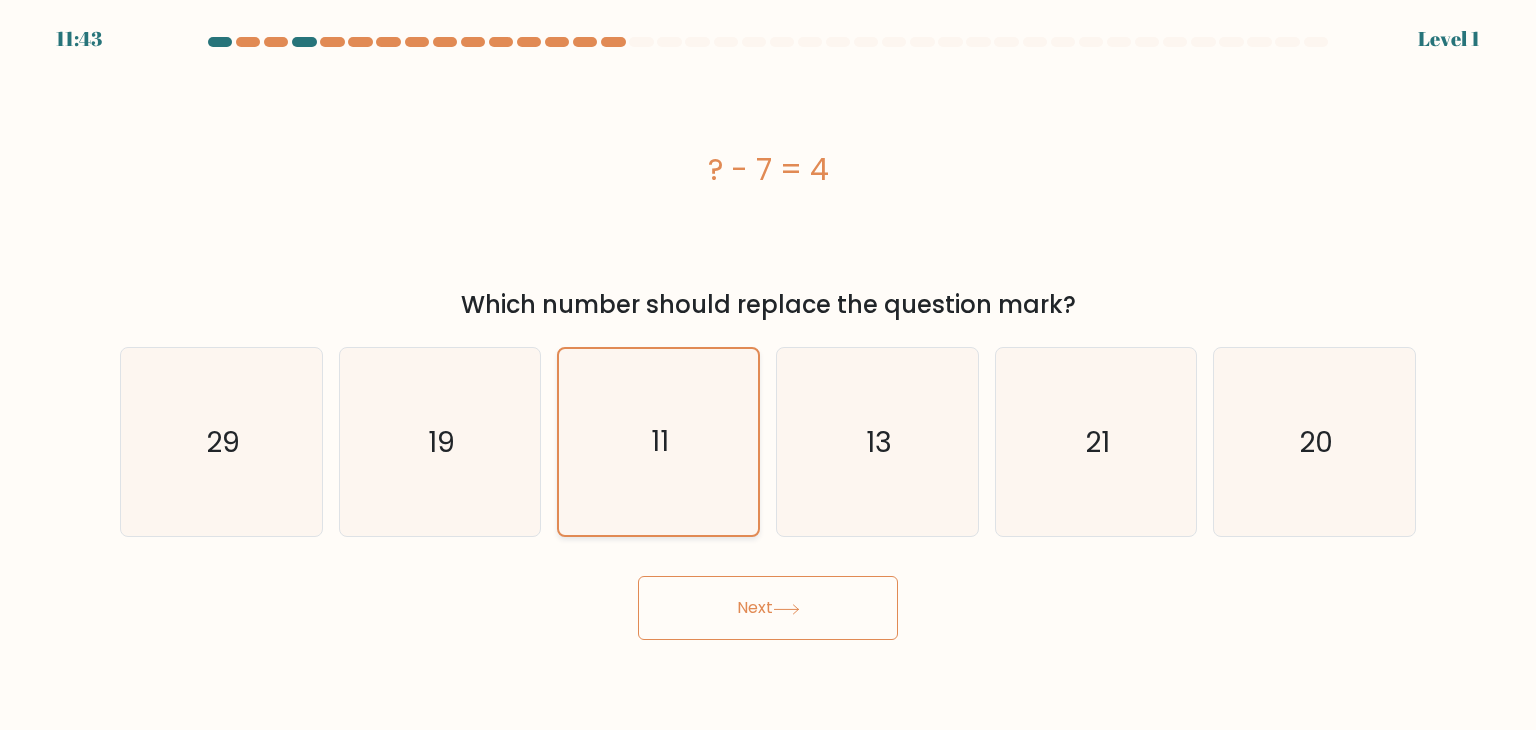 click on "11" 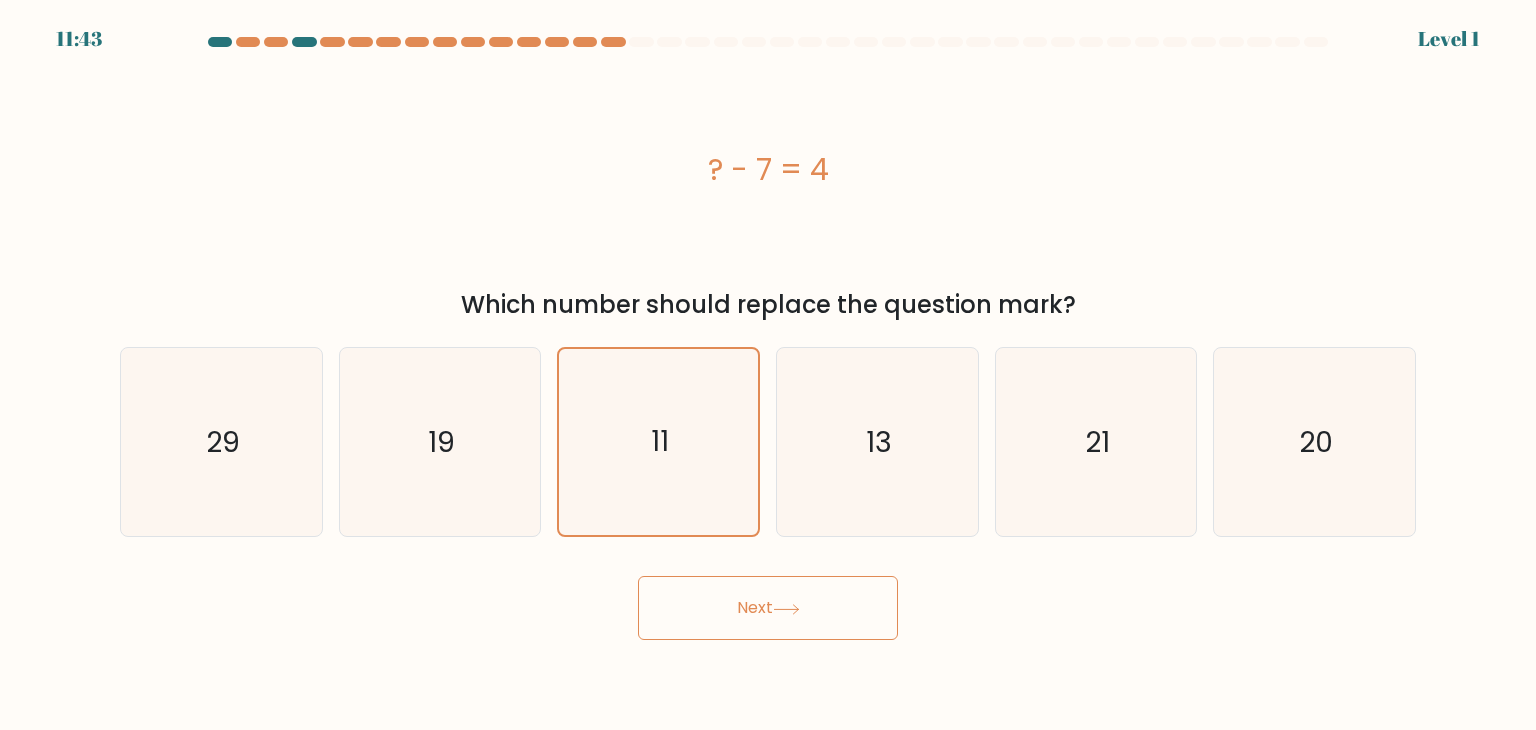 click on "Next" at bounding box center [768, 608] 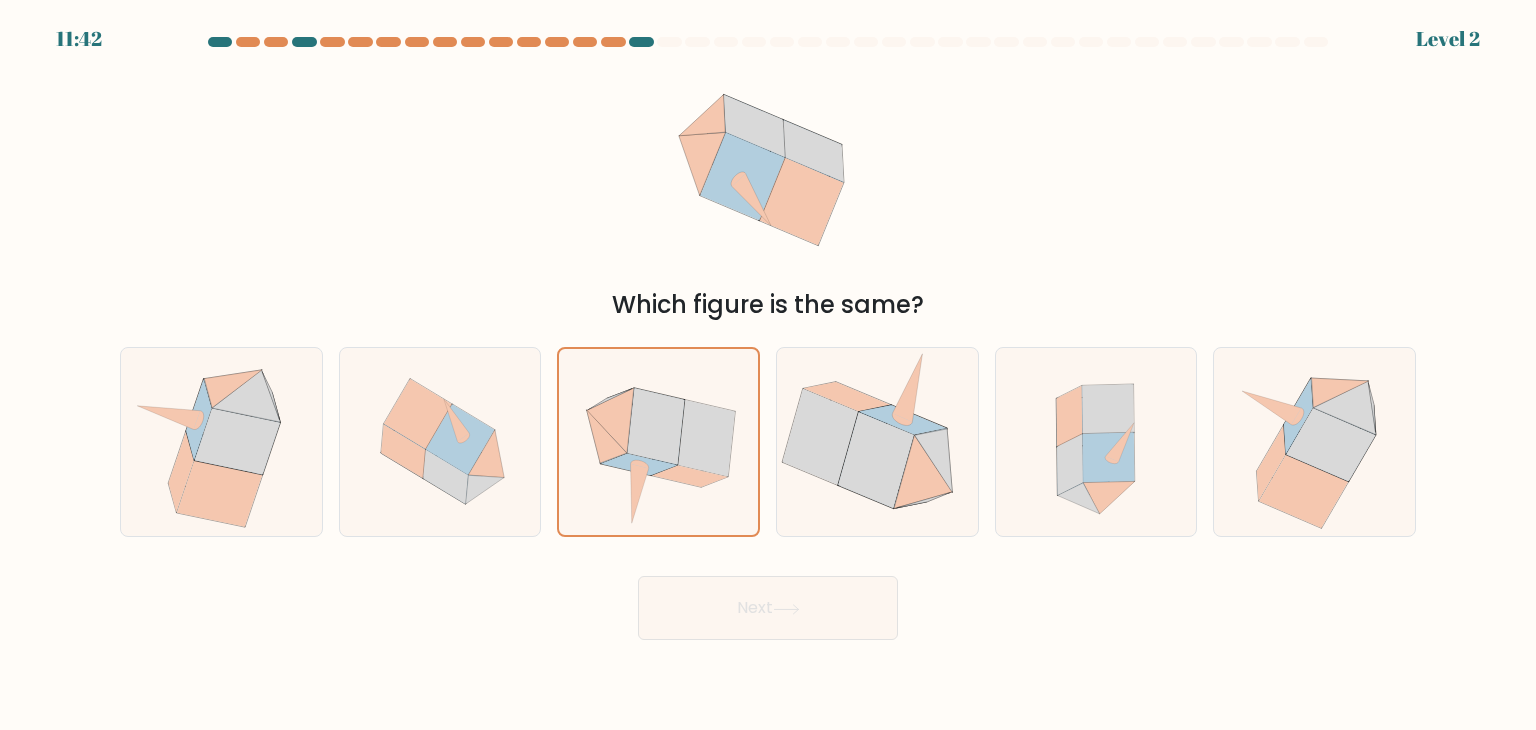 click on "Next" at bounding box center [768, 608] 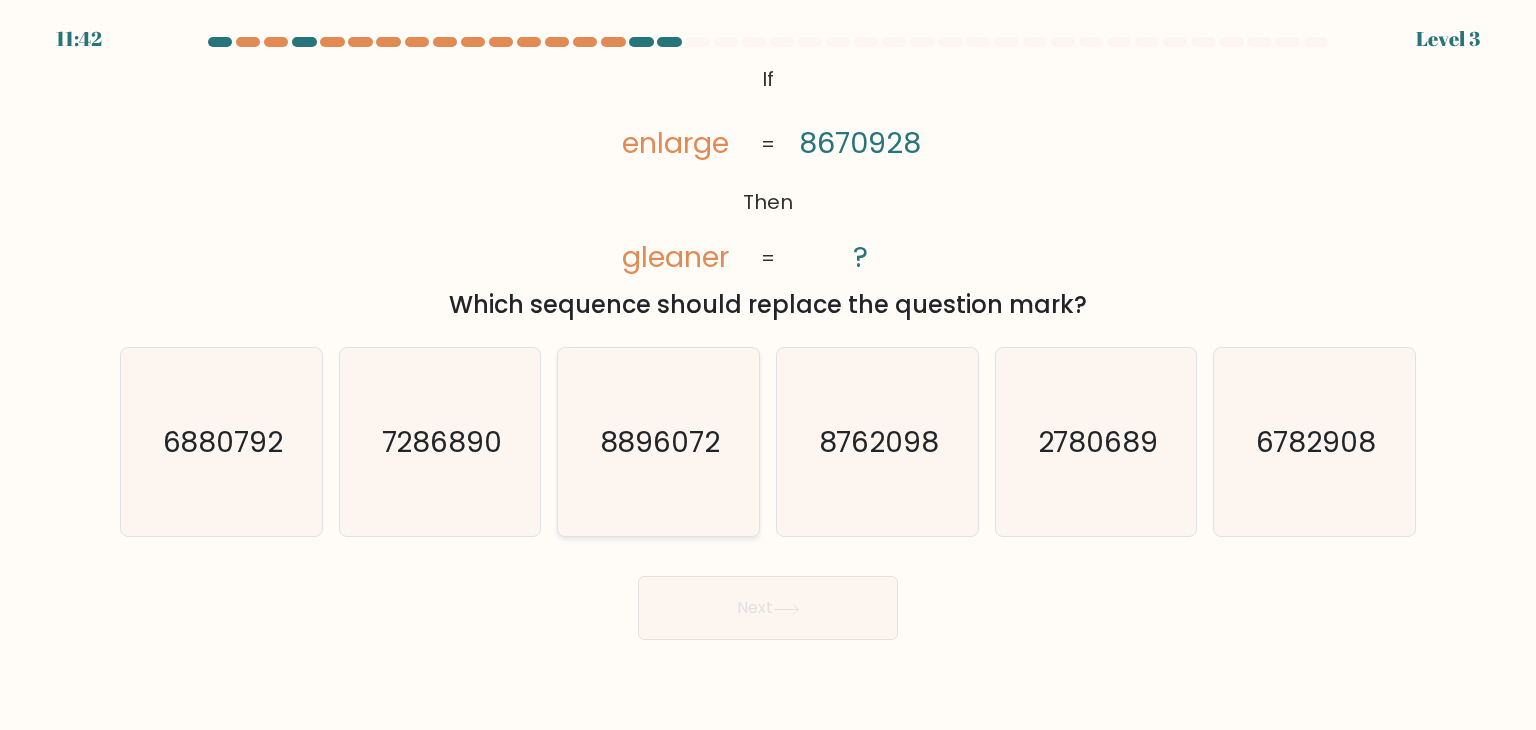 click on "8896072" 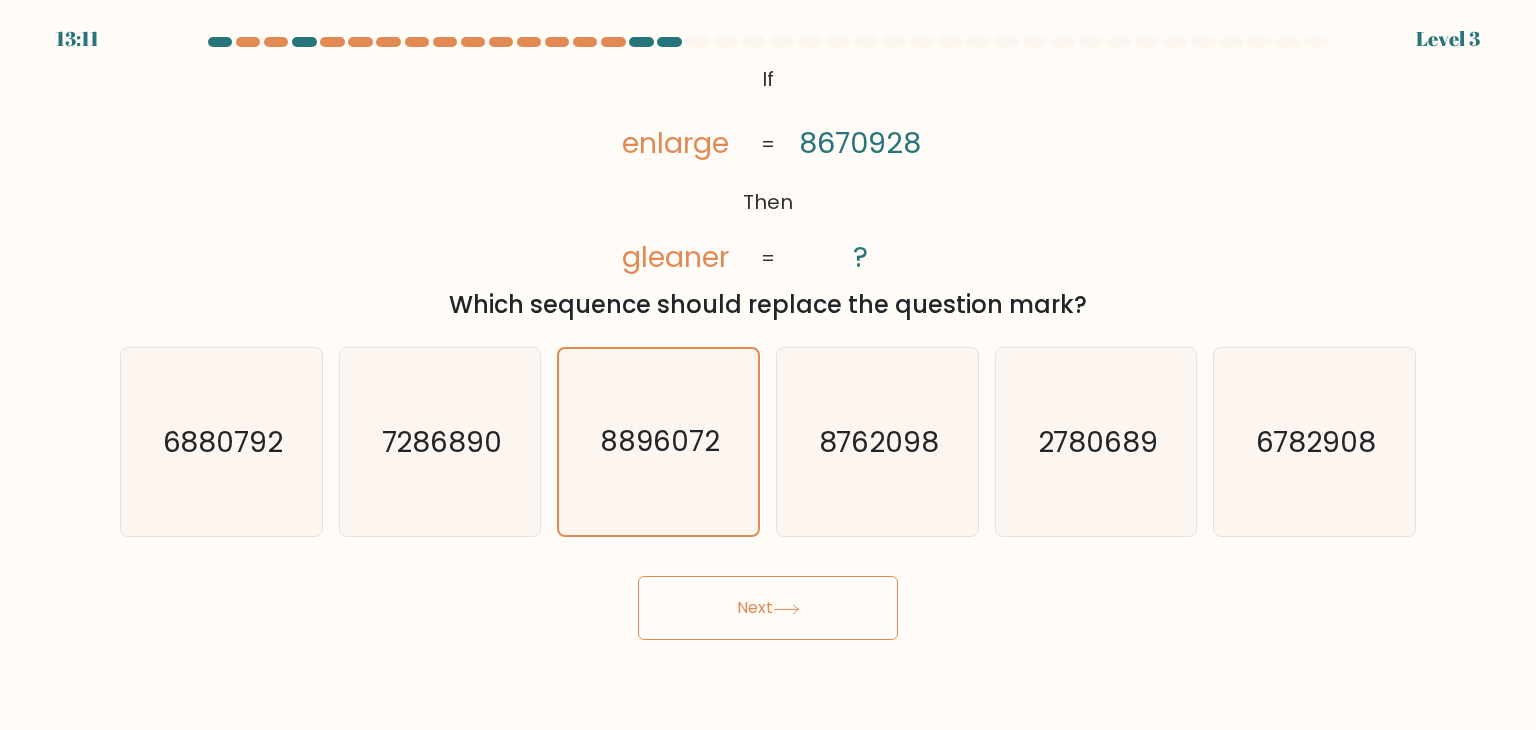 click on "Next" at bounding box center [768, 608] 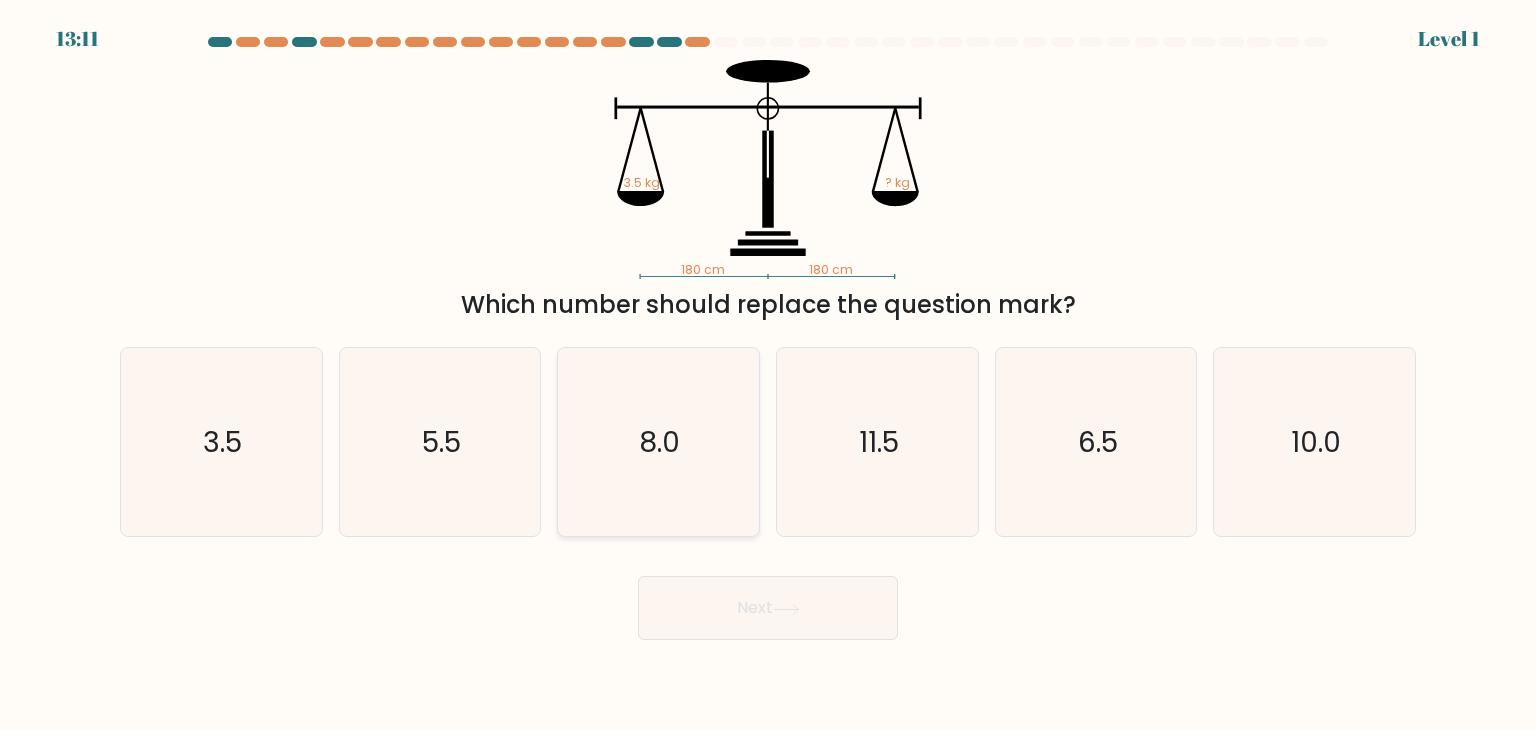 click on "8.0" 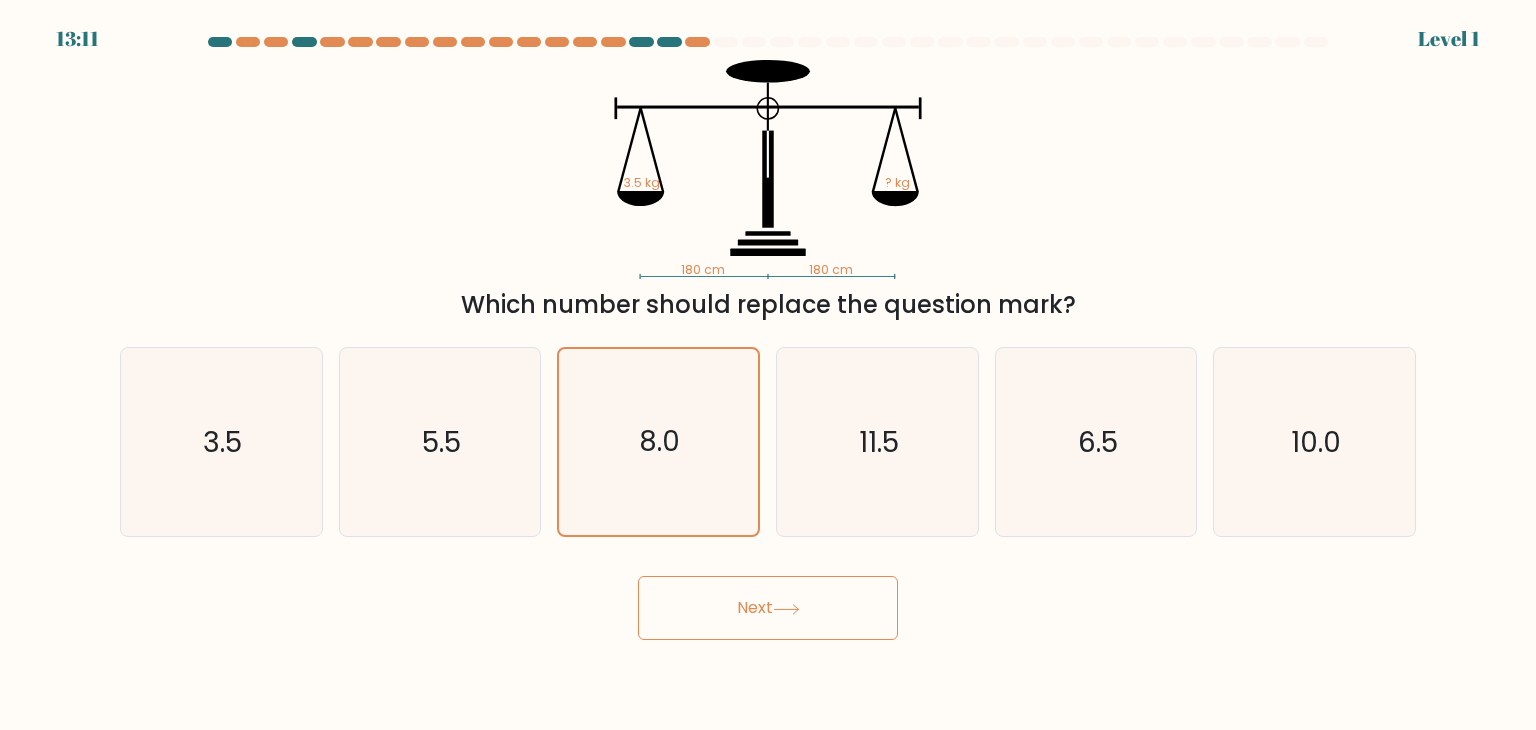 click on "Next" at bounding box center (768, 608) 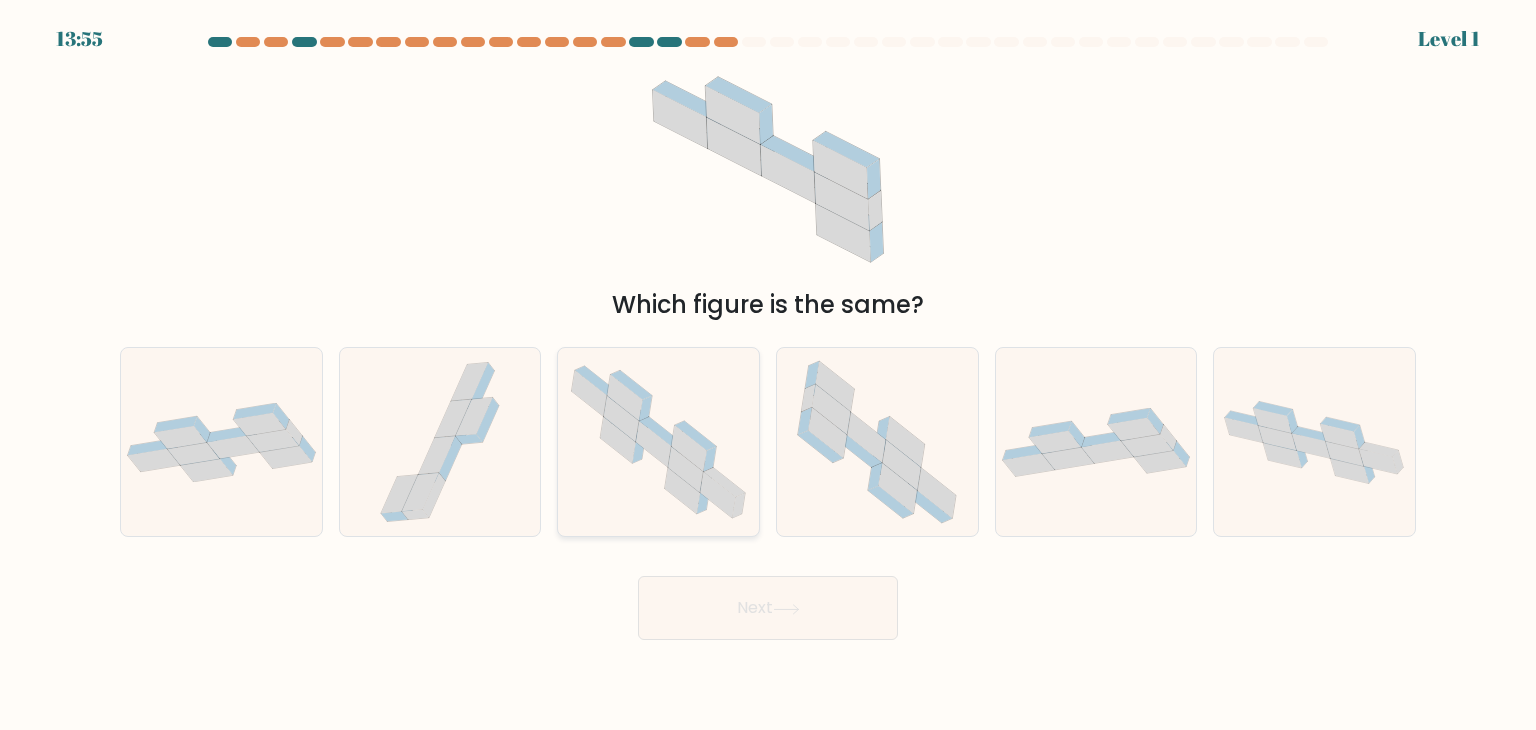 click 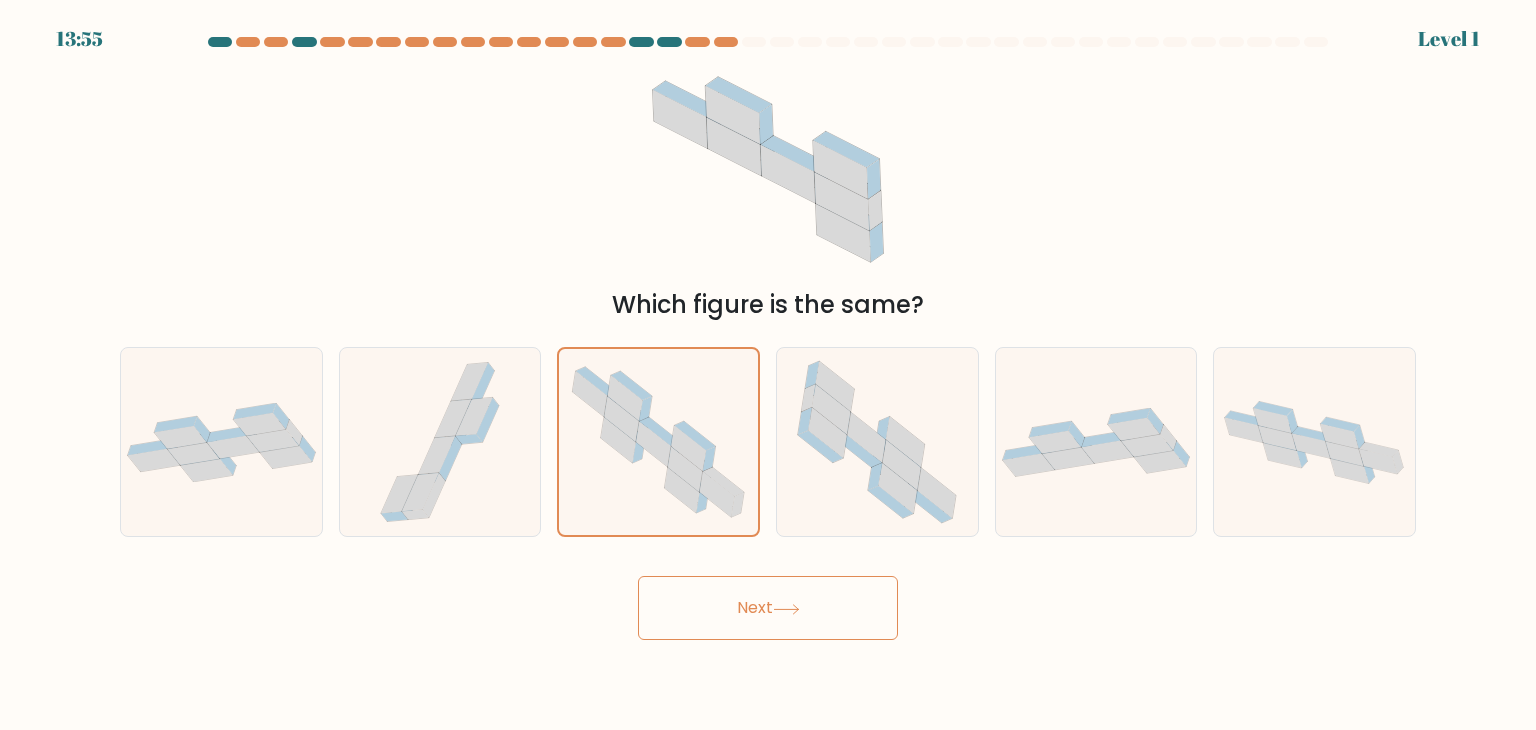 click on "Next" at bounding box center [768, 608] 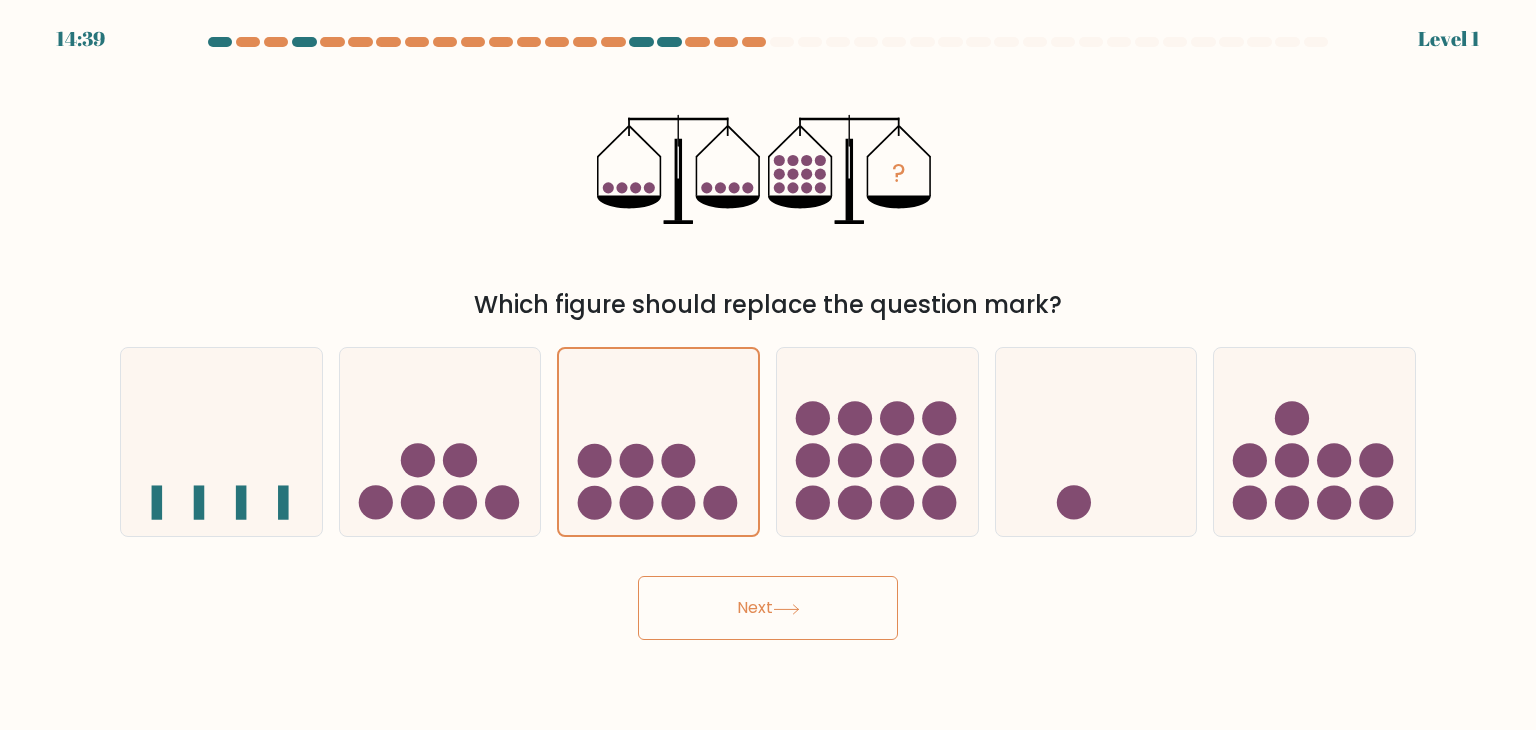 click on "Next" at bounding box center [768, 608] 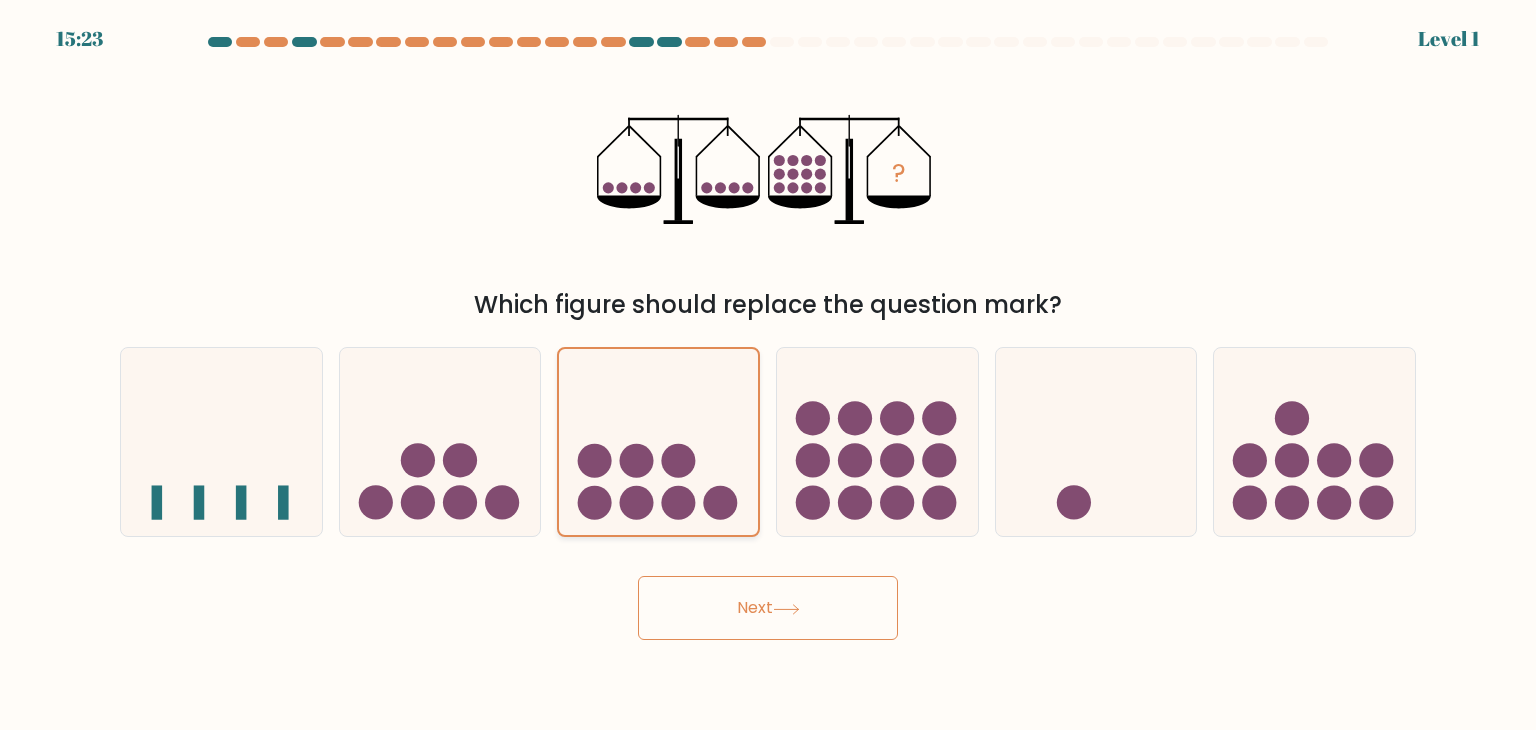 click 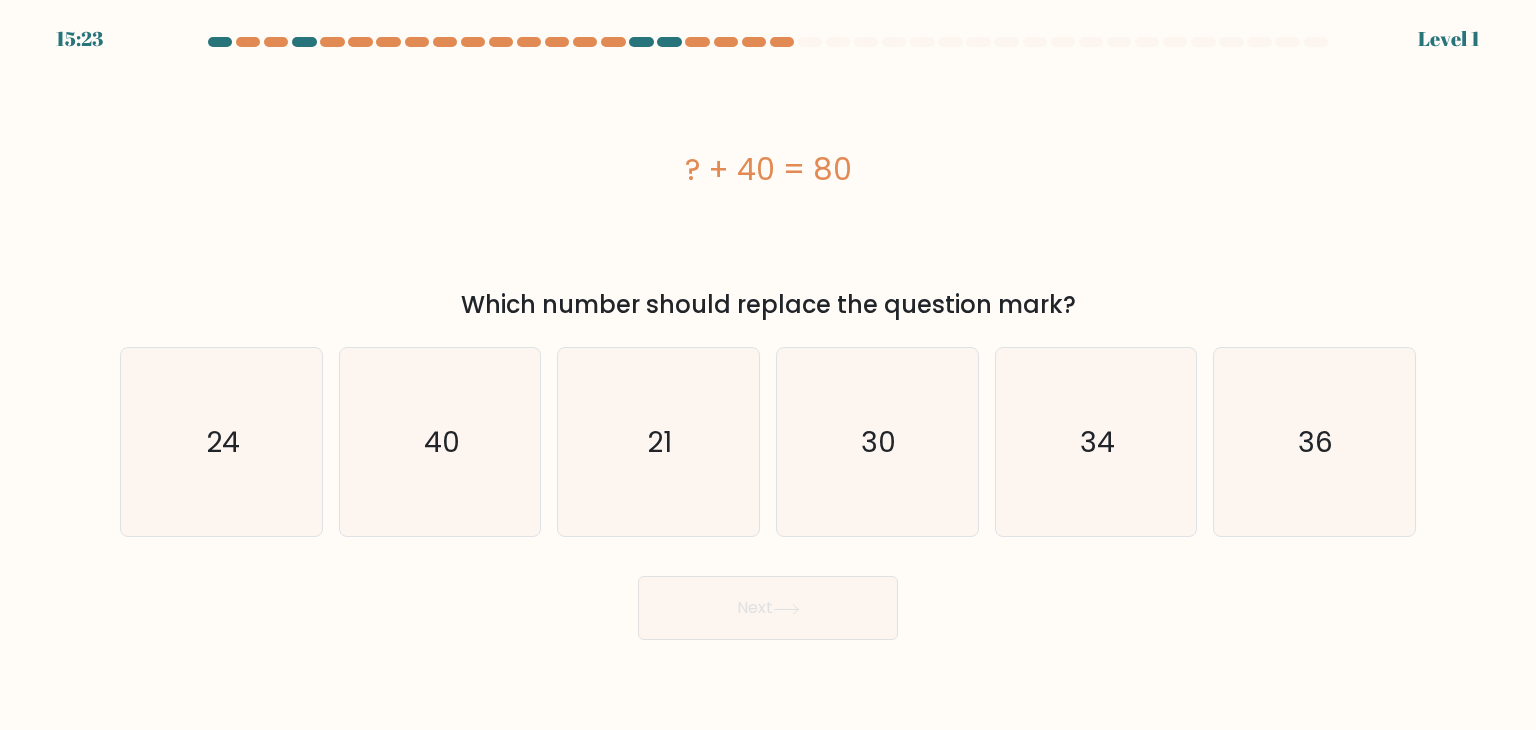 click on "Next" at bounding box center [768, 608] 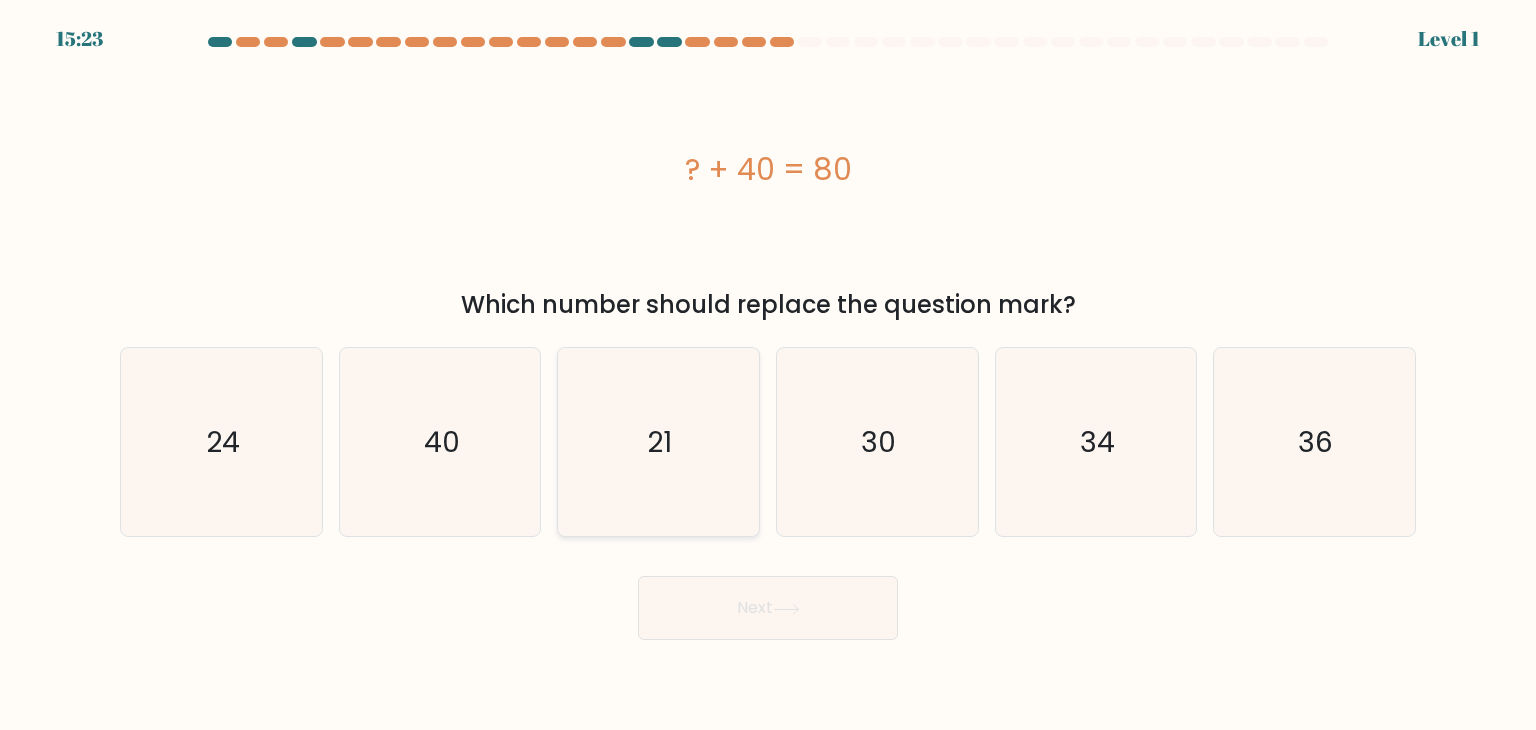 click on "21" 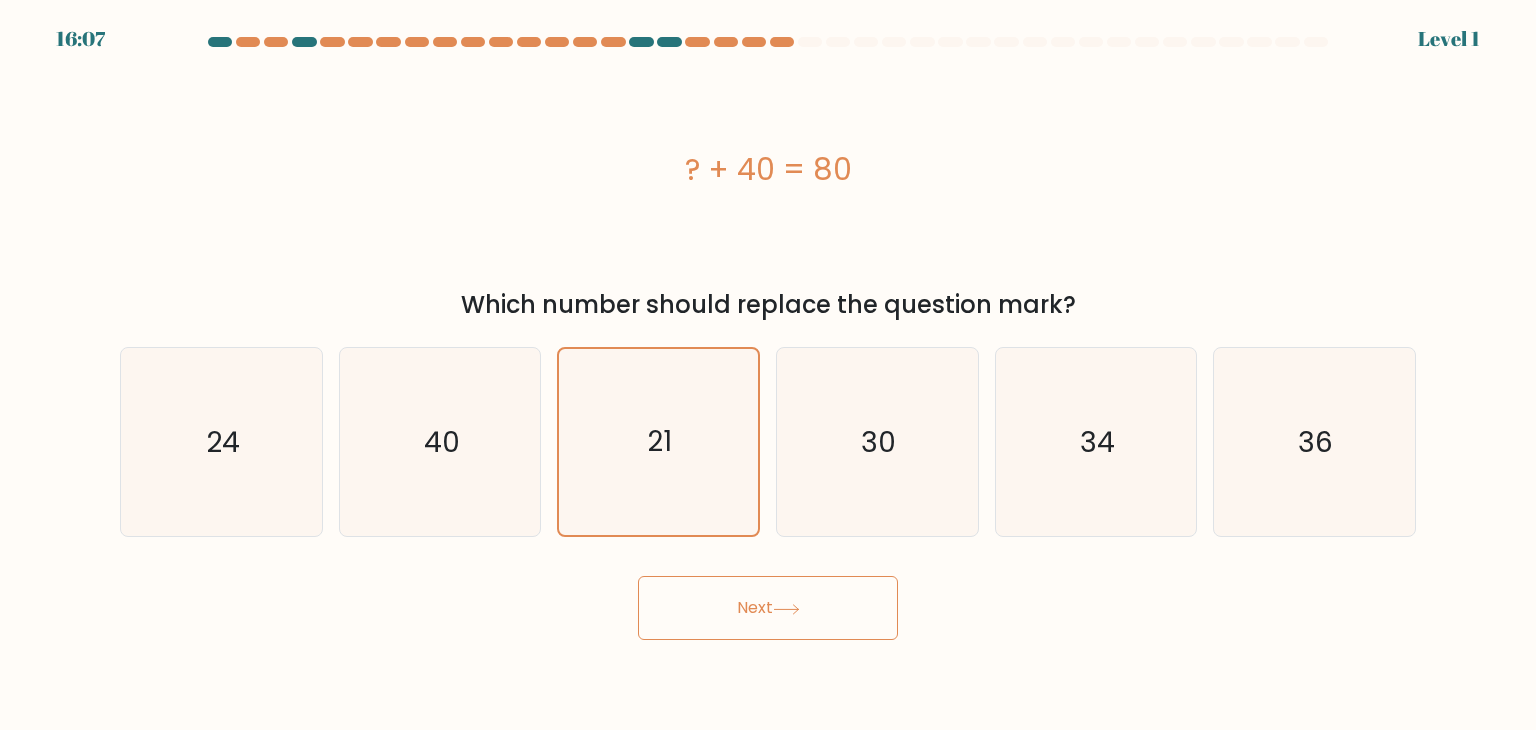 click on "Next" at bounding box center [768, 608] 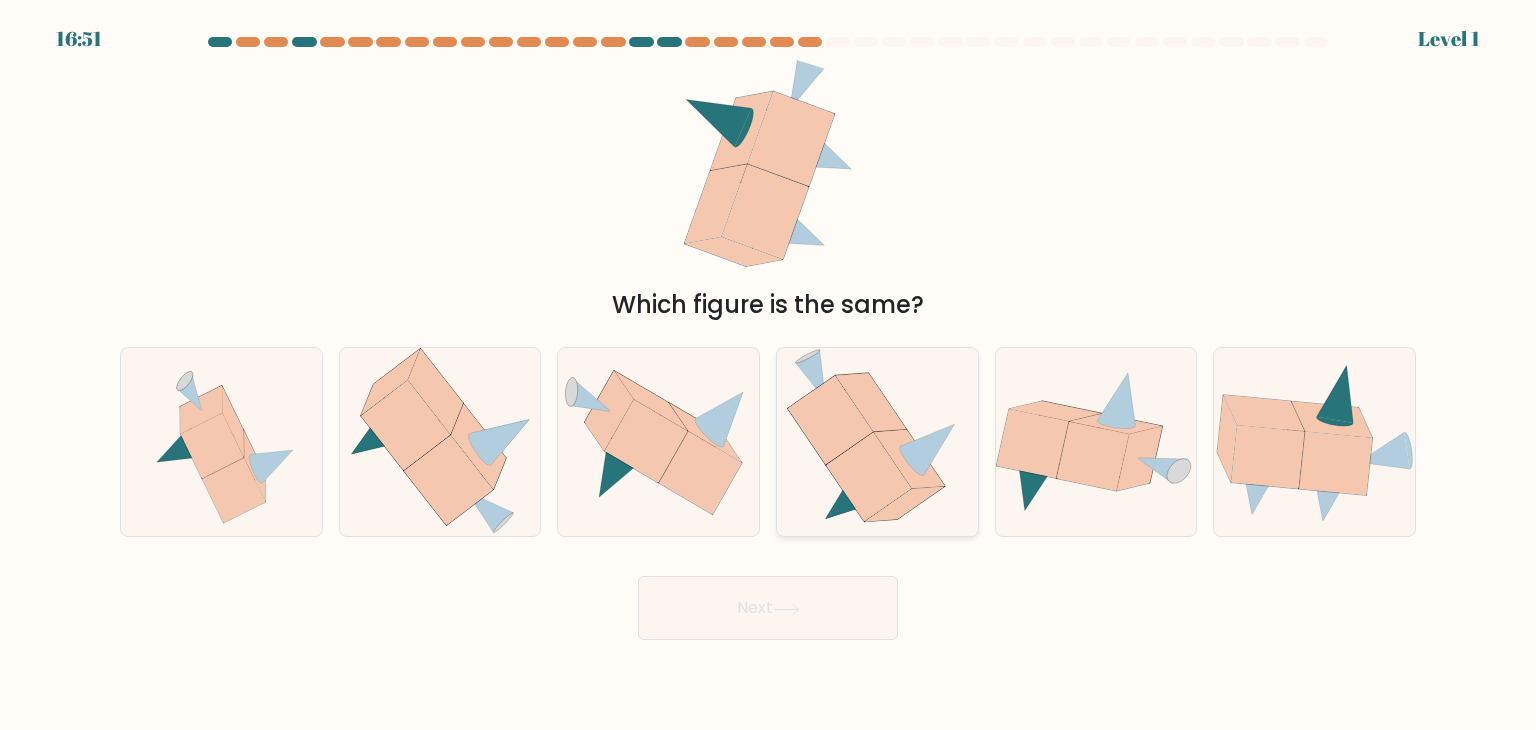 click 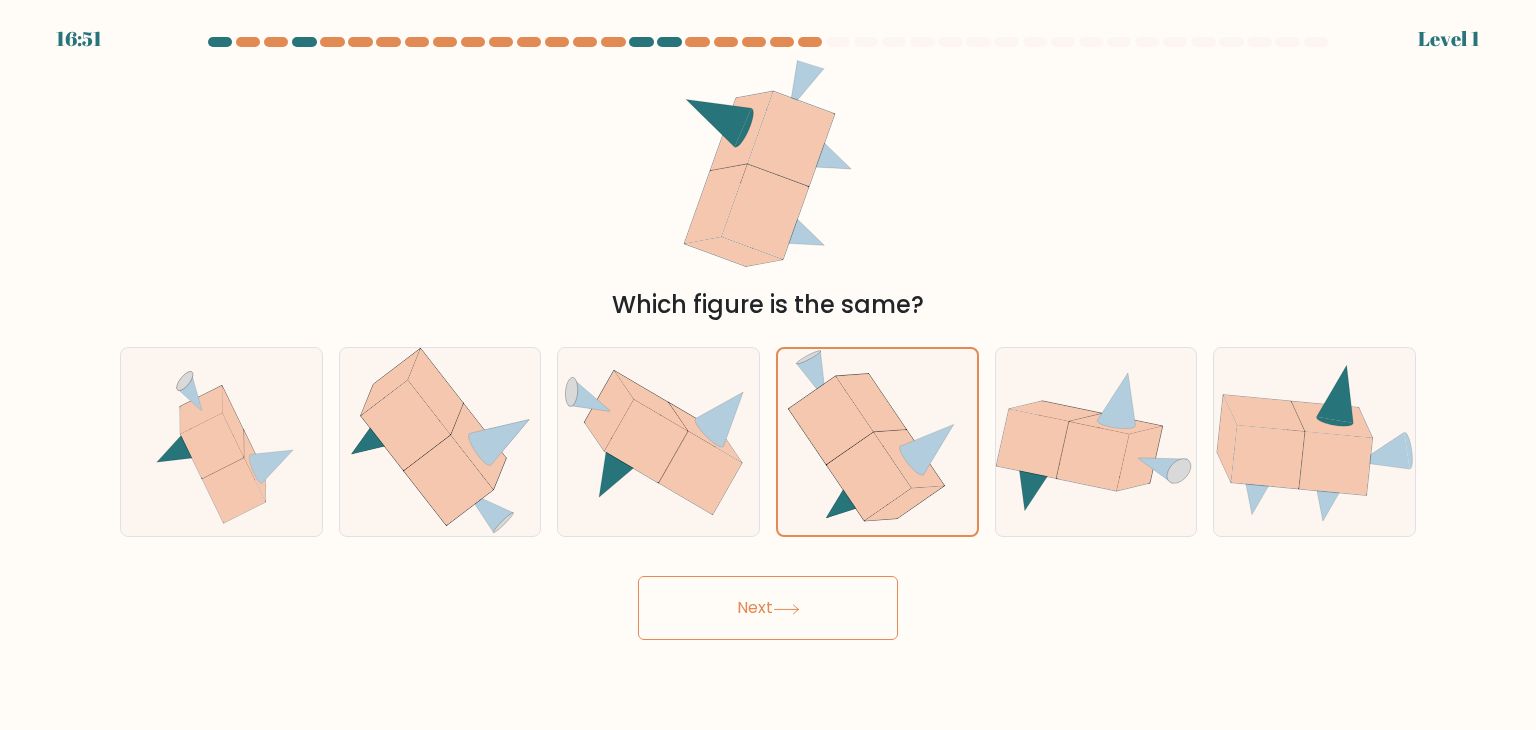 click on "Next" at bounding box center (768, 608) 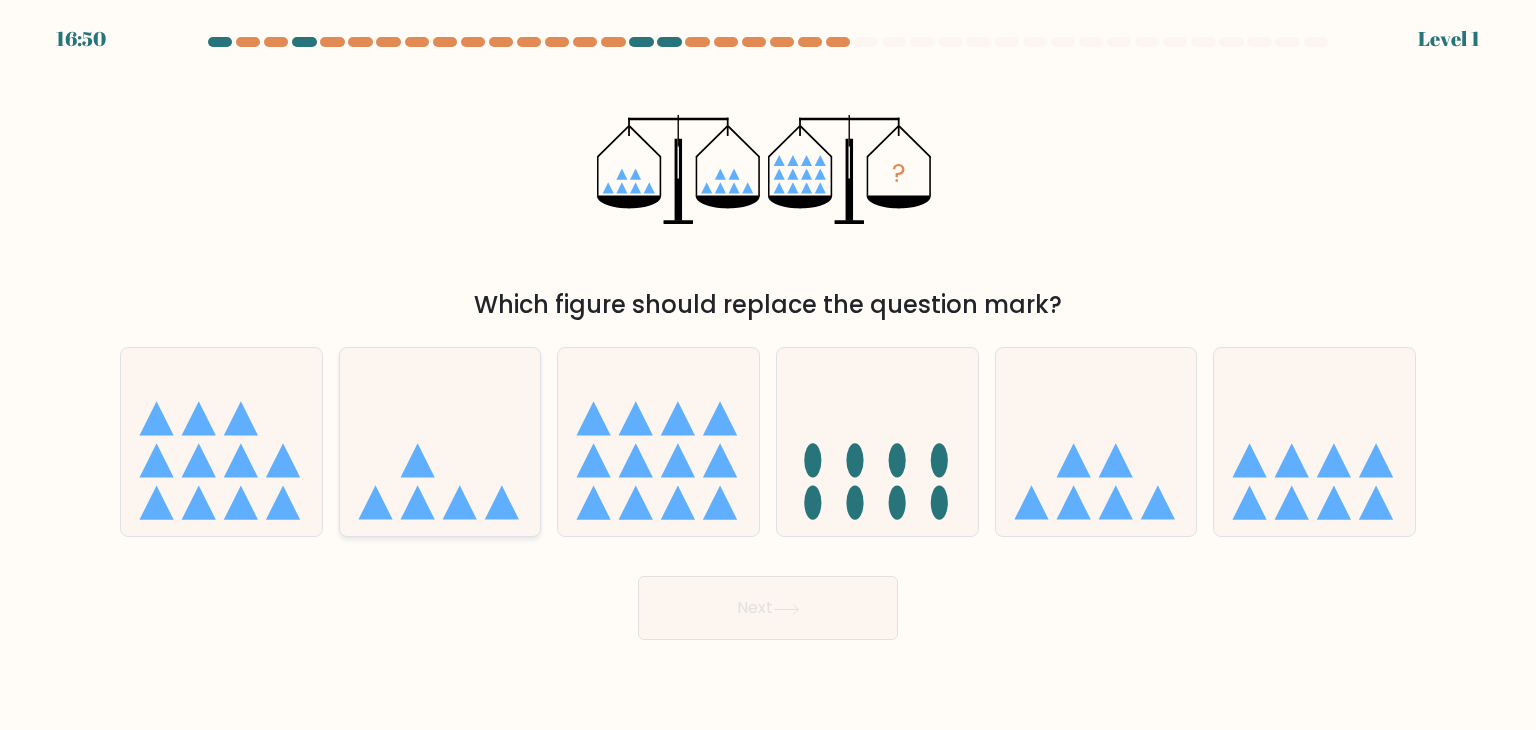 click 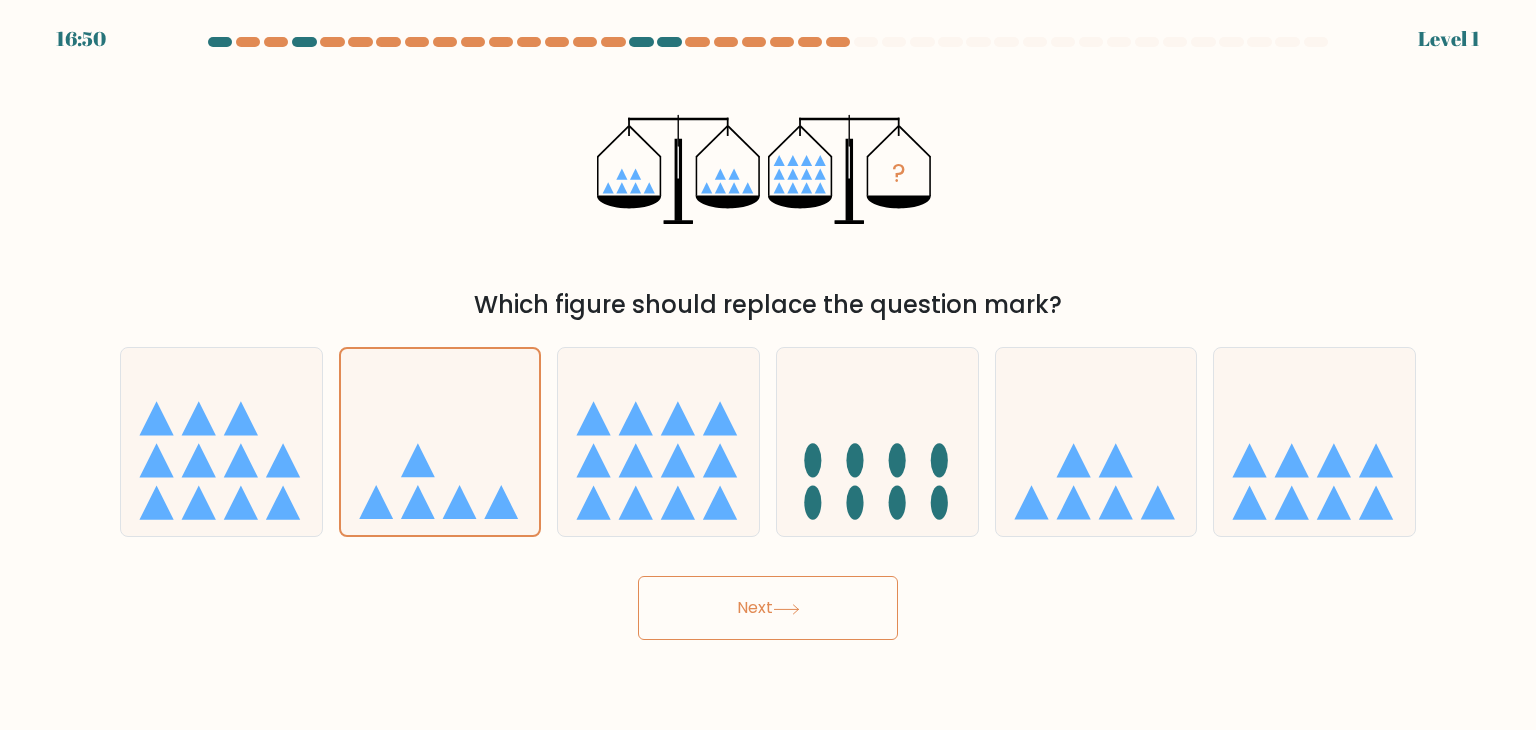 click on "Next" at bounding box center (768, 608) 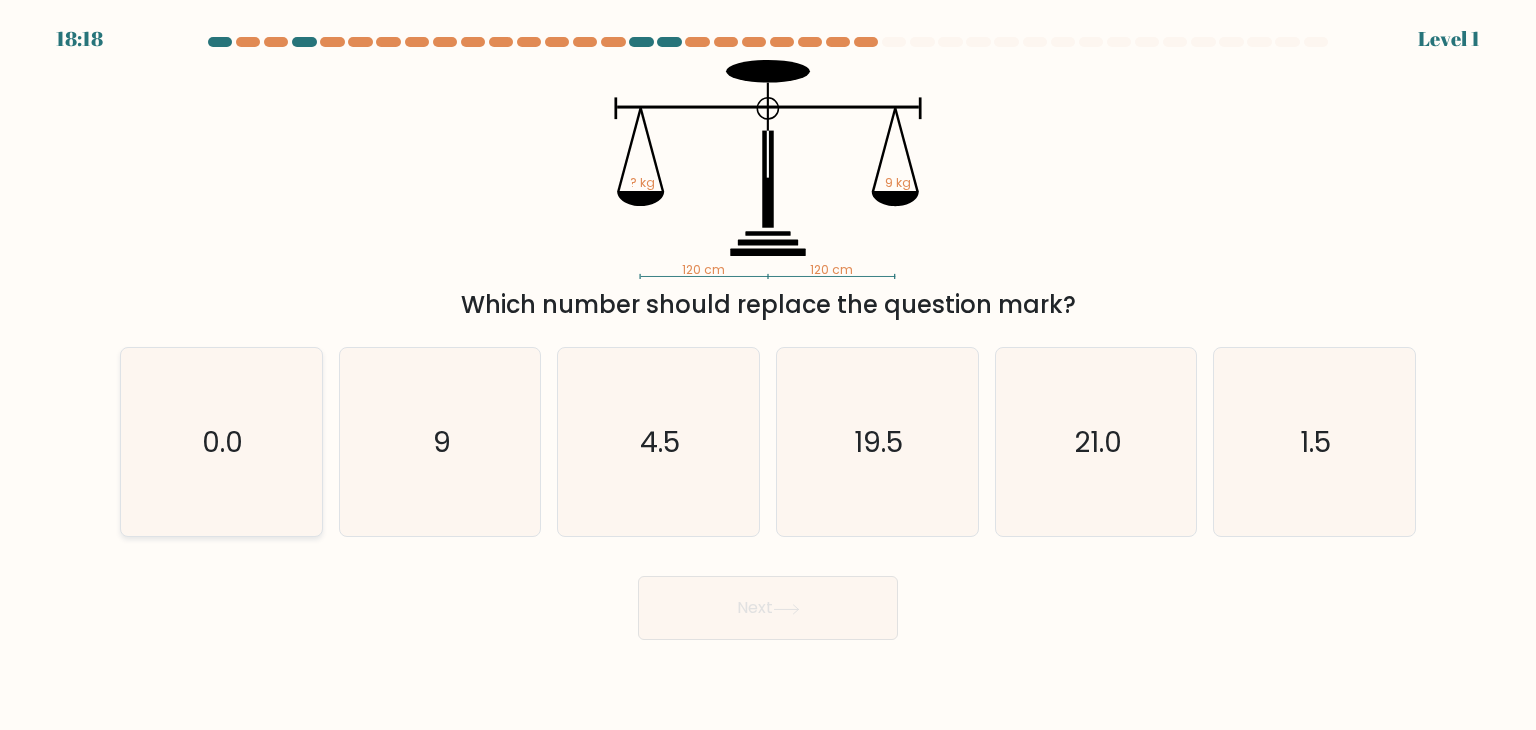 click on "0.0" 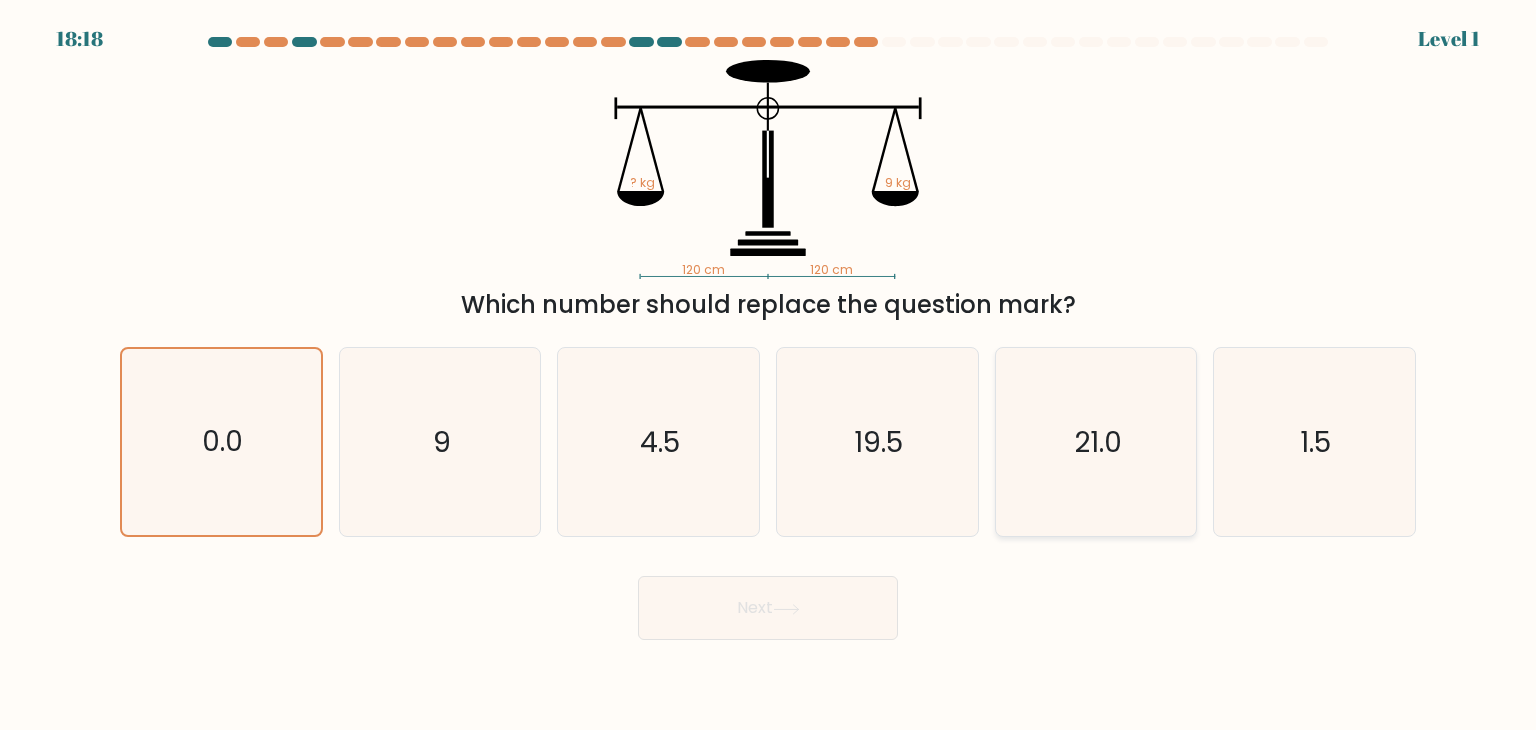 click on "21.0" 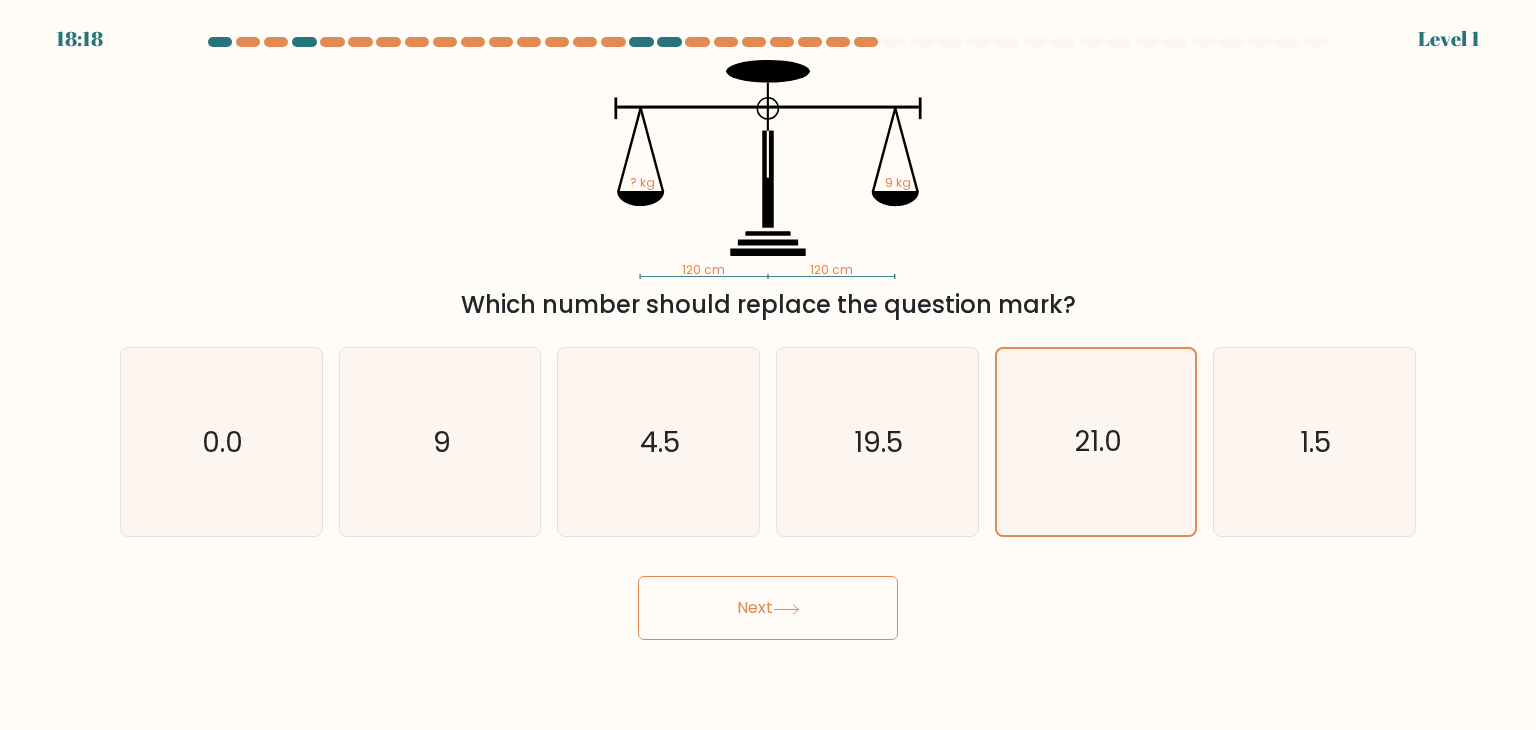 click on "Next" at bounding box center [768, 608] 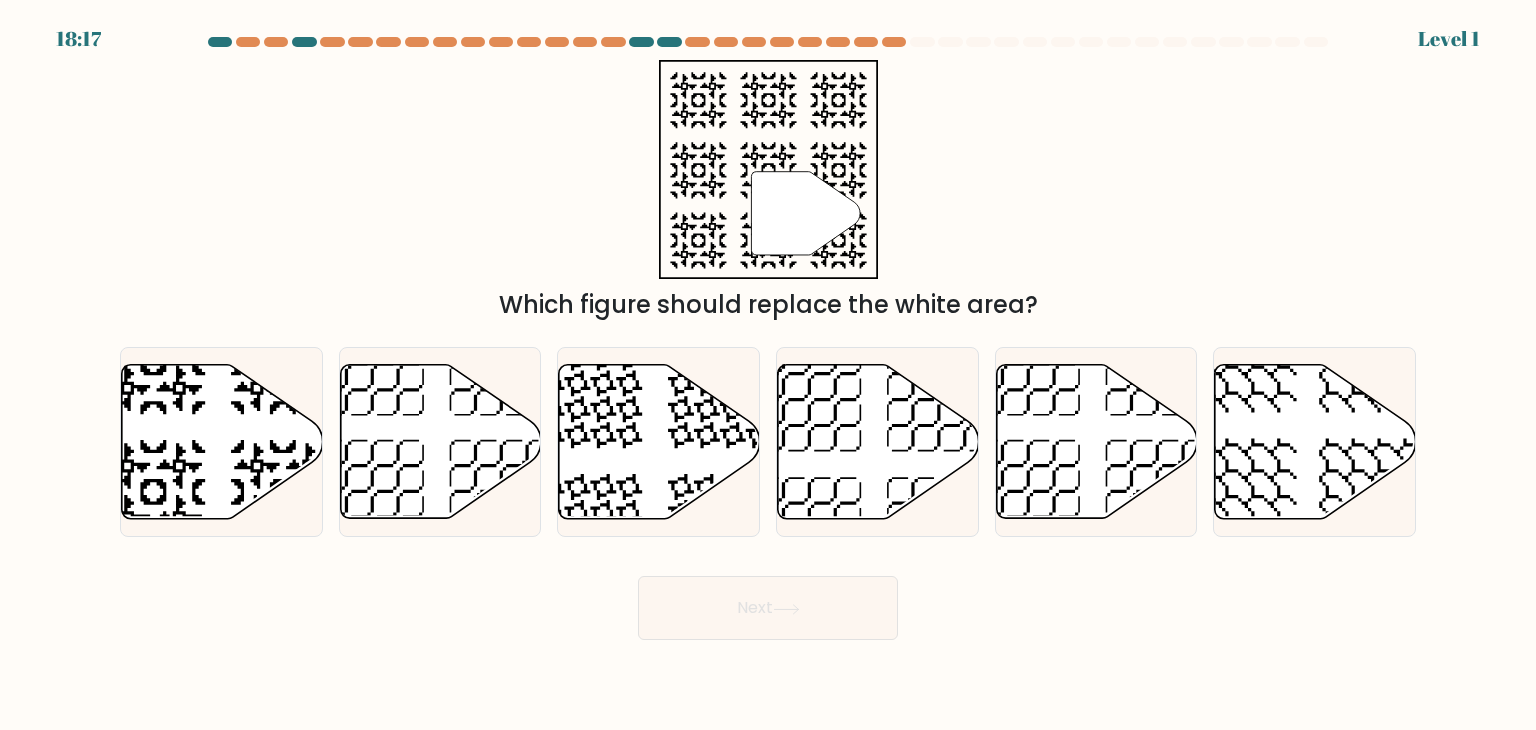 click on "Next" at bounding box center (768, 608) 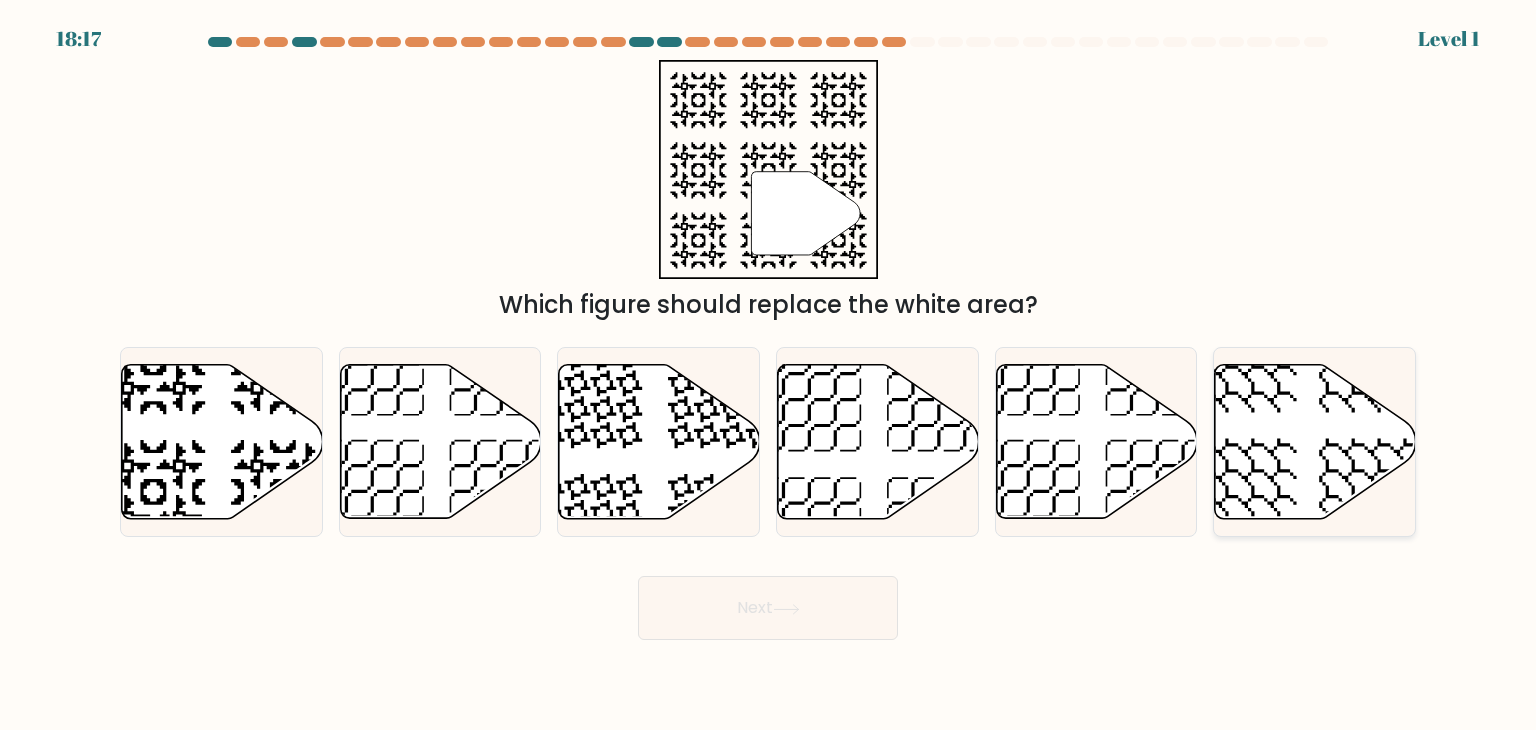 click 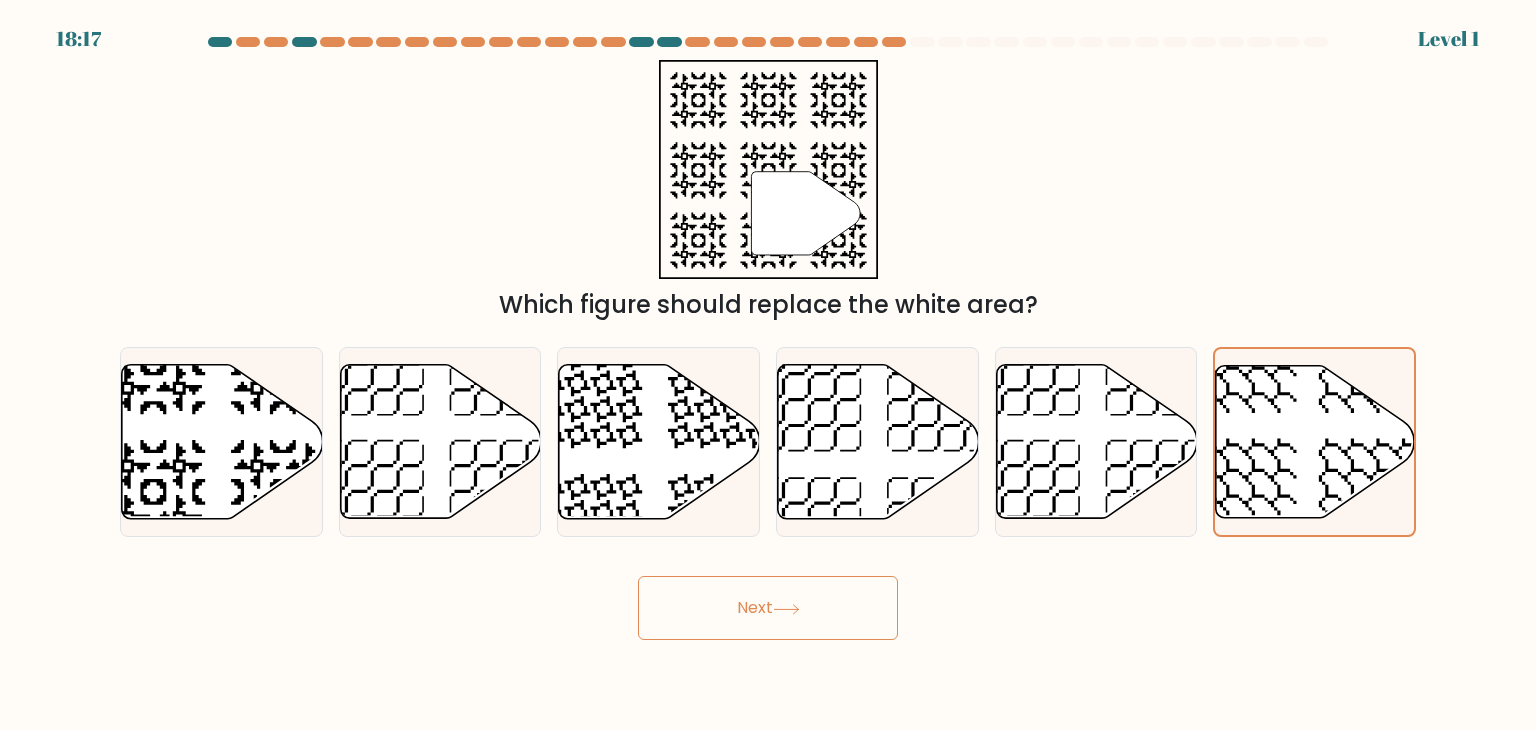 click on "Next" at bounding box center (768, 608) 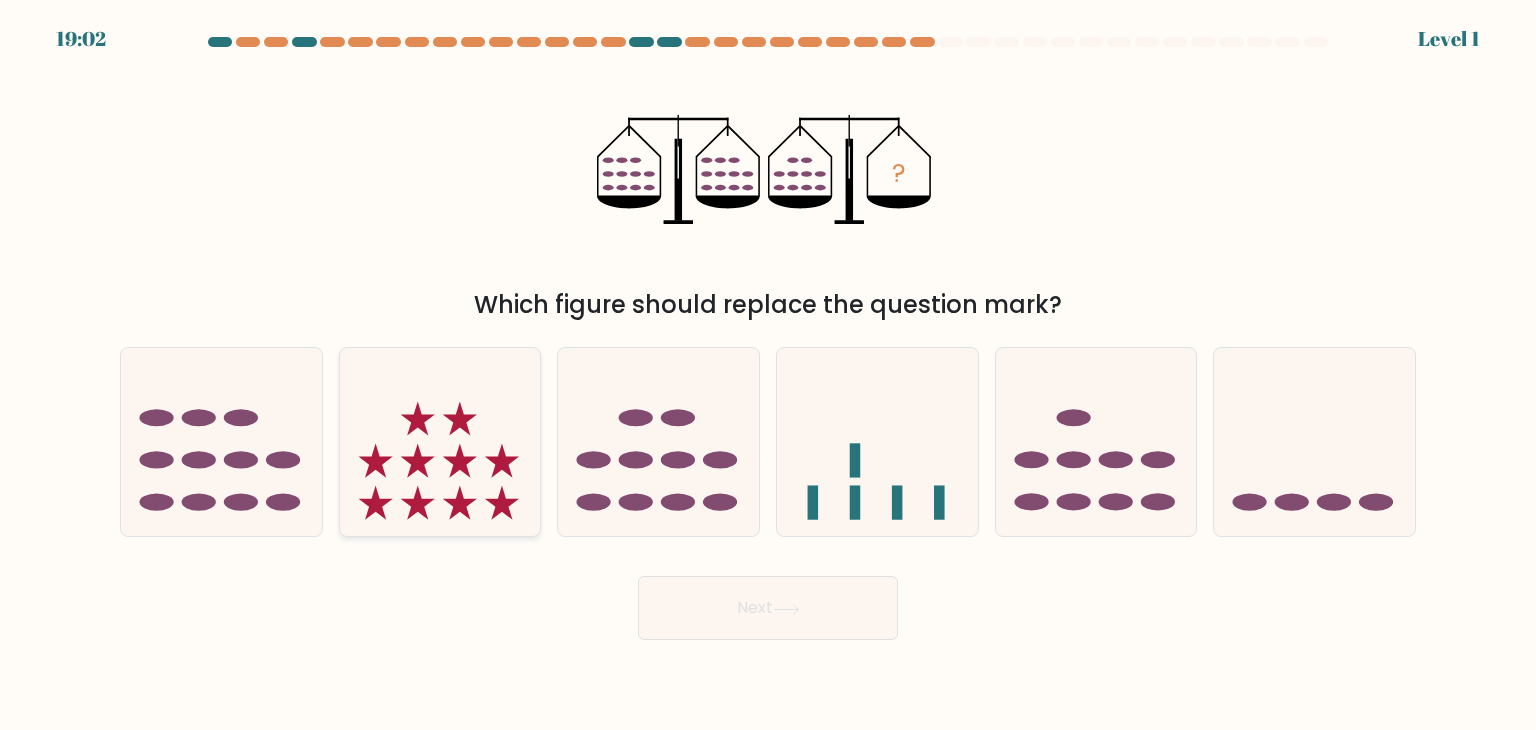 click 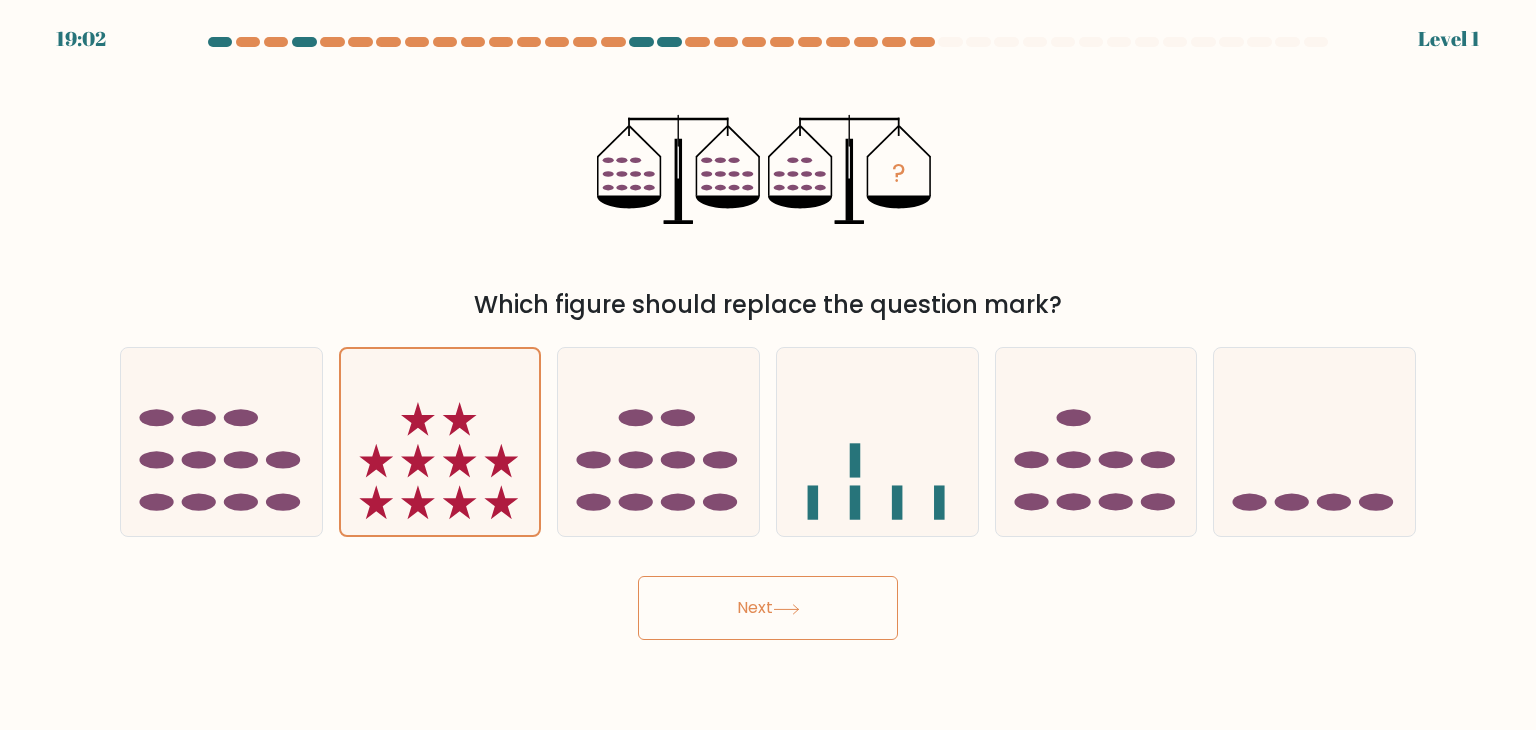 click on "Next" at bounding box center [768, 608] 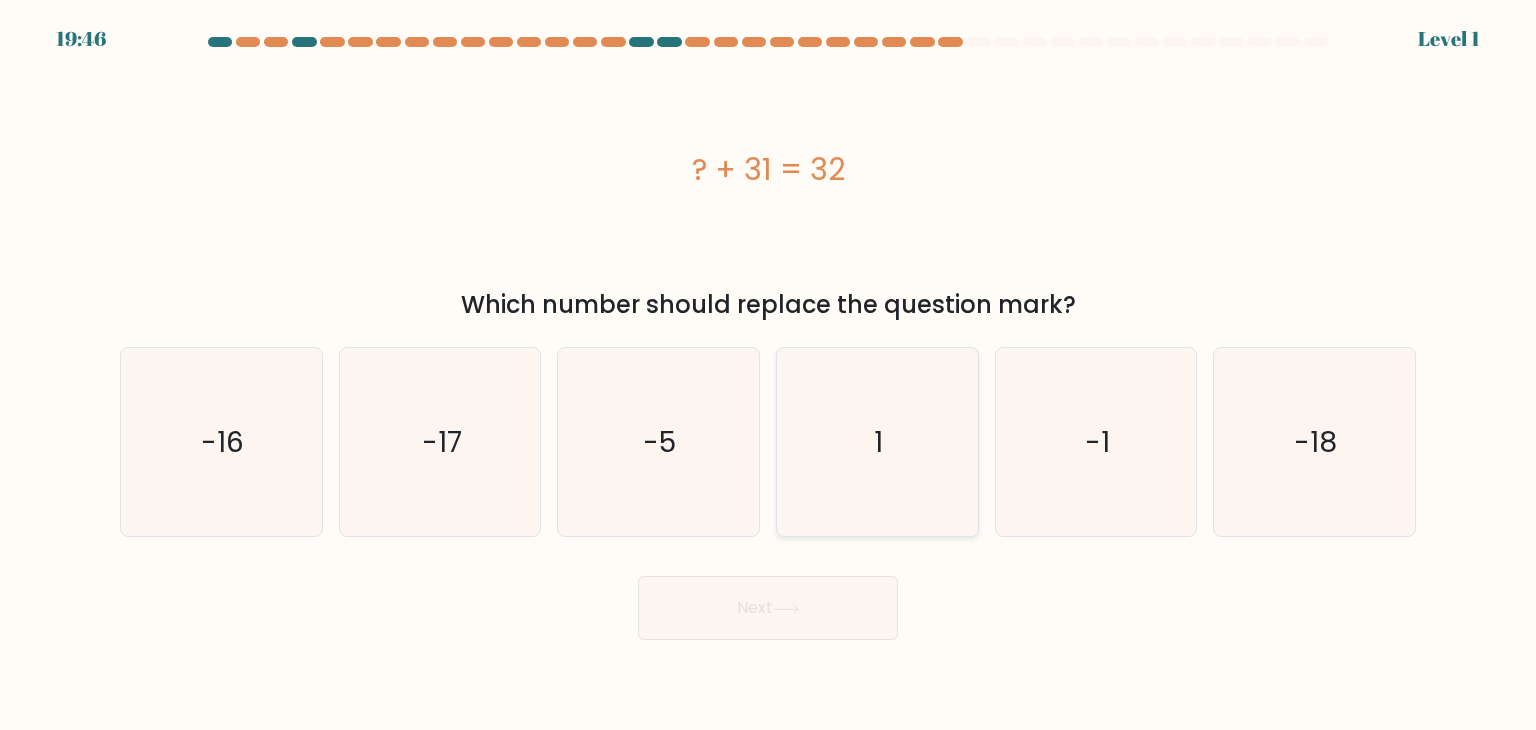 click on "1" 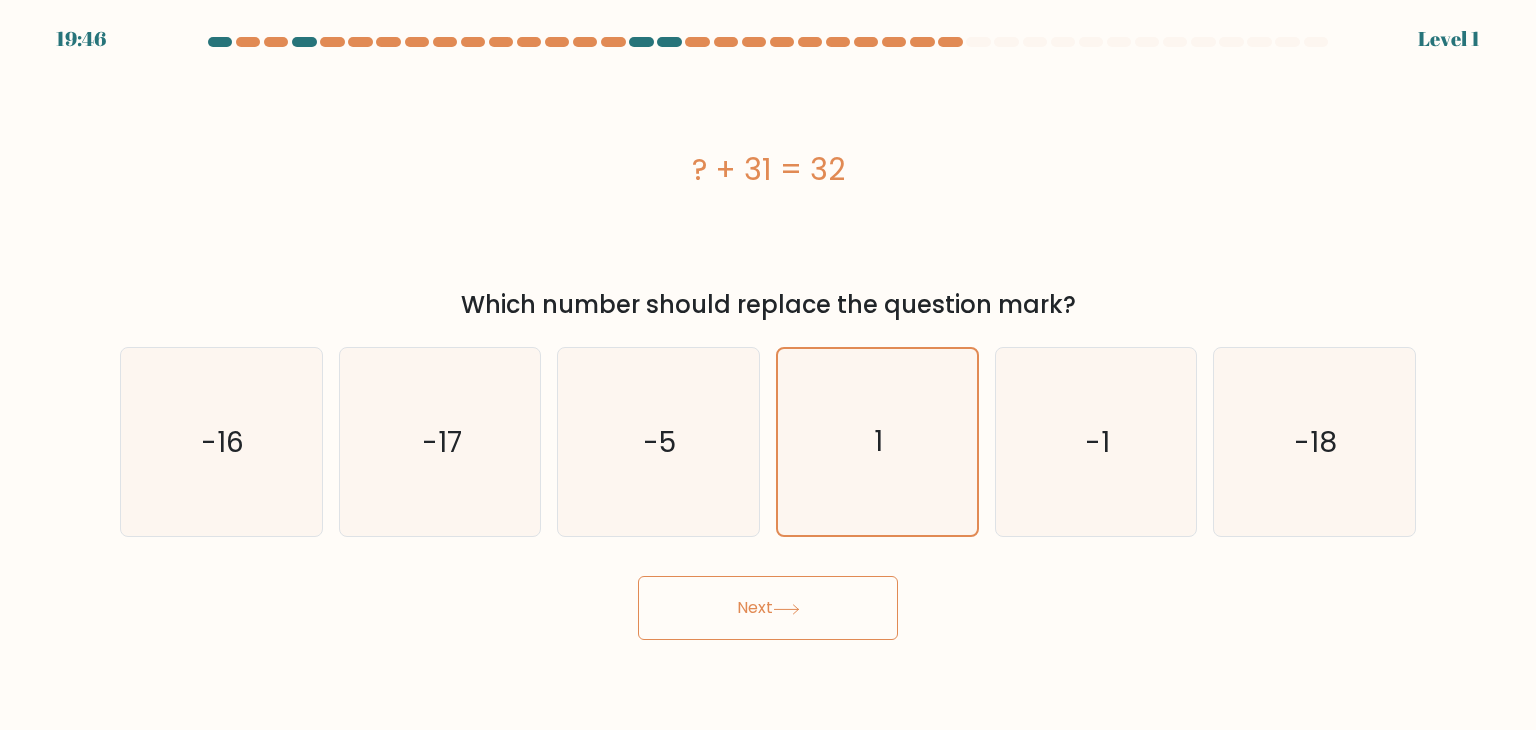 click on "Next" at bounding box center (768, 608) 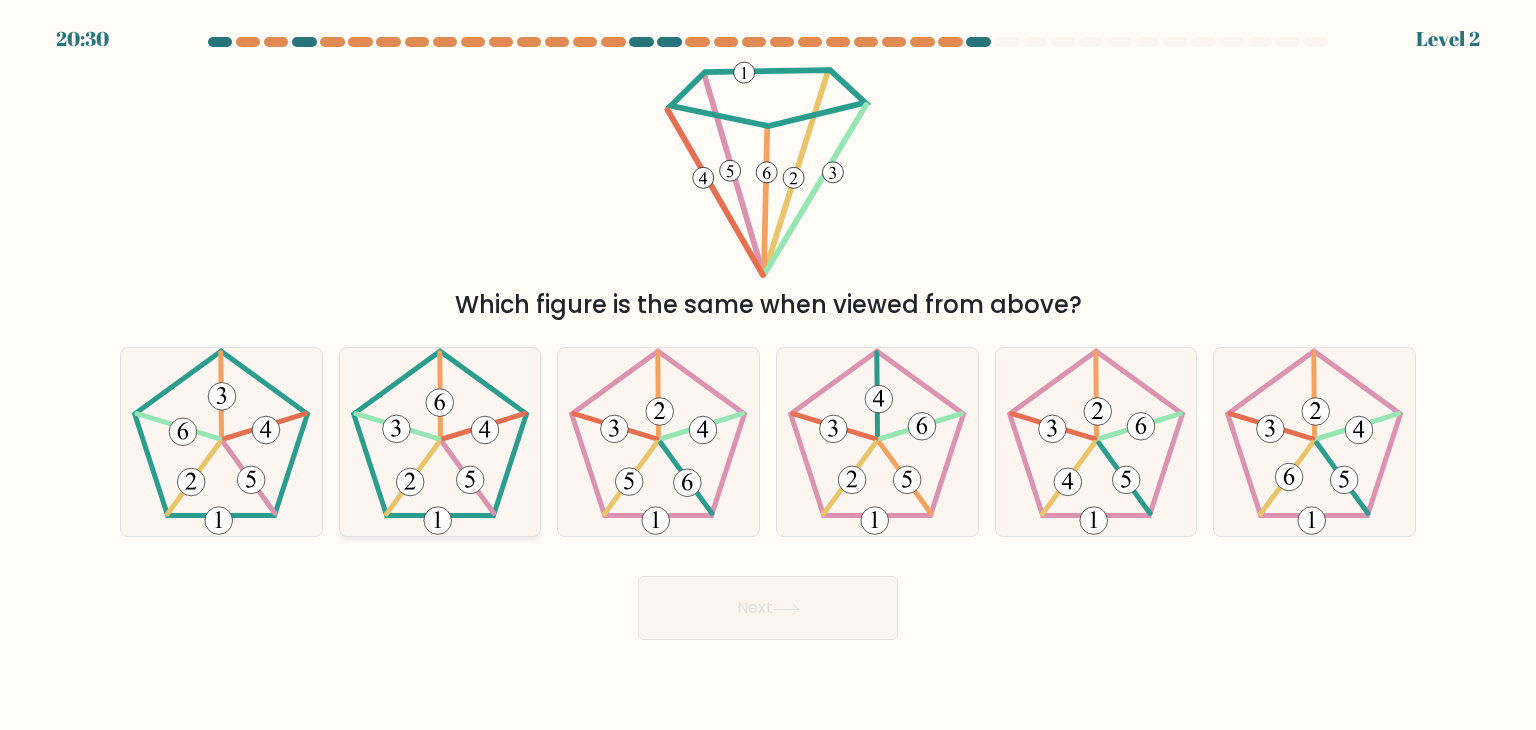 click 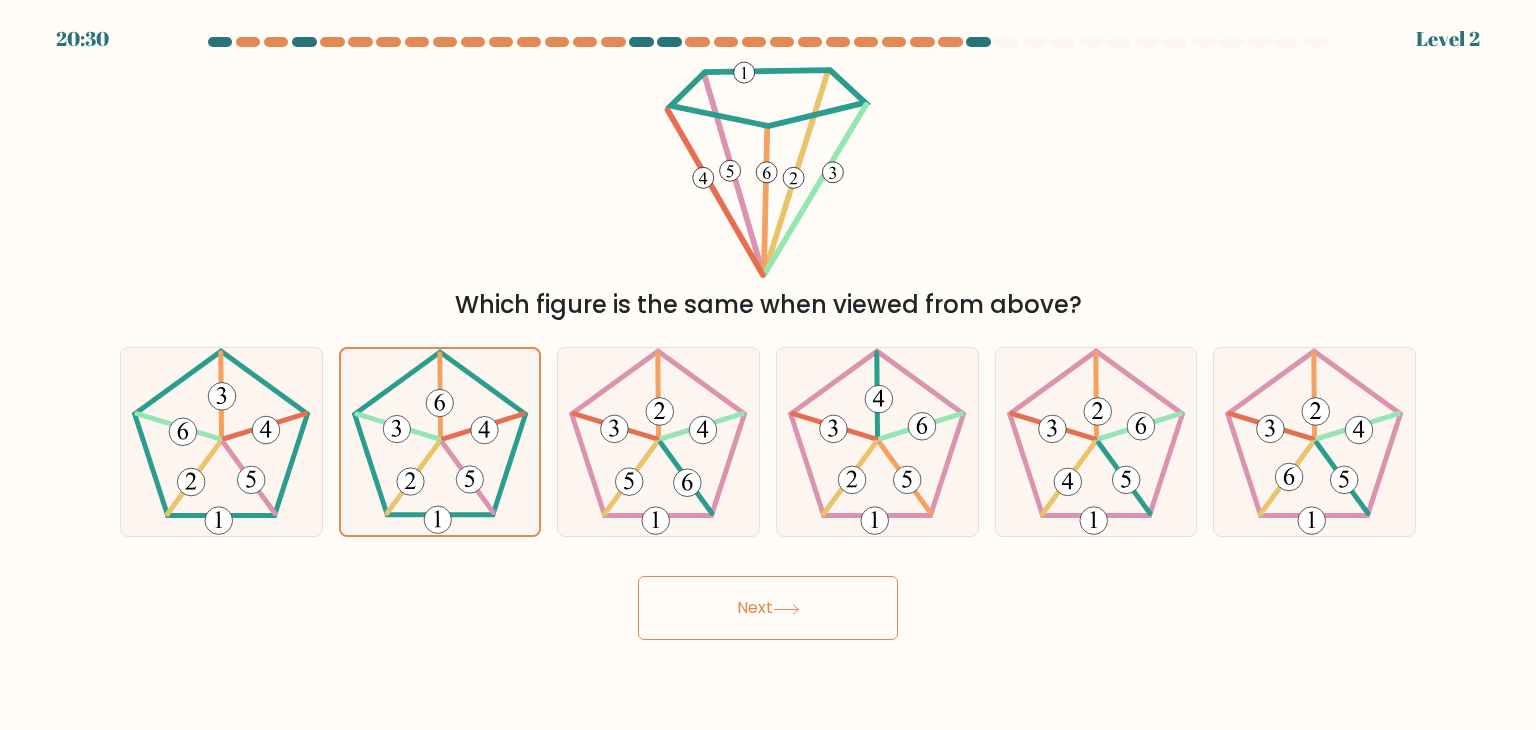 click on "Next" at bounding box center [768, 608] 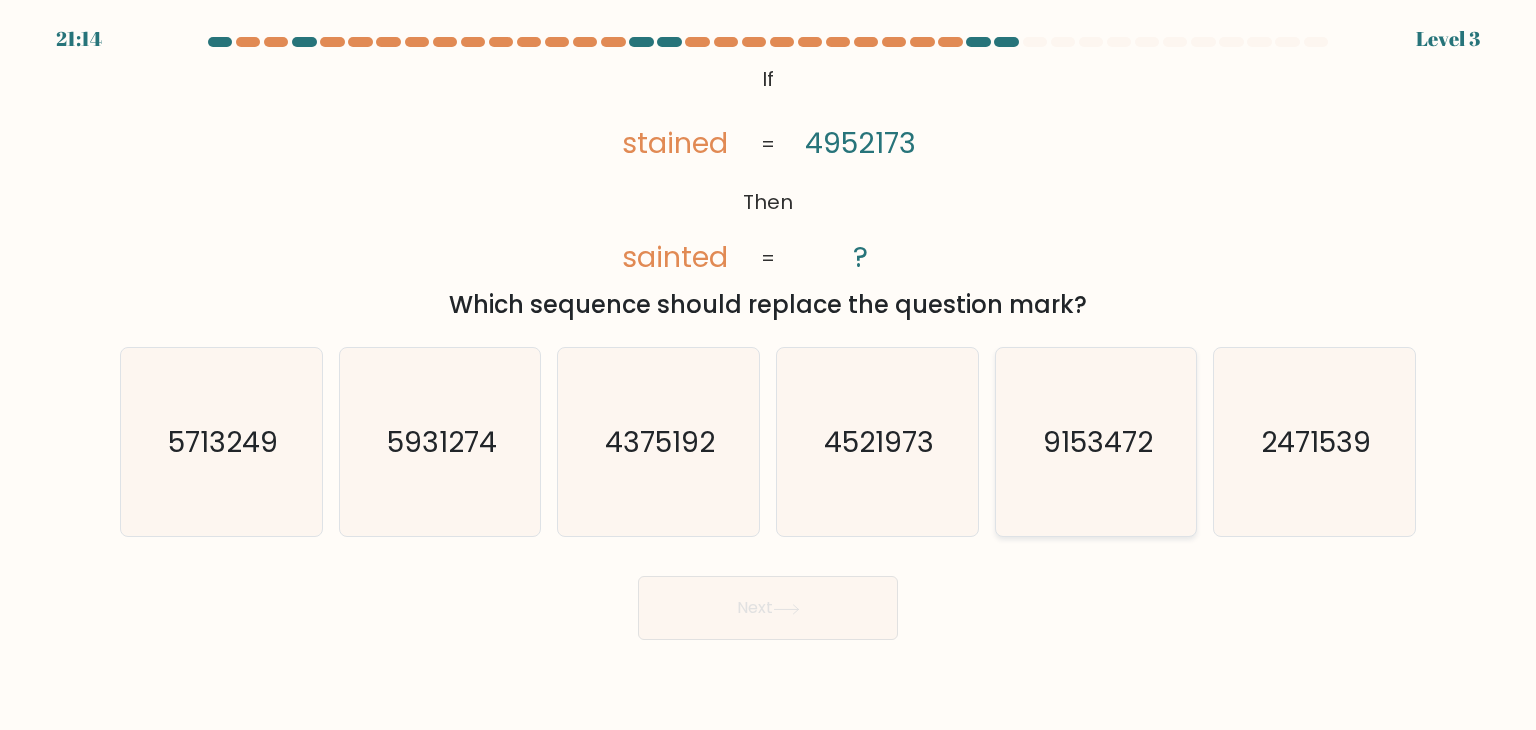 click on "9153472" 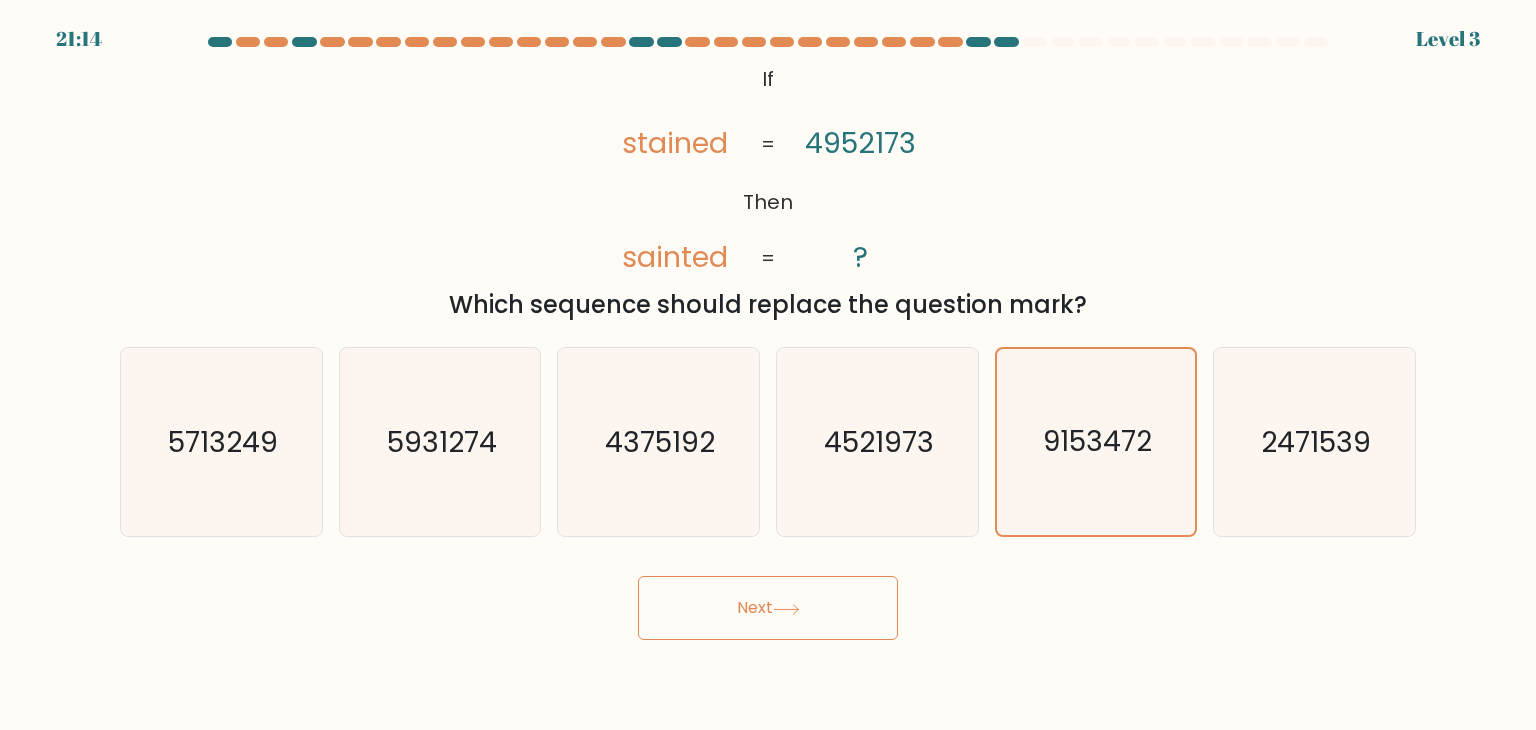 click on "Next" at bounding box center [768, 608] 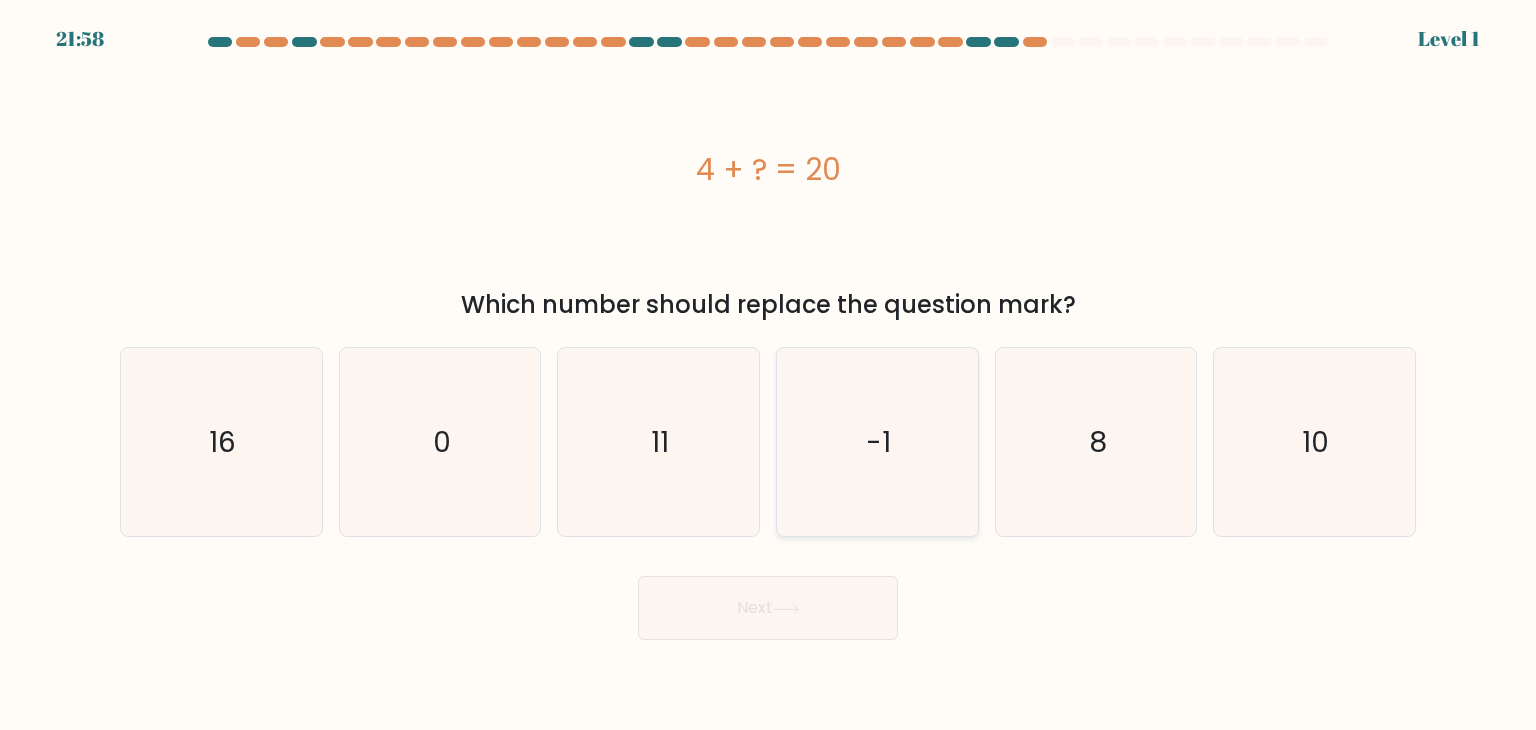 click on "-1" 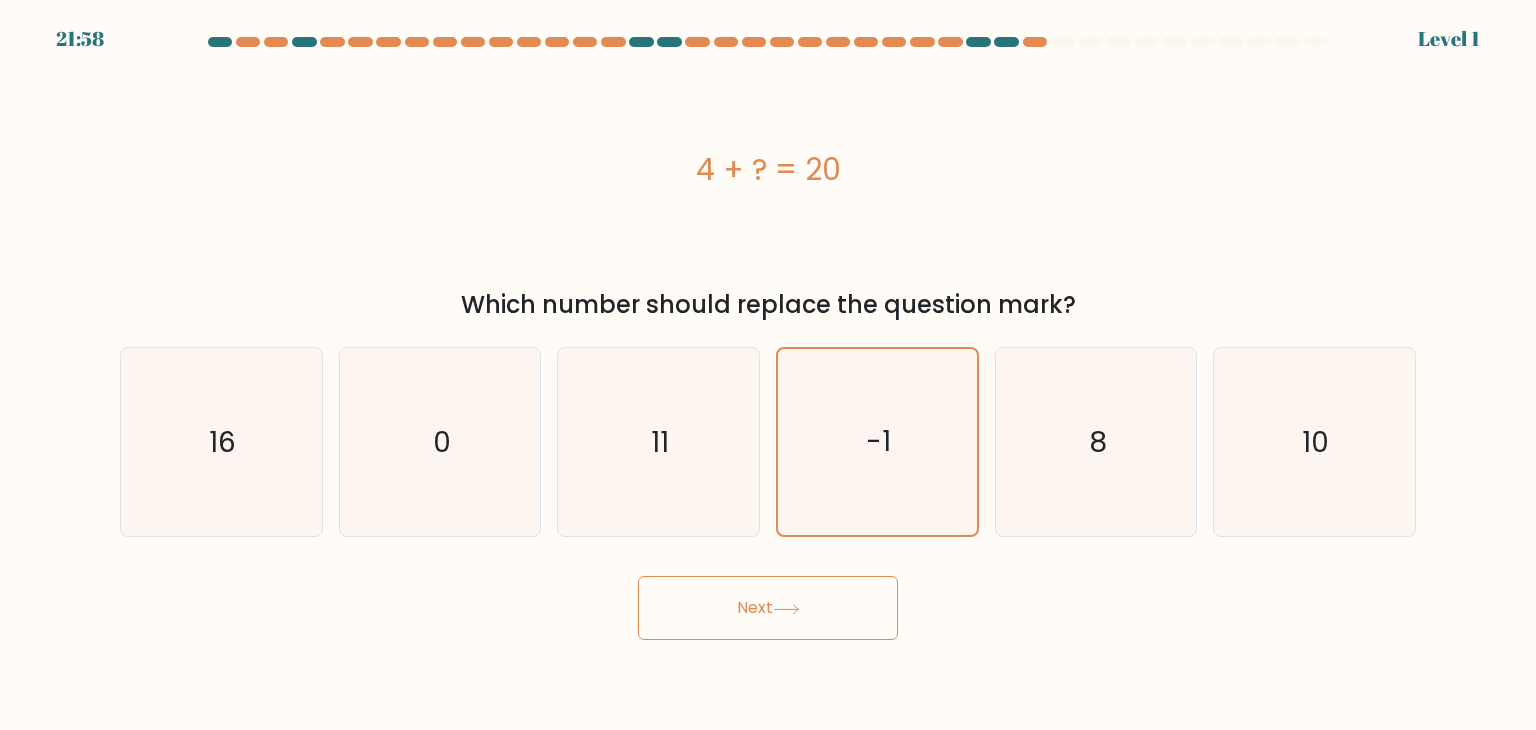 click on "Next" at bounding box center (768, 608) 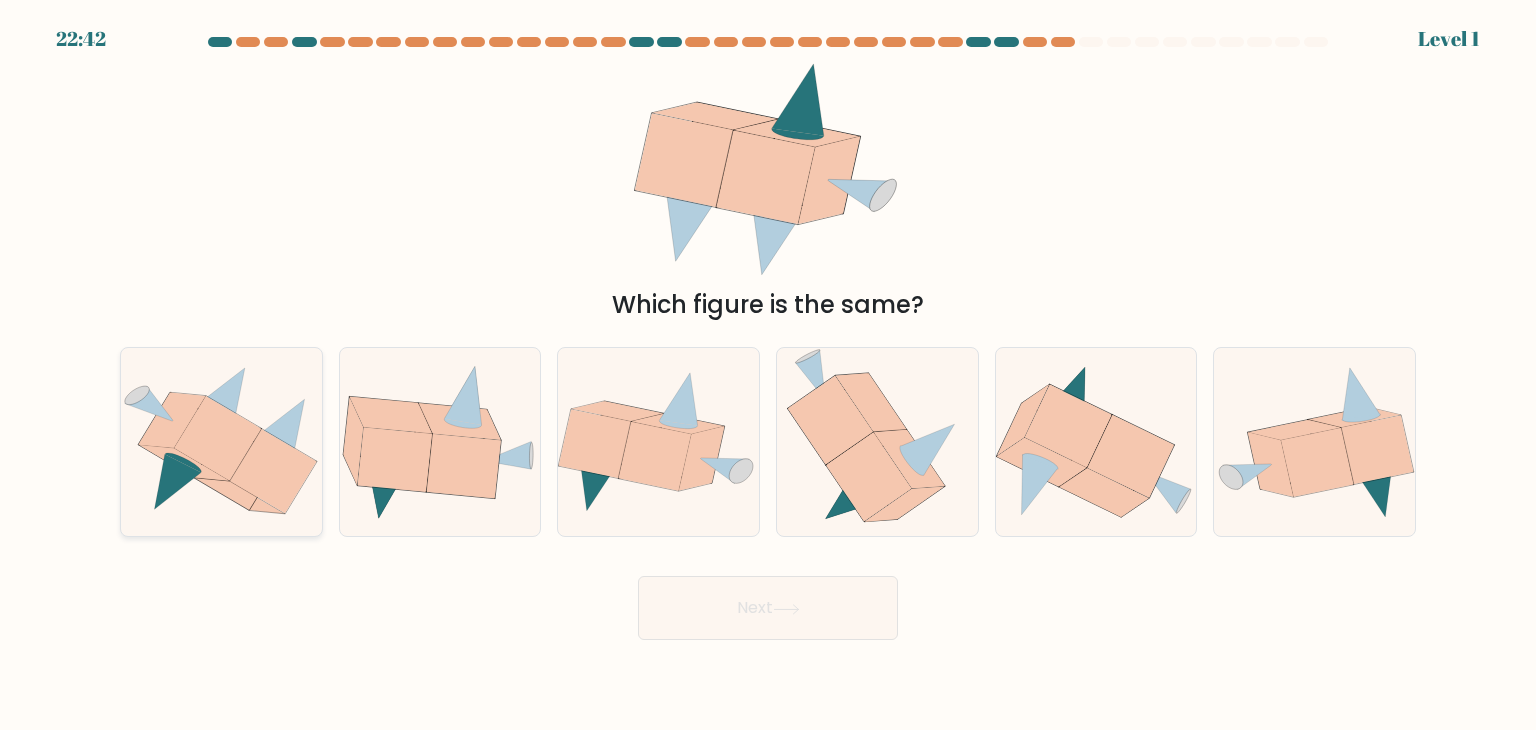 click 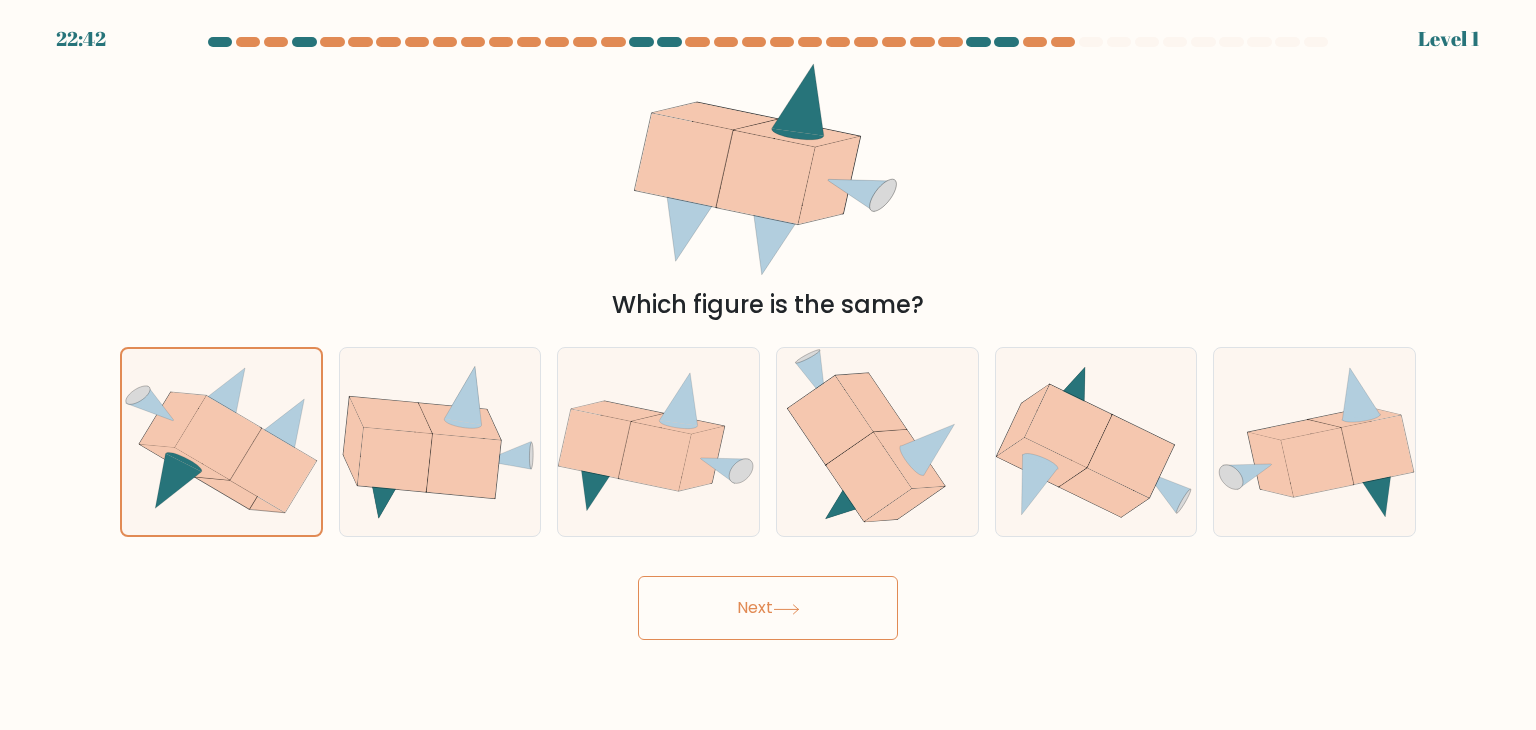 click on "Next" at bounding box center [768, 608] 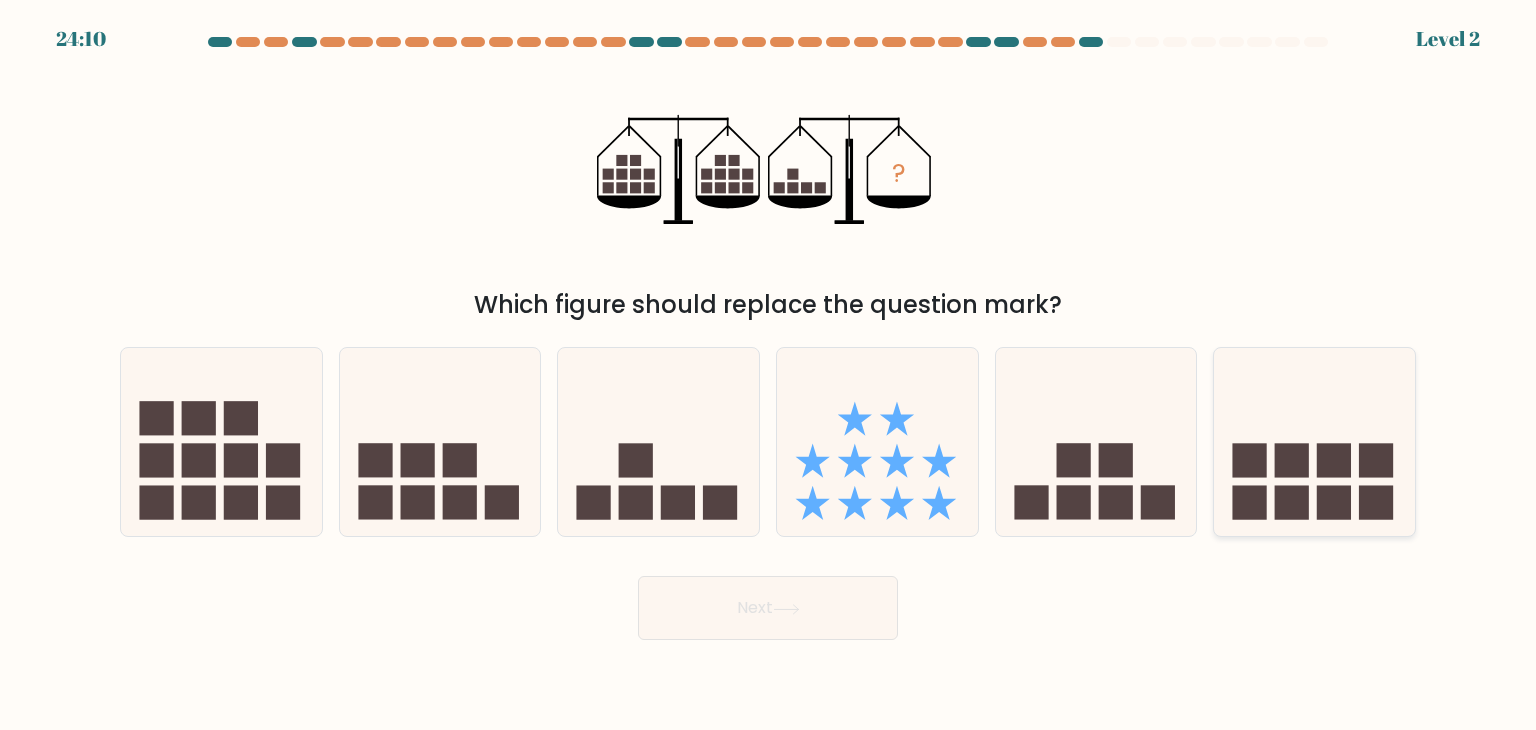 click 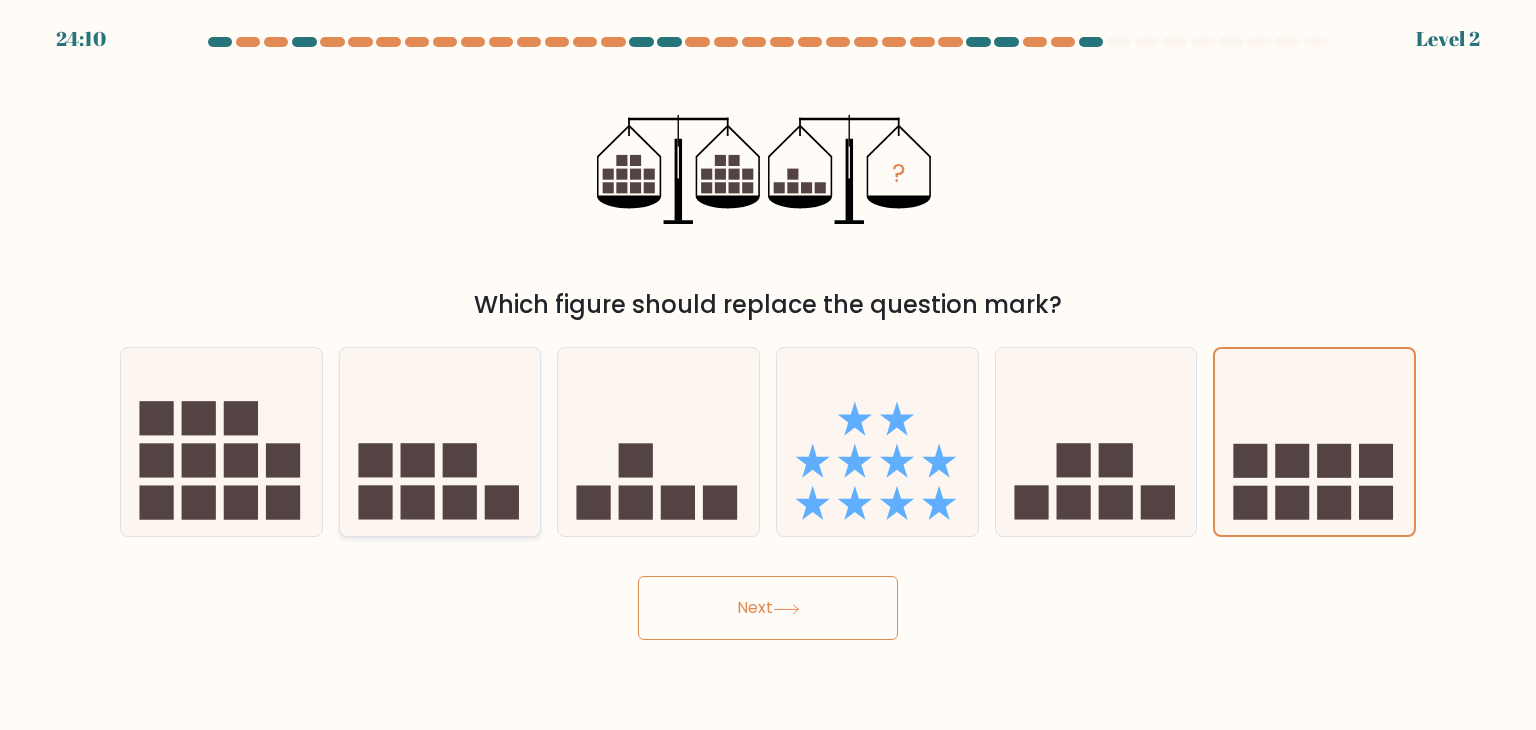 click 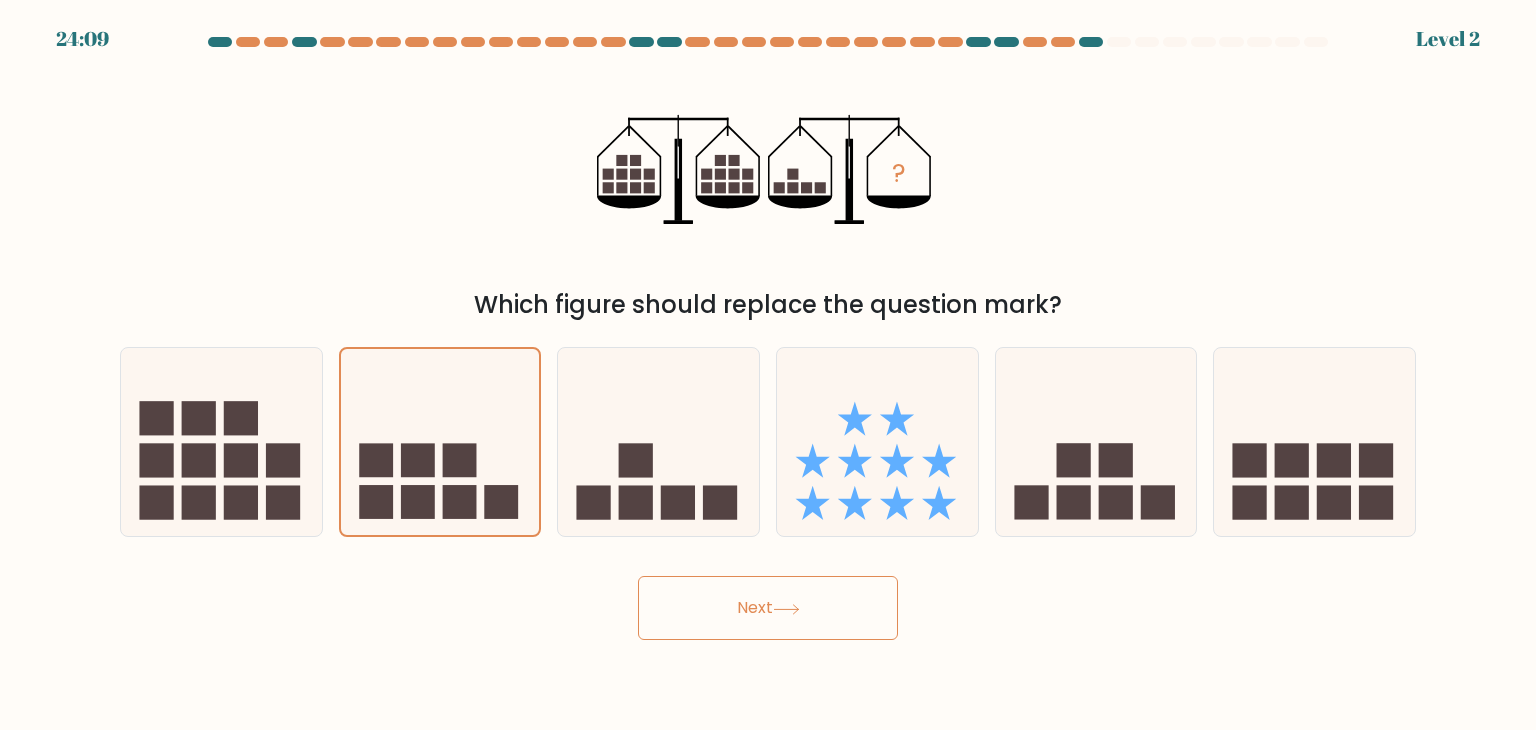 click on "Next" at bounding box center (768, 608) 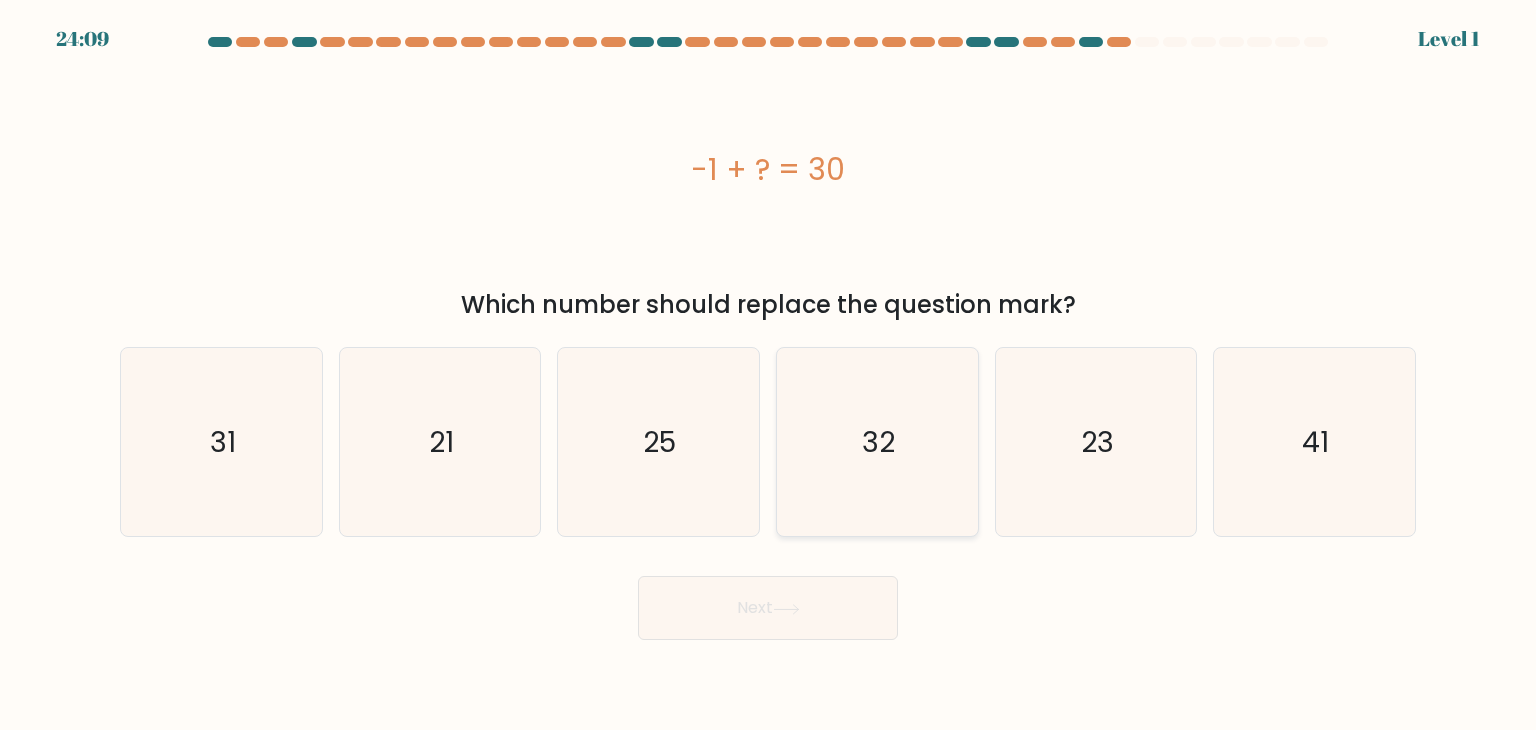 click on "32" 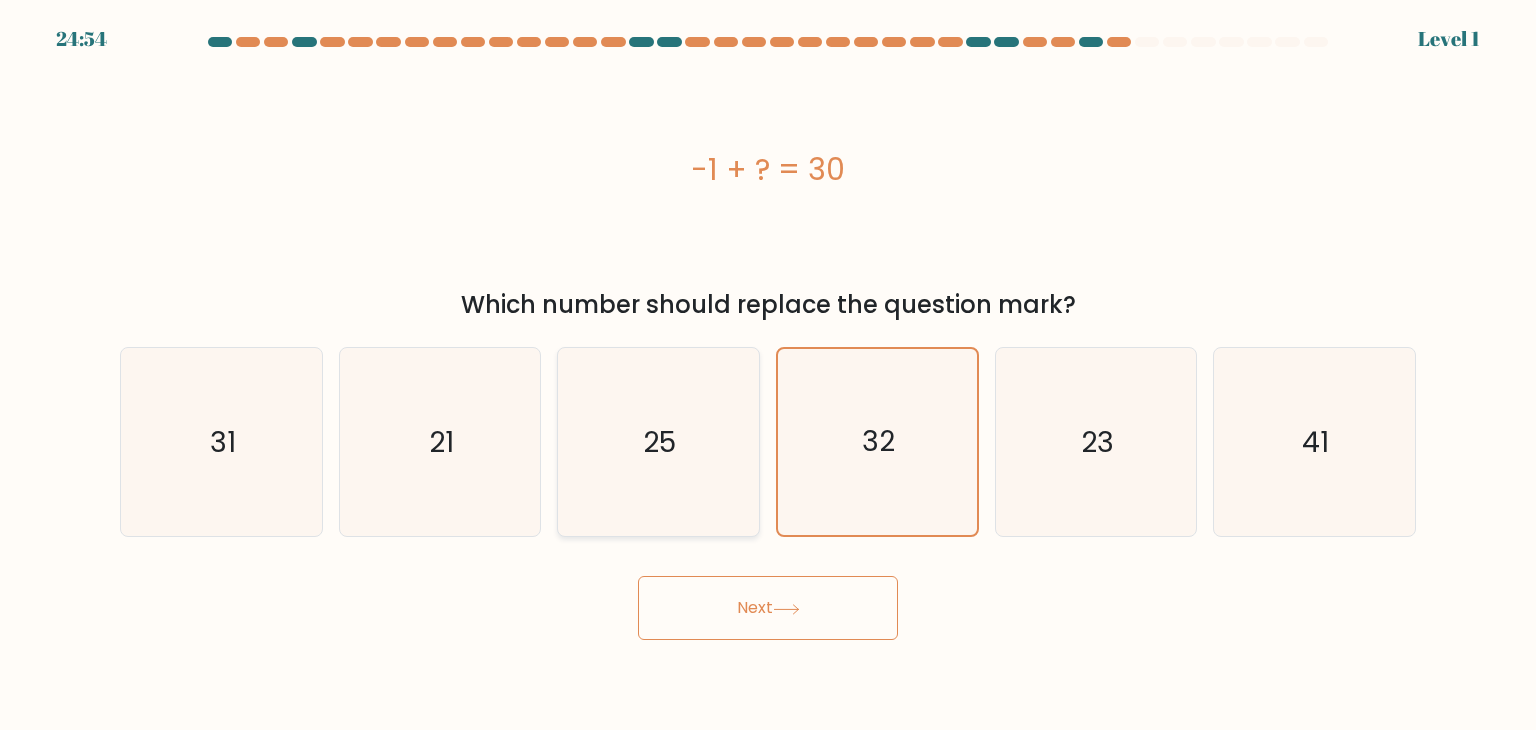 click on "25" 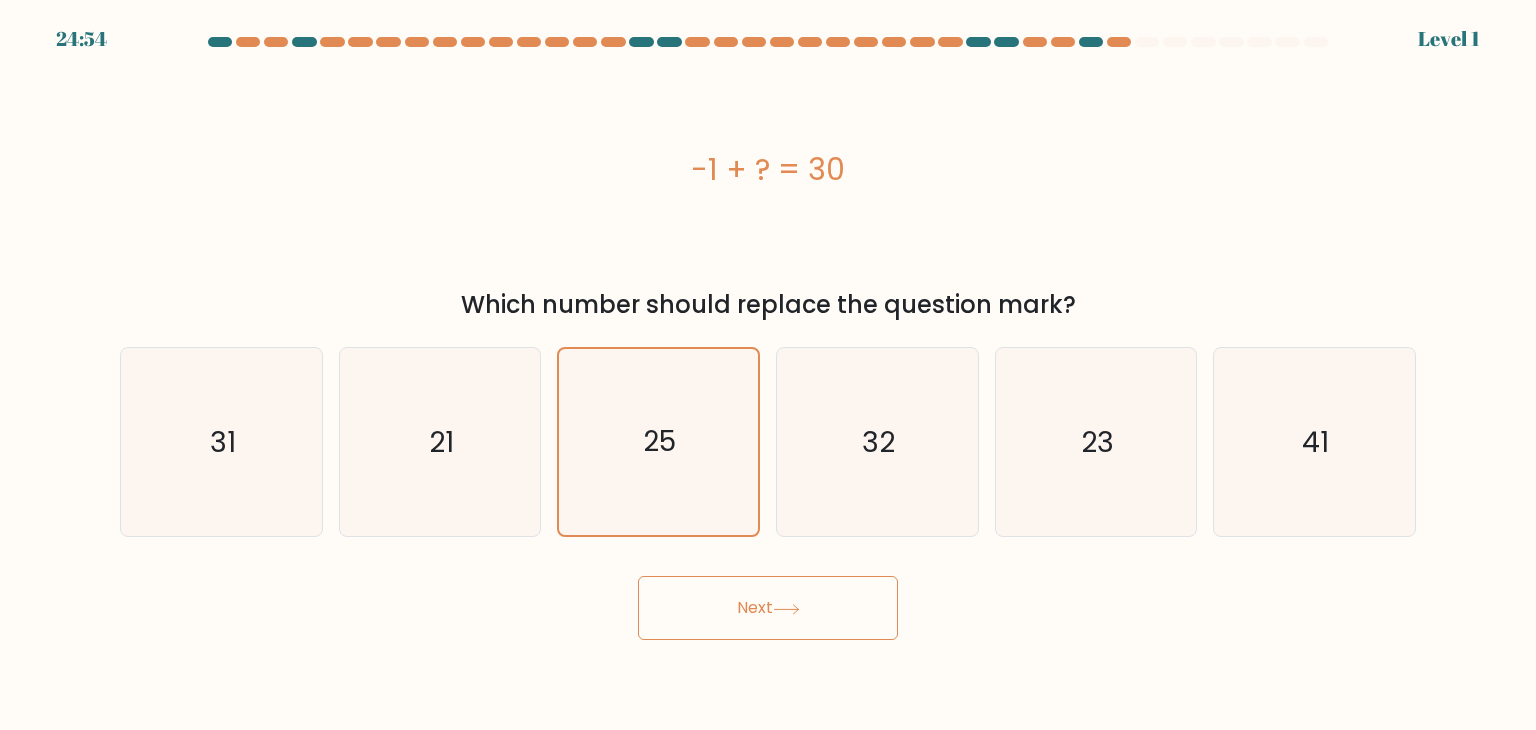 click on "Next" at bounding box center [768, 608] 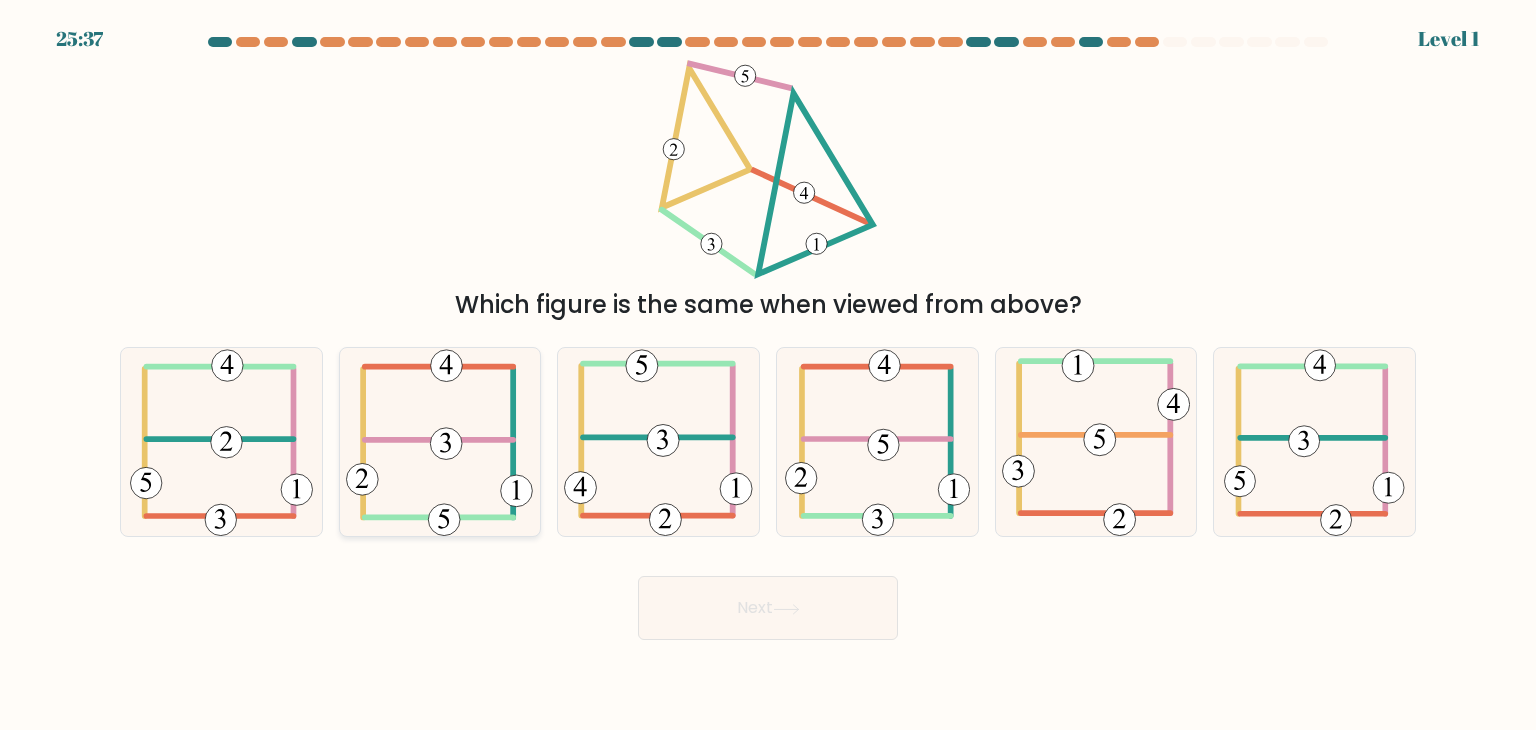 click 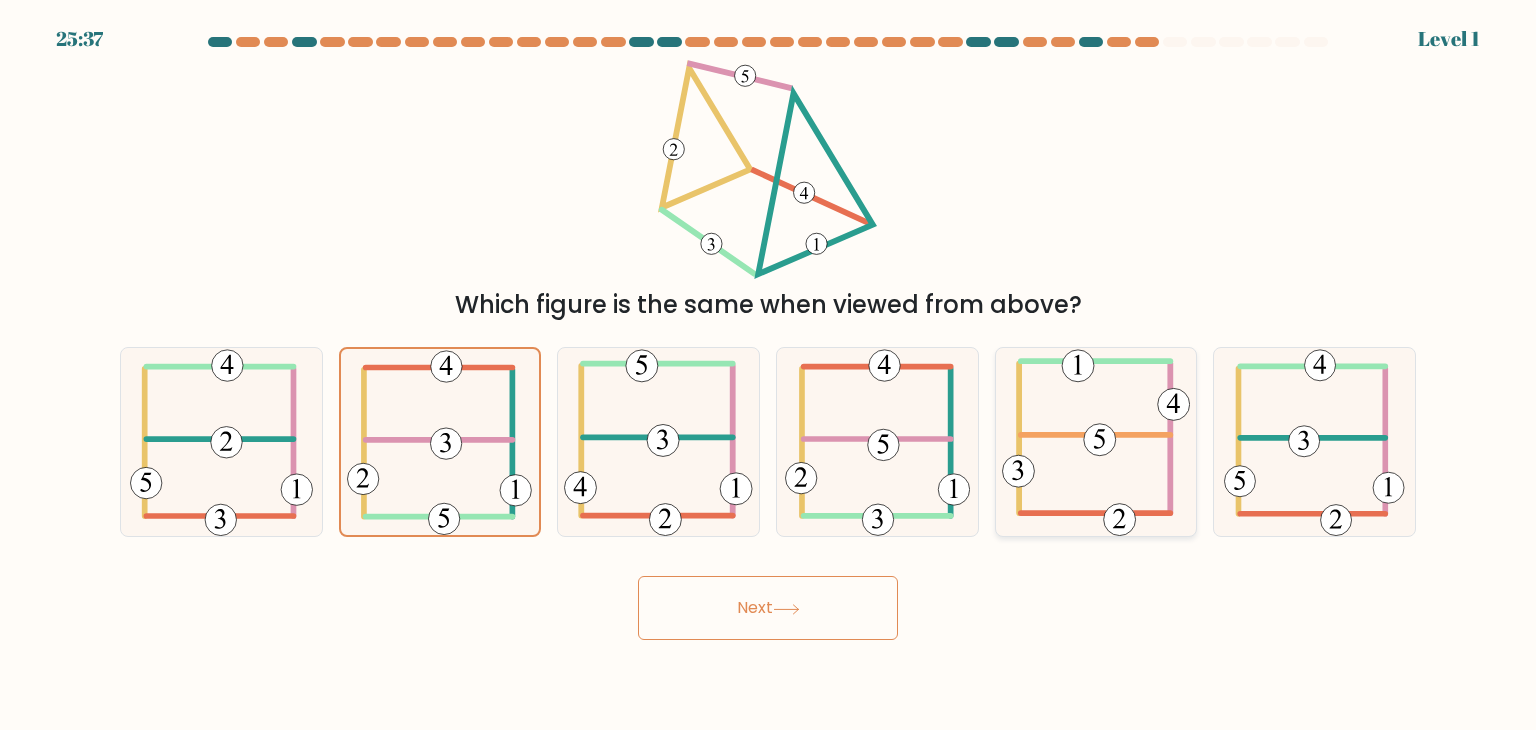 click at bounding box center (1096, 442) 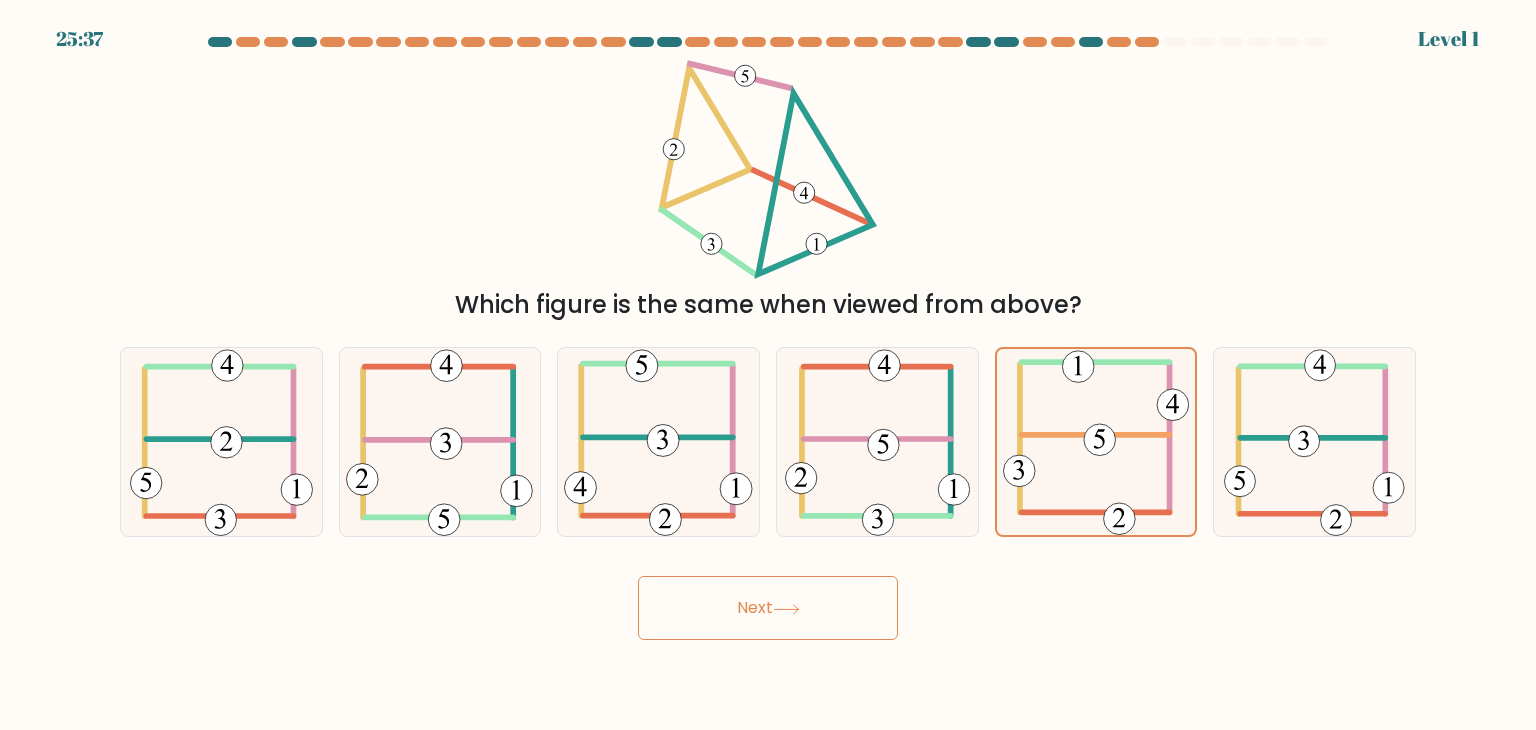 click 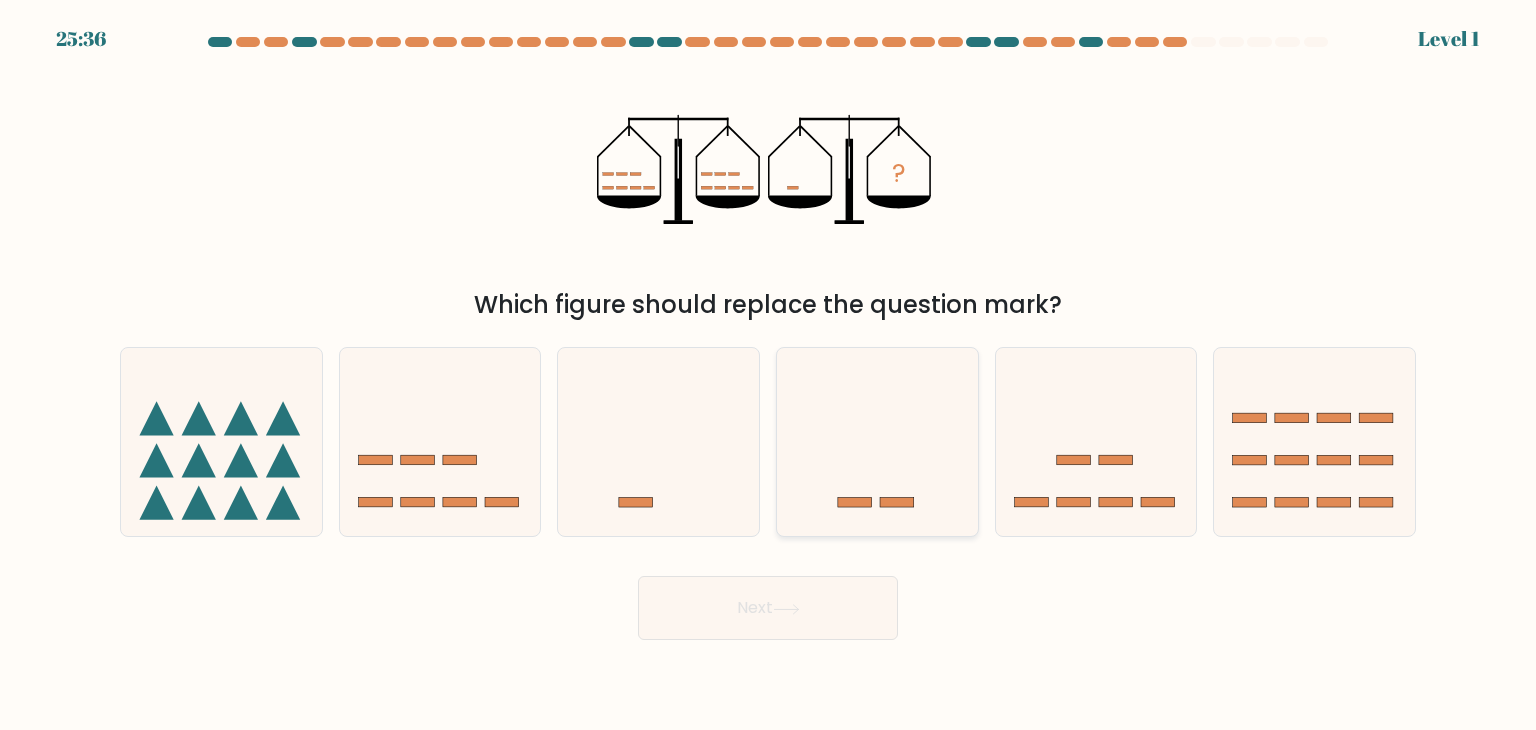 click 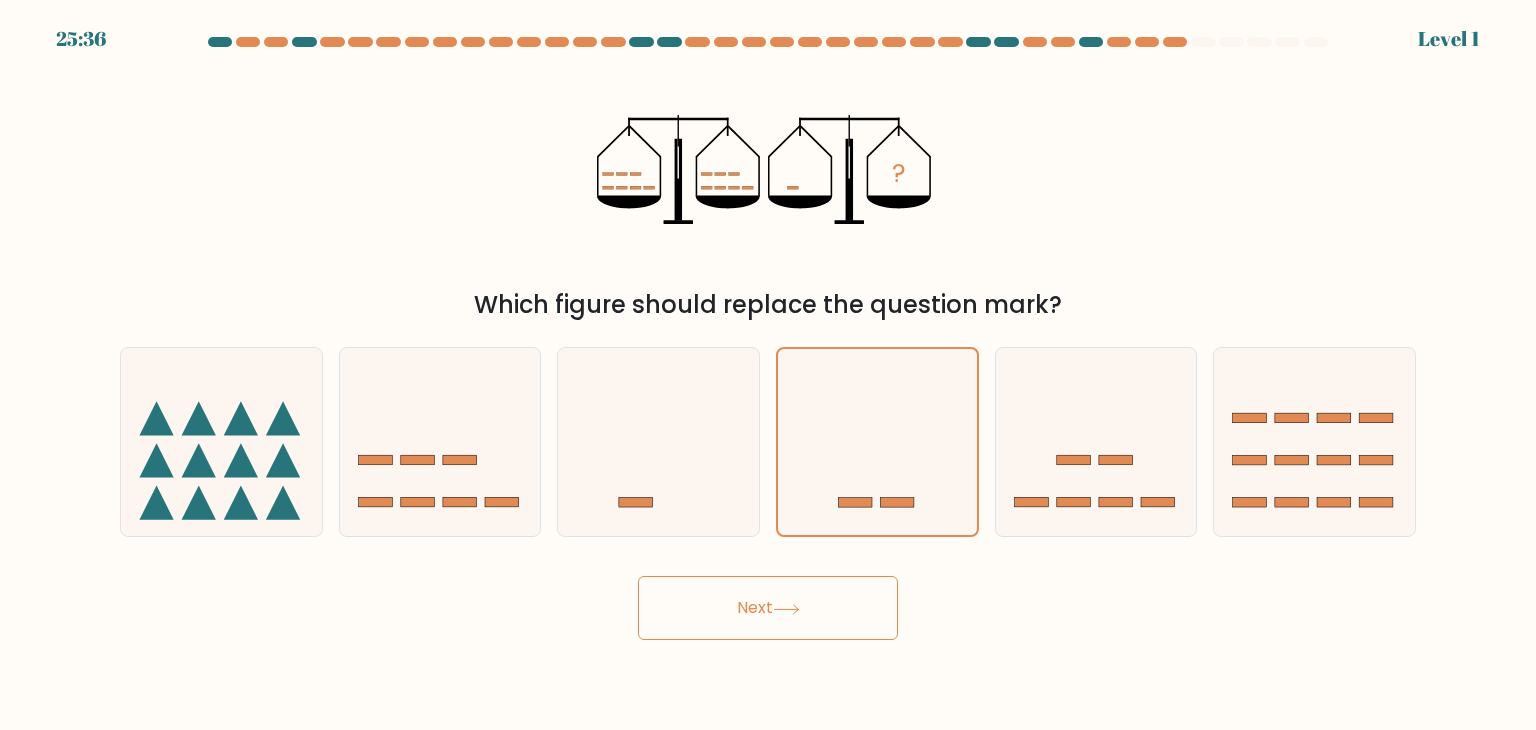 click on "Next" at bounding box center [768, 608] 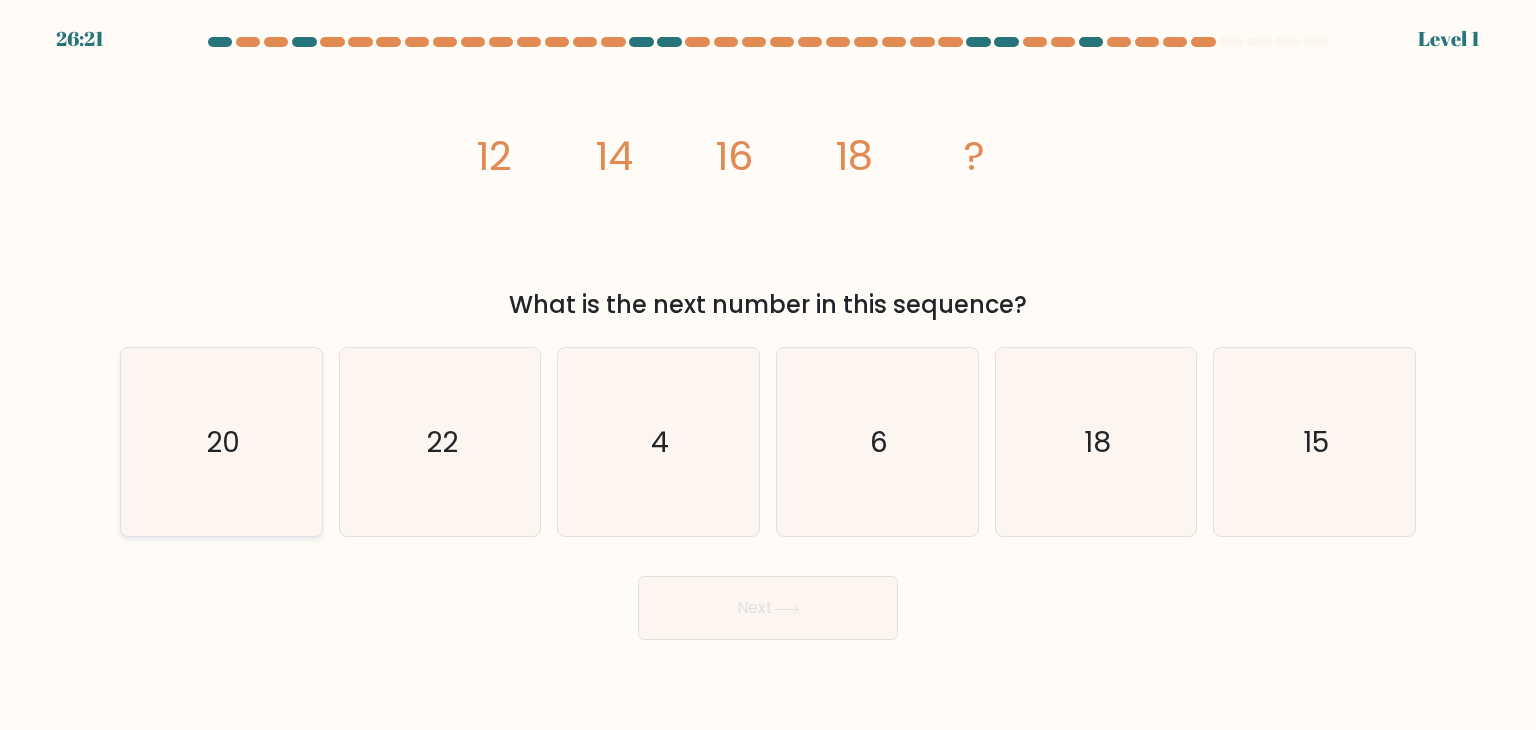 click on "20" 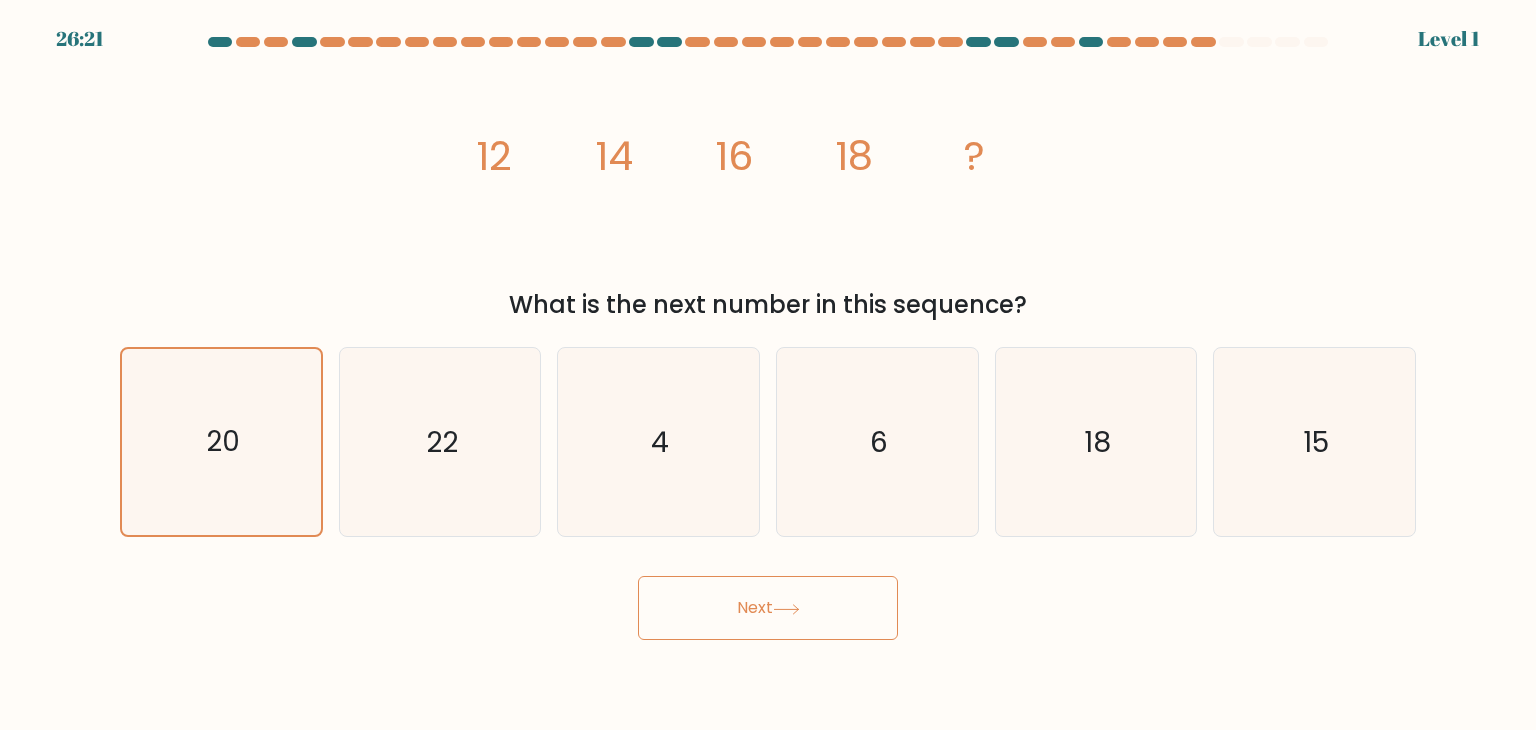 click on "Next" at bounding box center (768, 608) 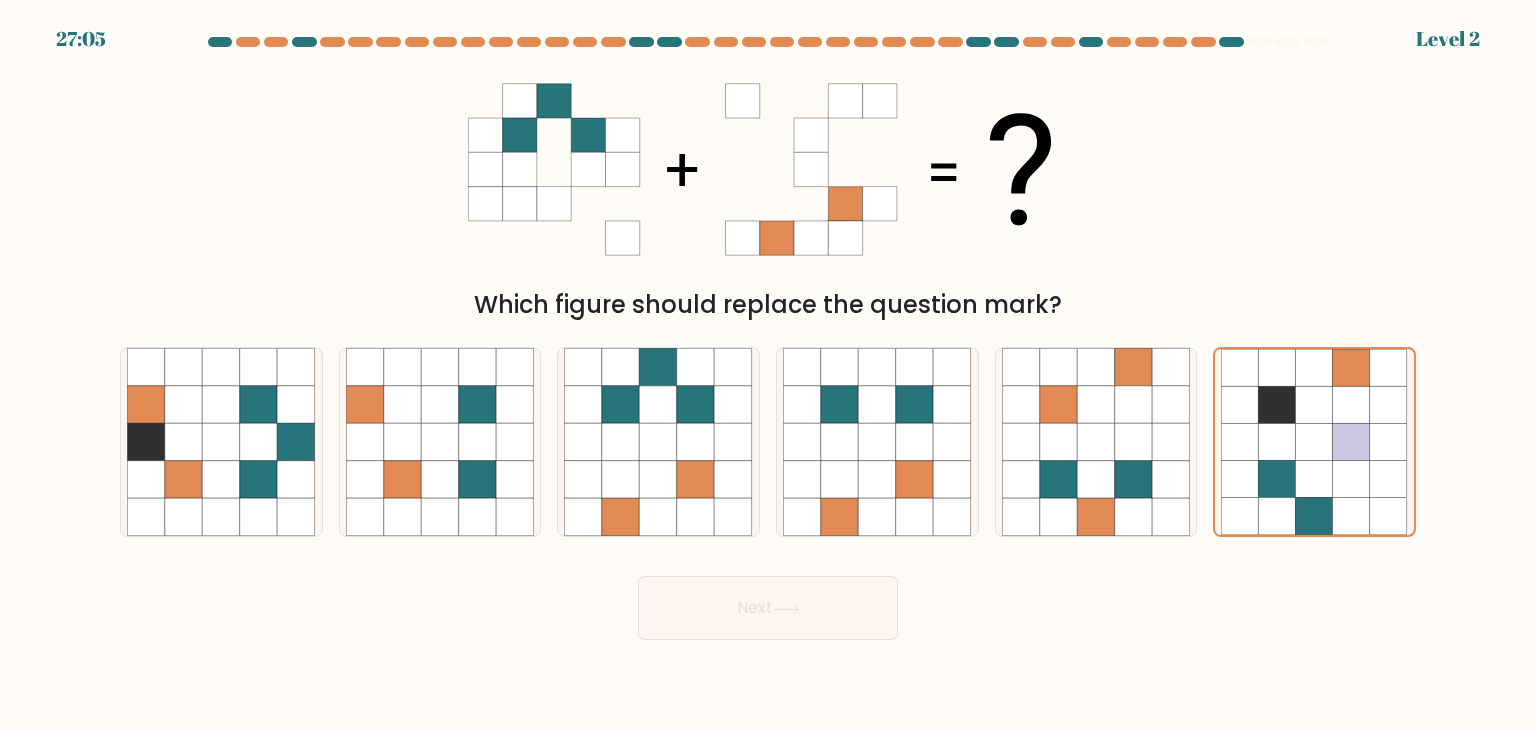 click on "Next" at bounding box center (768, 608) 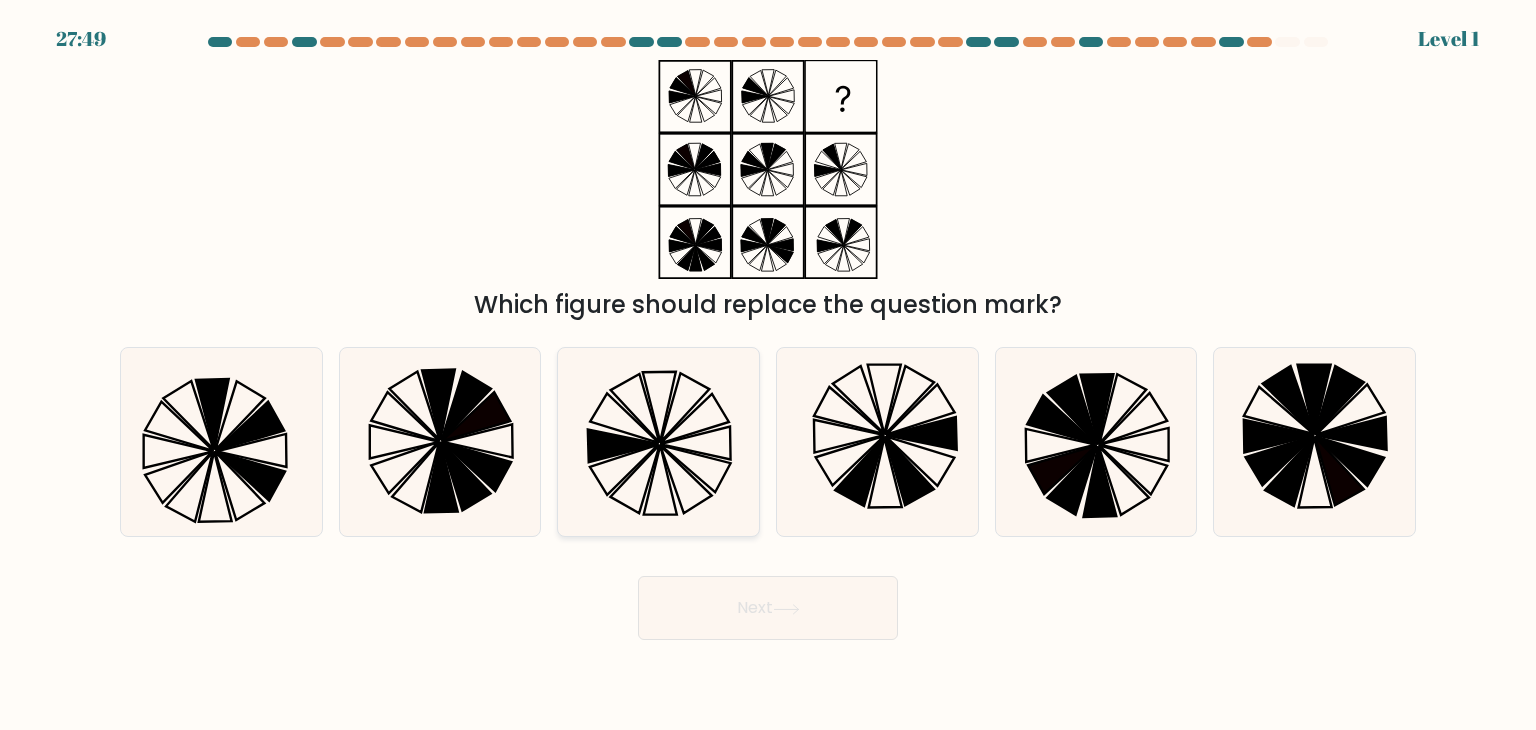 click 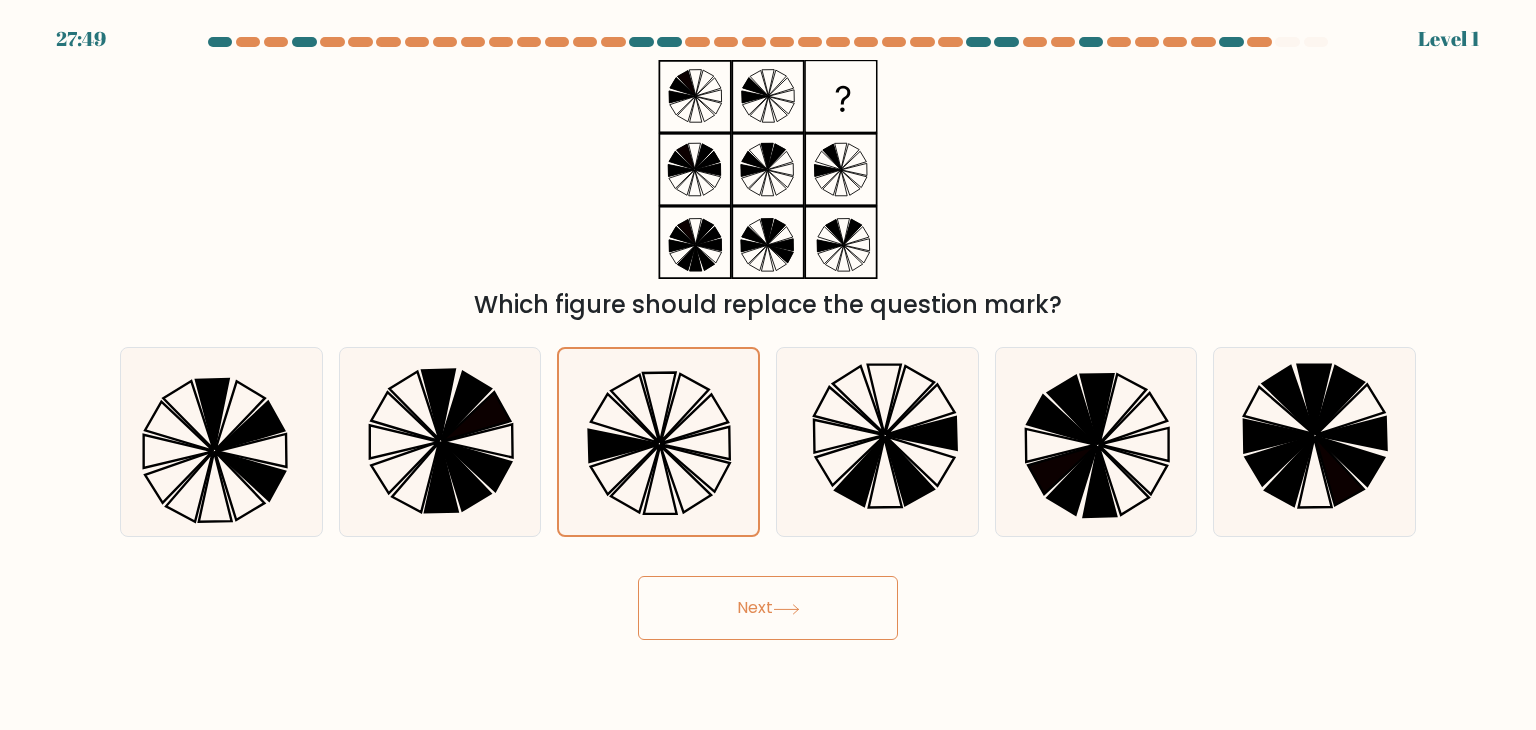 click on "Next" at bounding box center [768, 608] 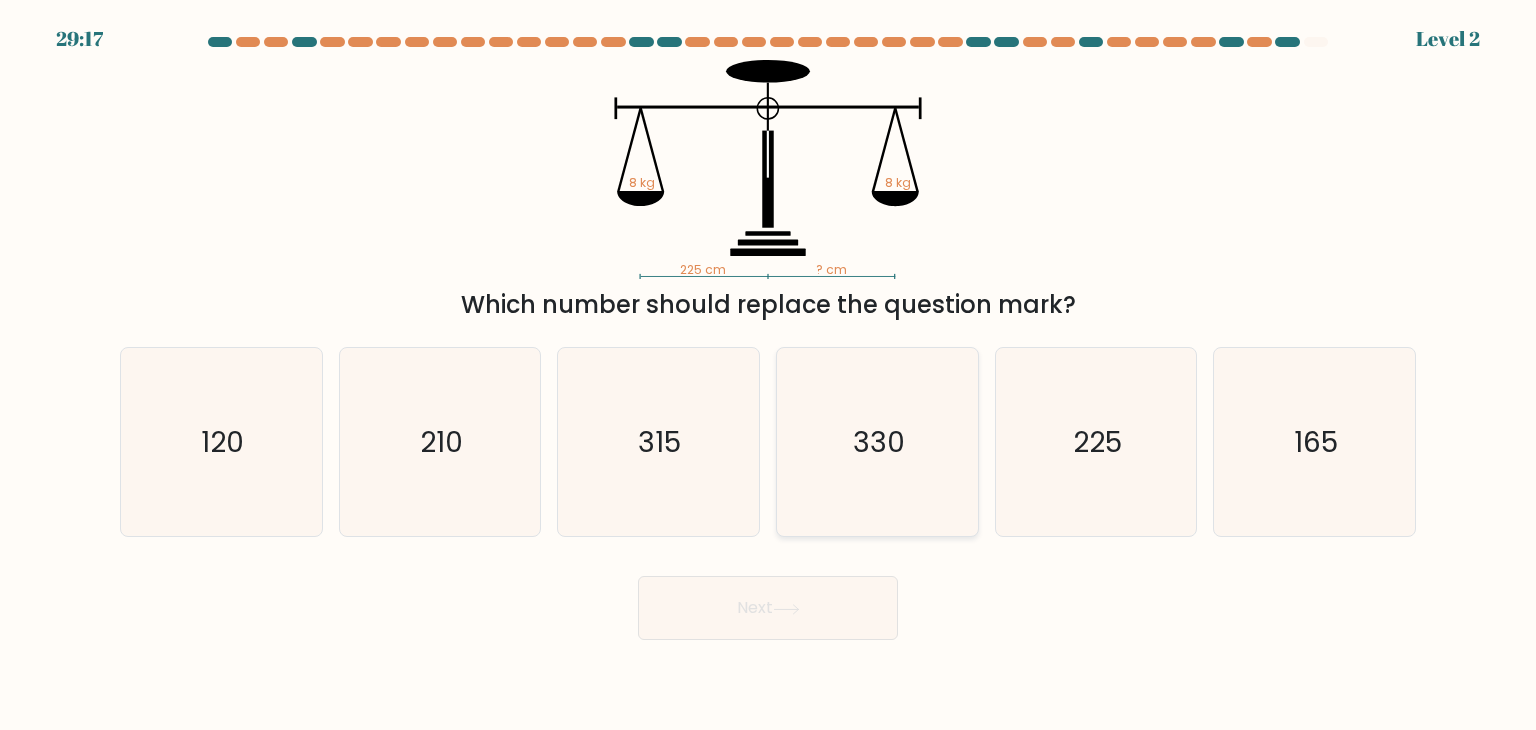 click on "330" 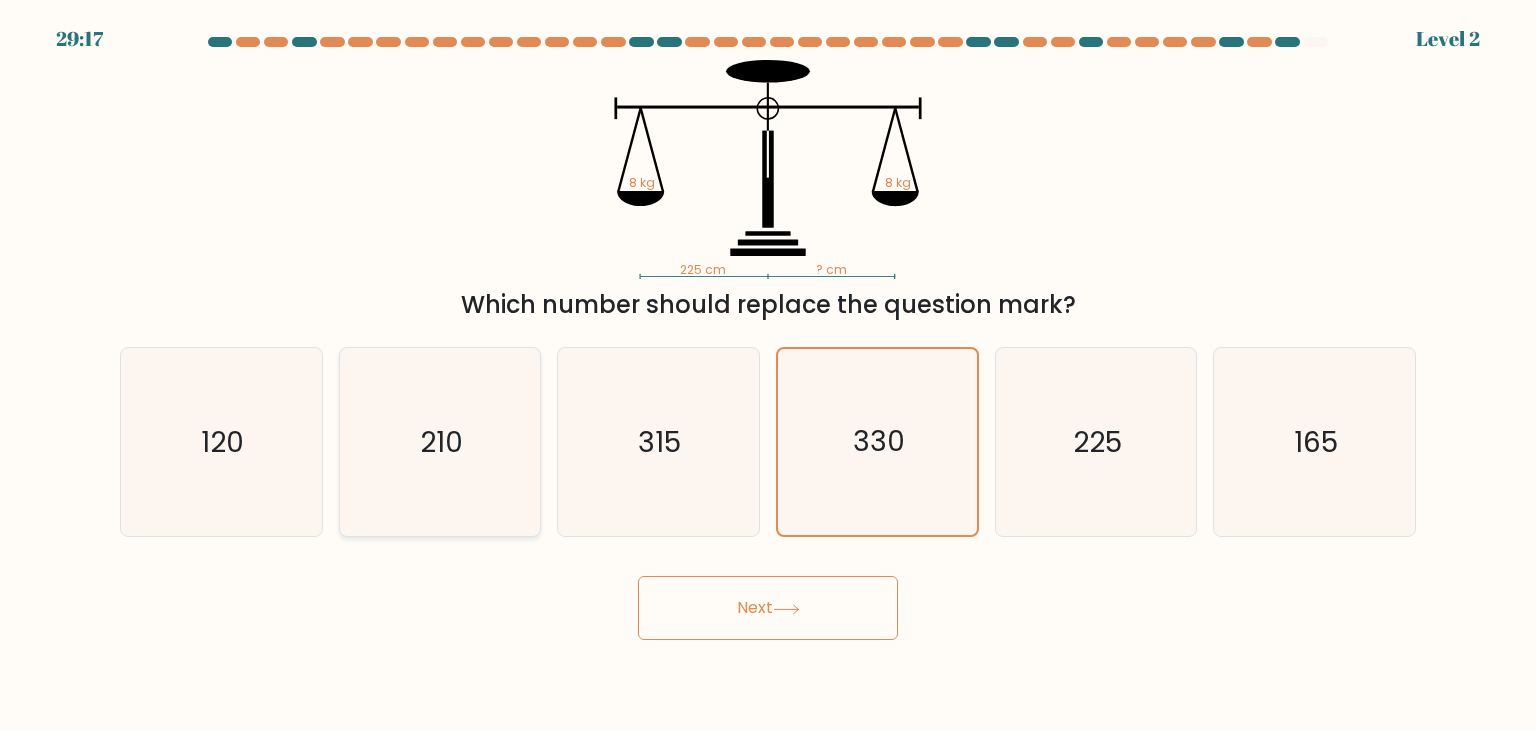 click on "210" 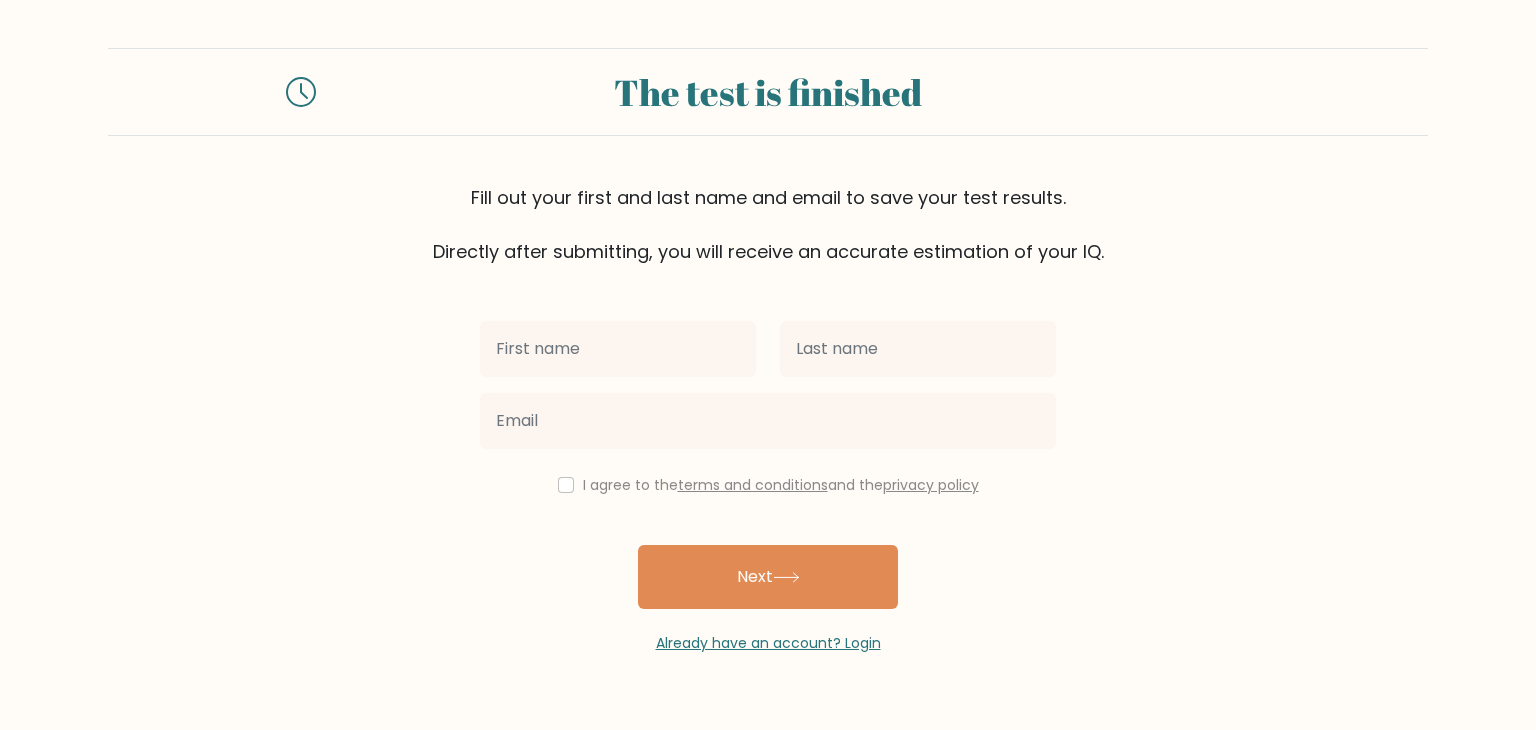 scroll, scrollTop: 0, scrollLeft: 0, axis: both 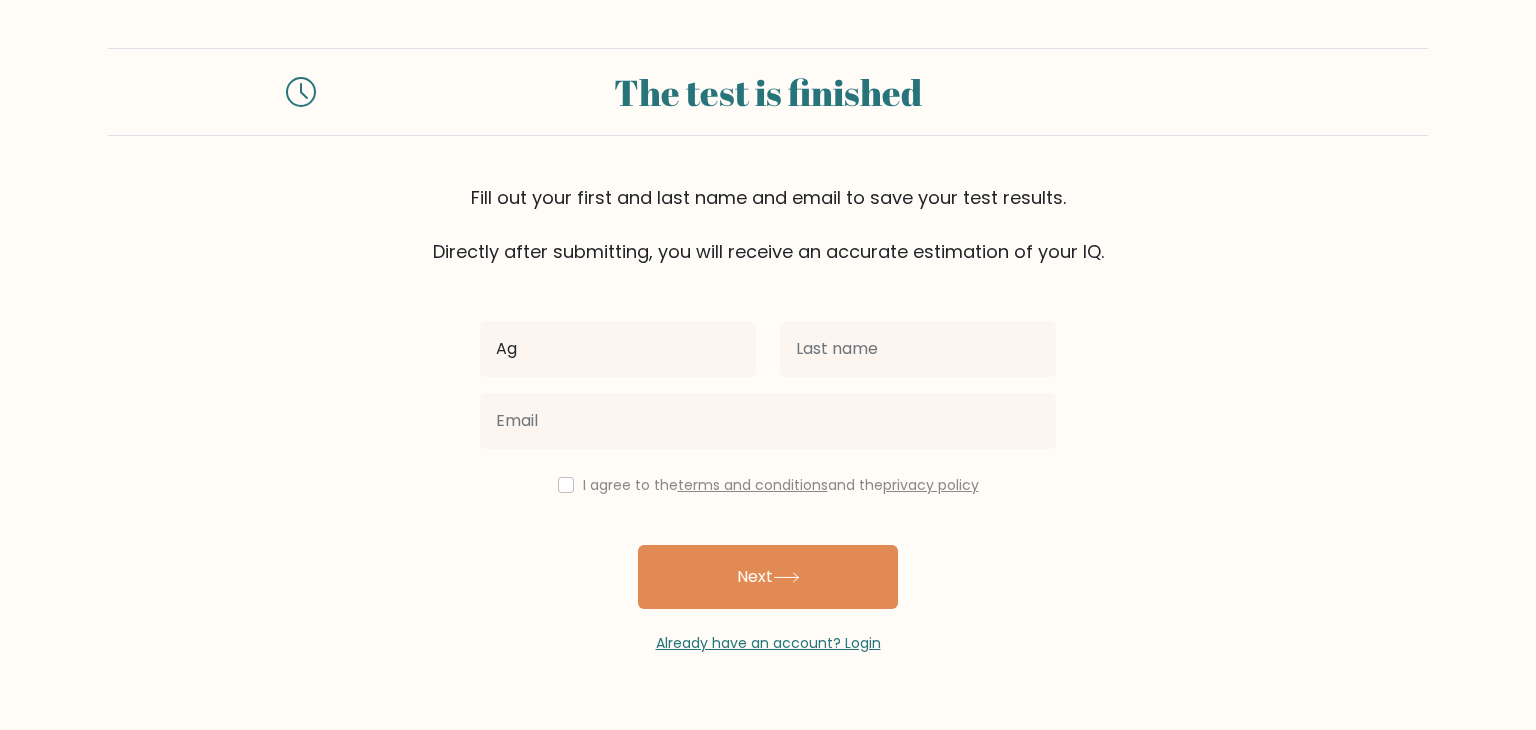 type on "A" 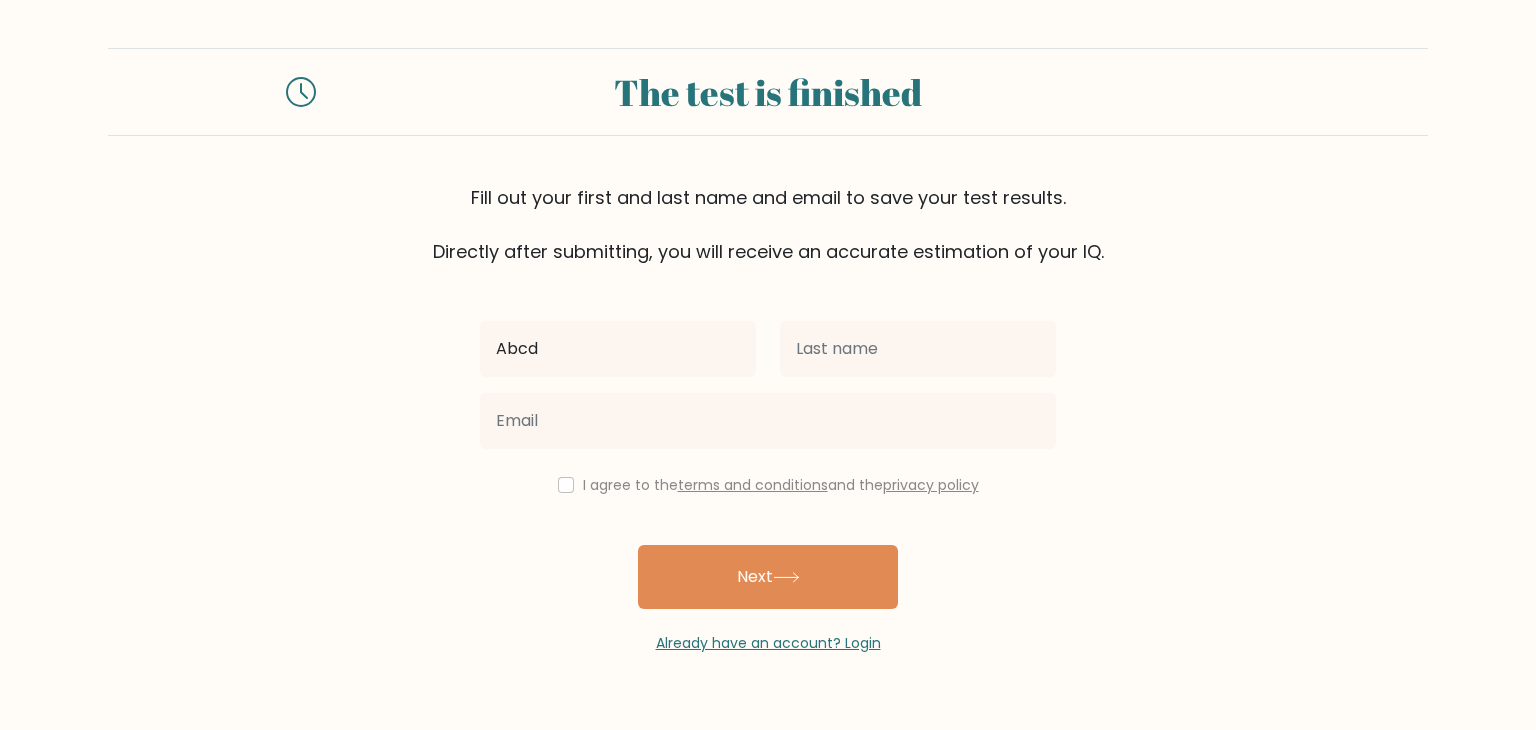 type on "Abcd" 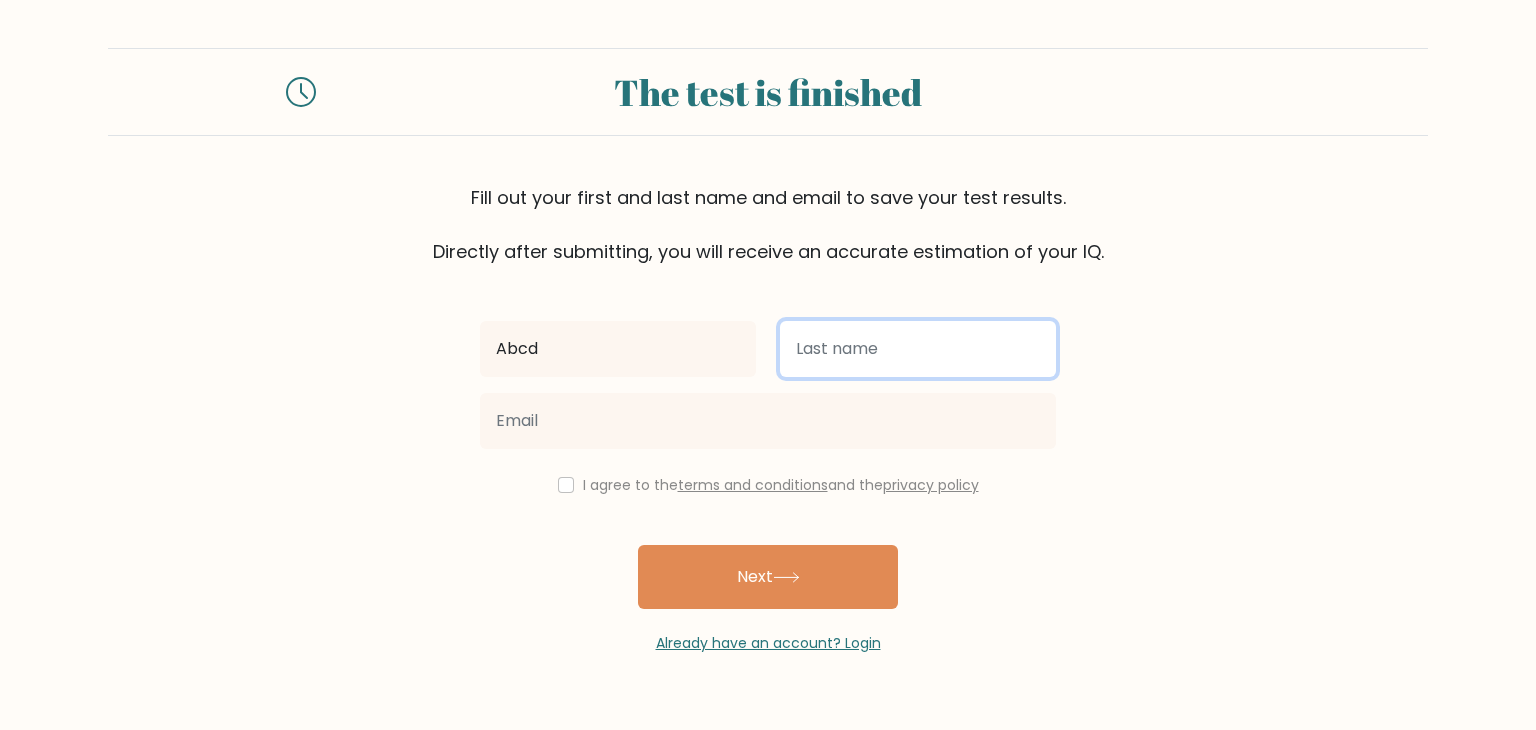 click at bounding box center (918, 349) 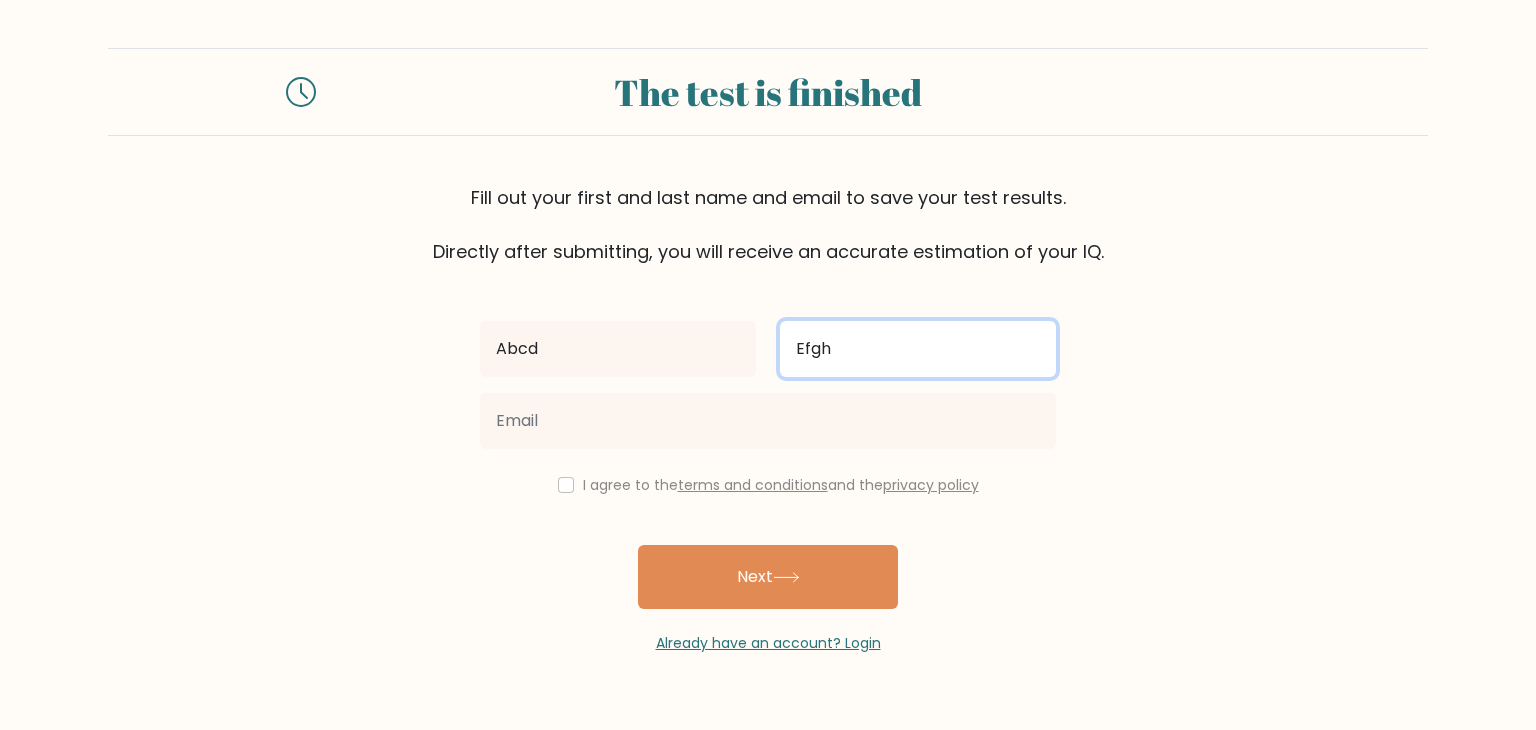 type on "Efgh" 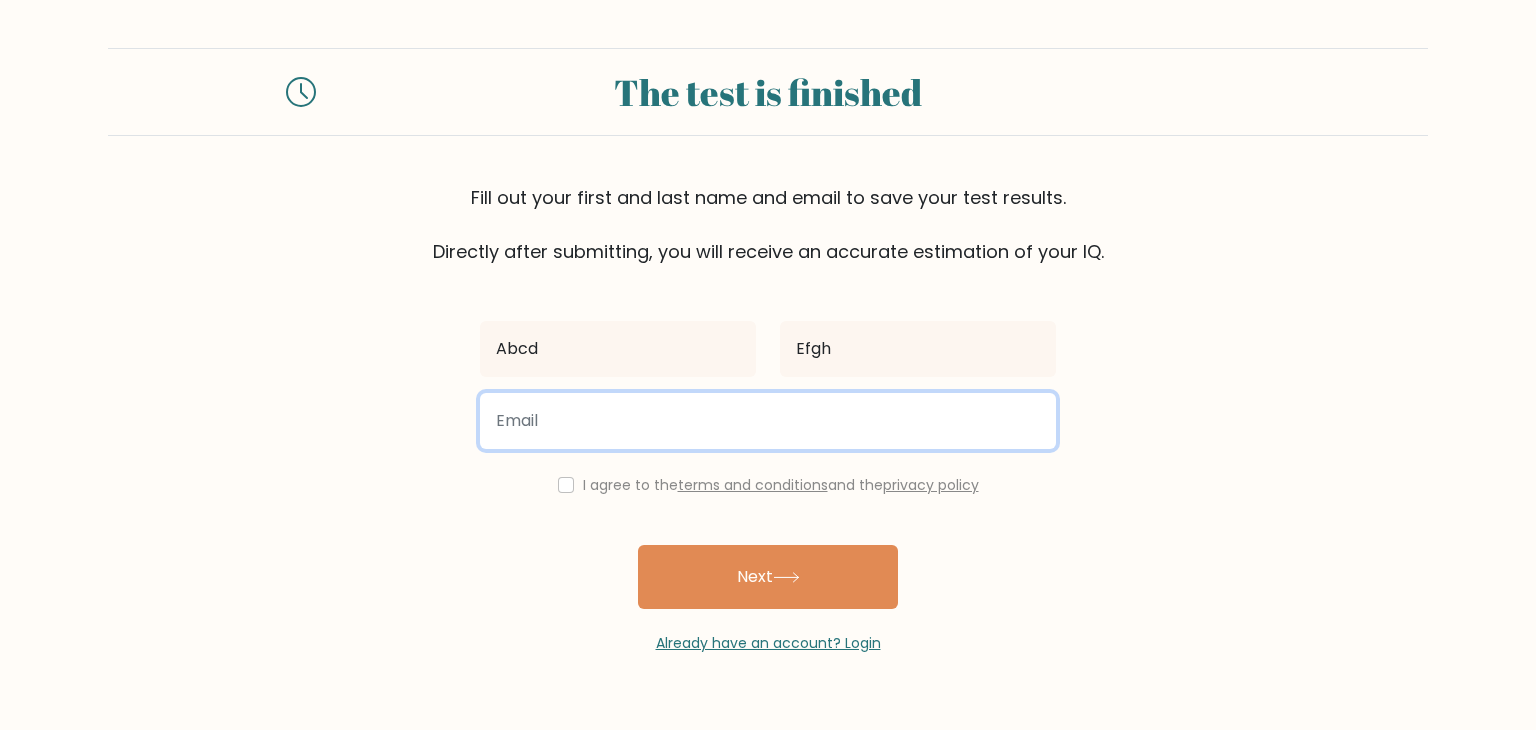 click at bounding box center (768, 421) 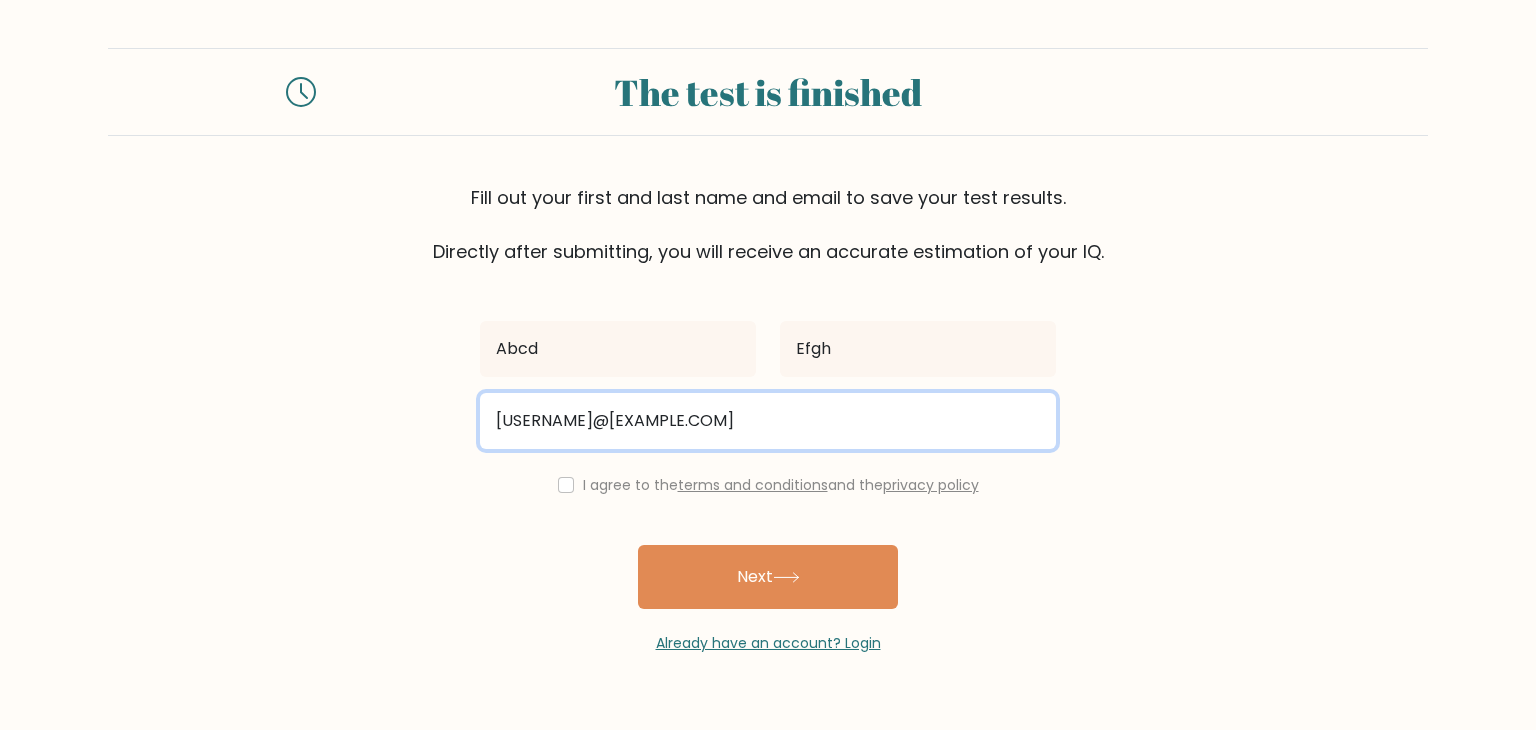 click on "kagastya2009"gmail.com" at bounding box center (768, 421) 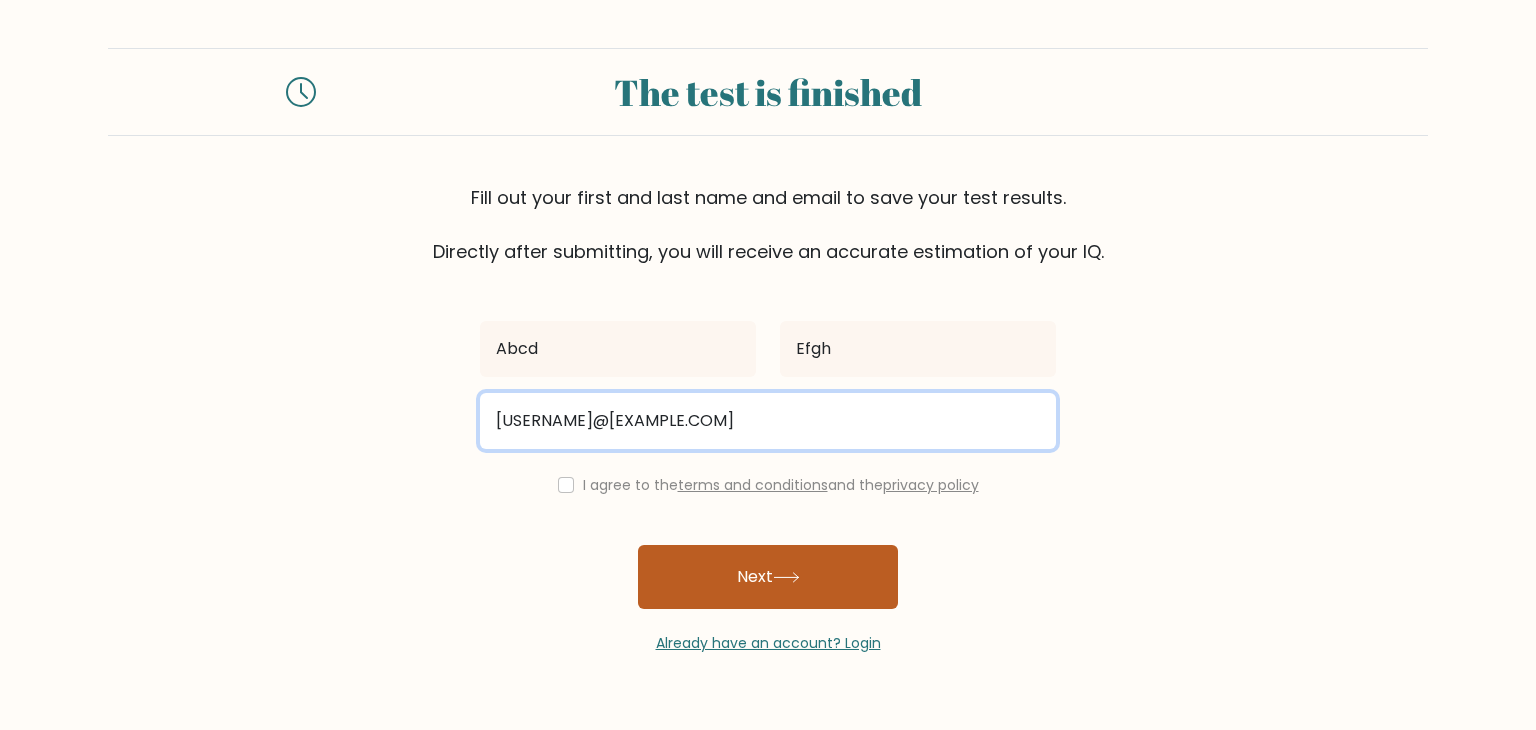 type on "kagastya2009@gmail.com" 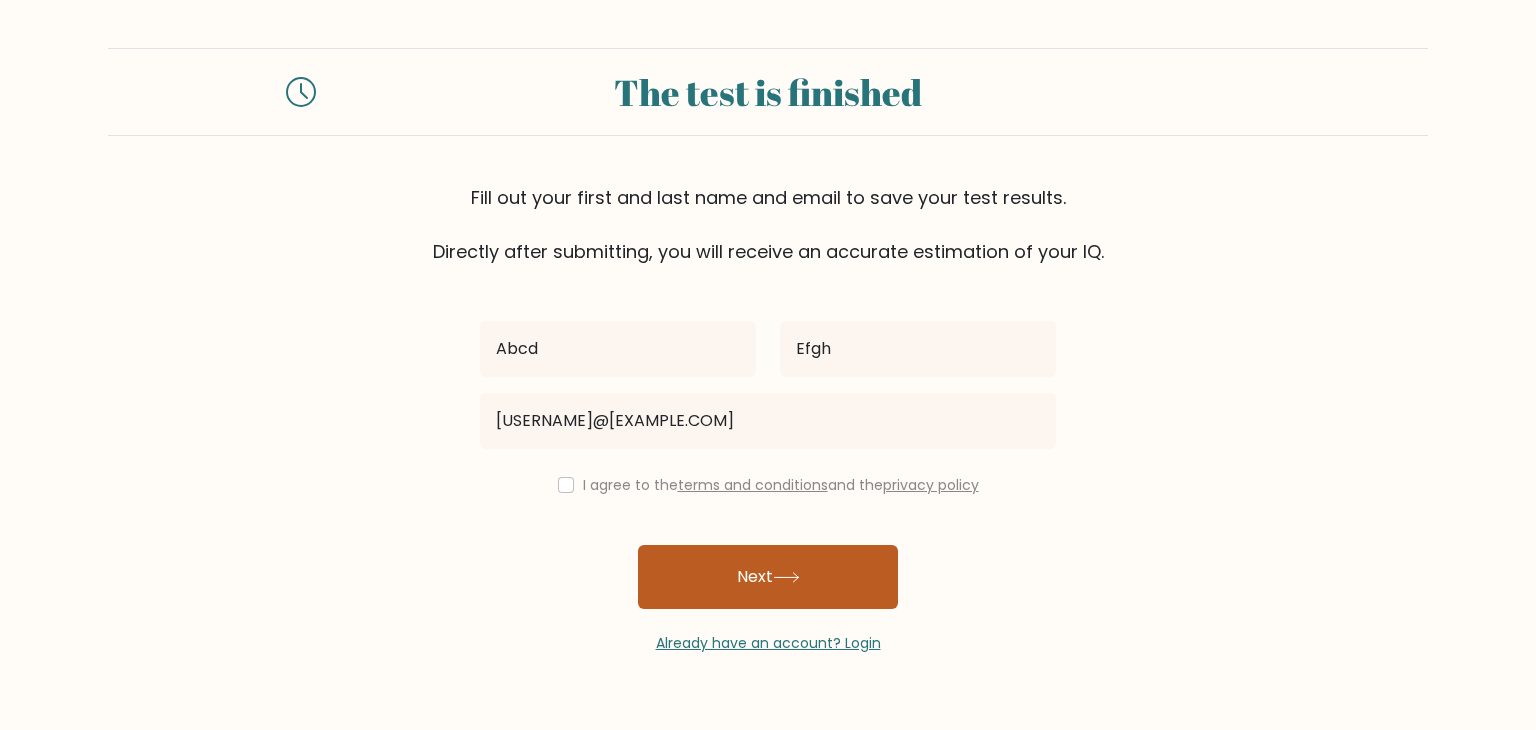 click on "Next" at bounding box center [768, 577] 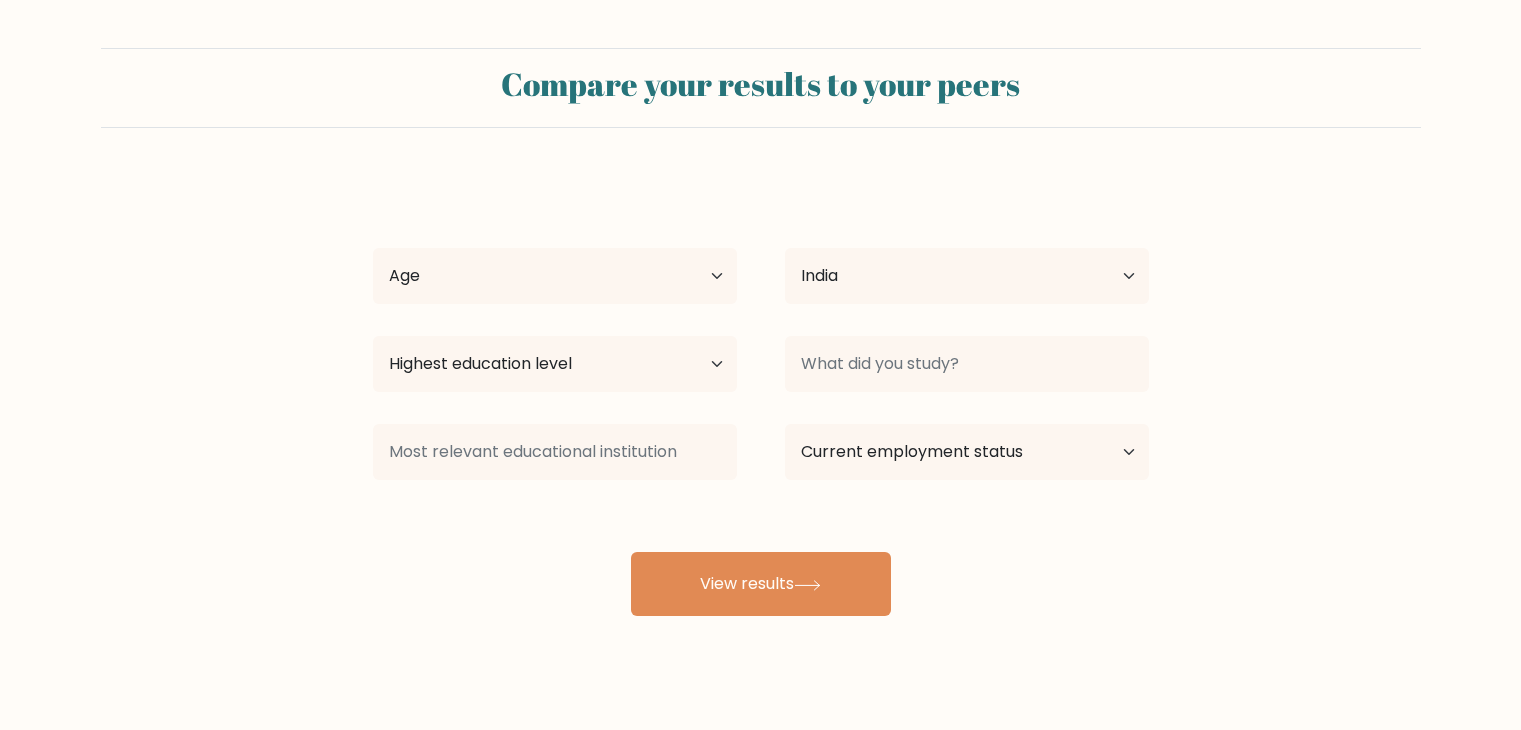 select on "IN" 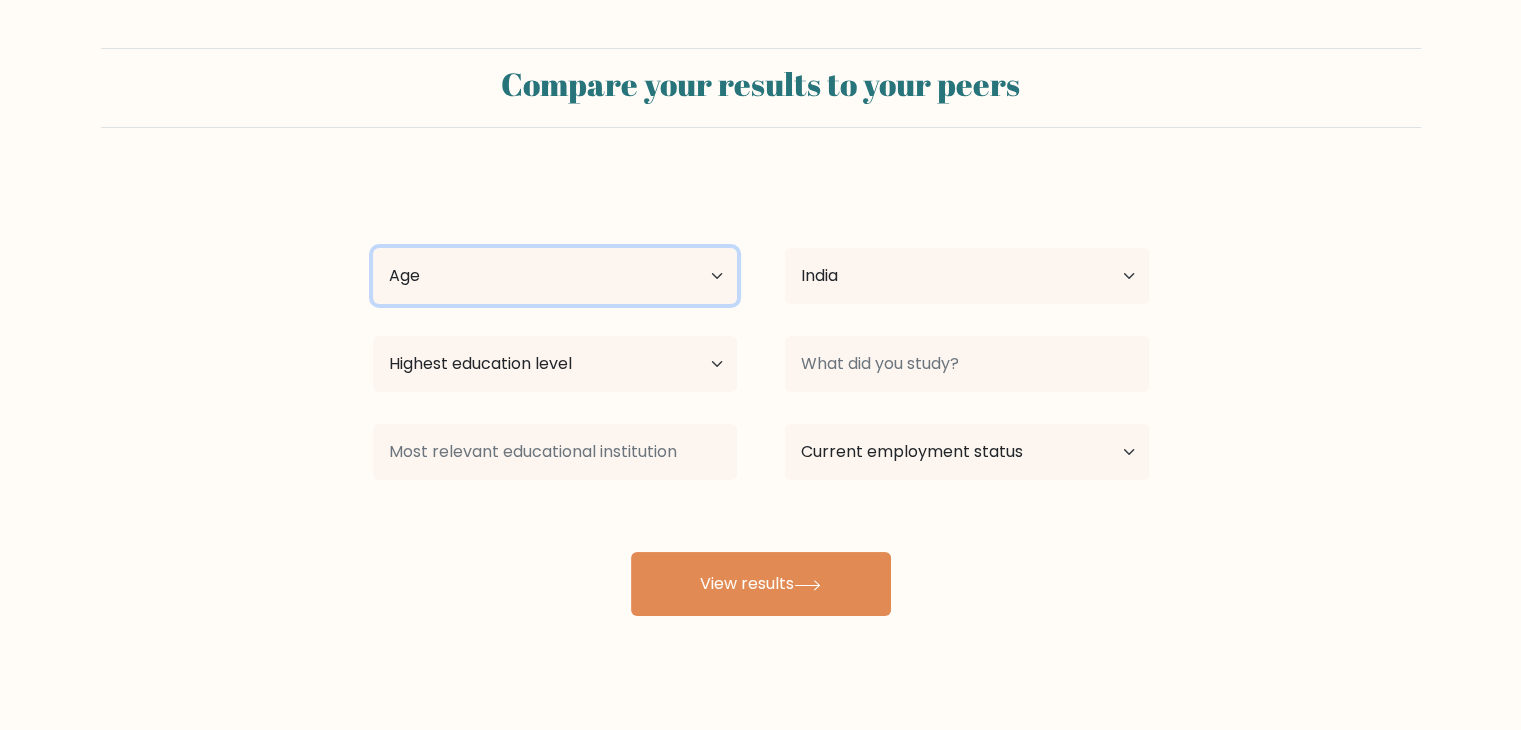 click on "Age
Under 18 years old
18-24 years old
25-34 years old
35-44 years old
45-54 years old
55-64 years old
65 years old and above" at bounding box center [555, 276] 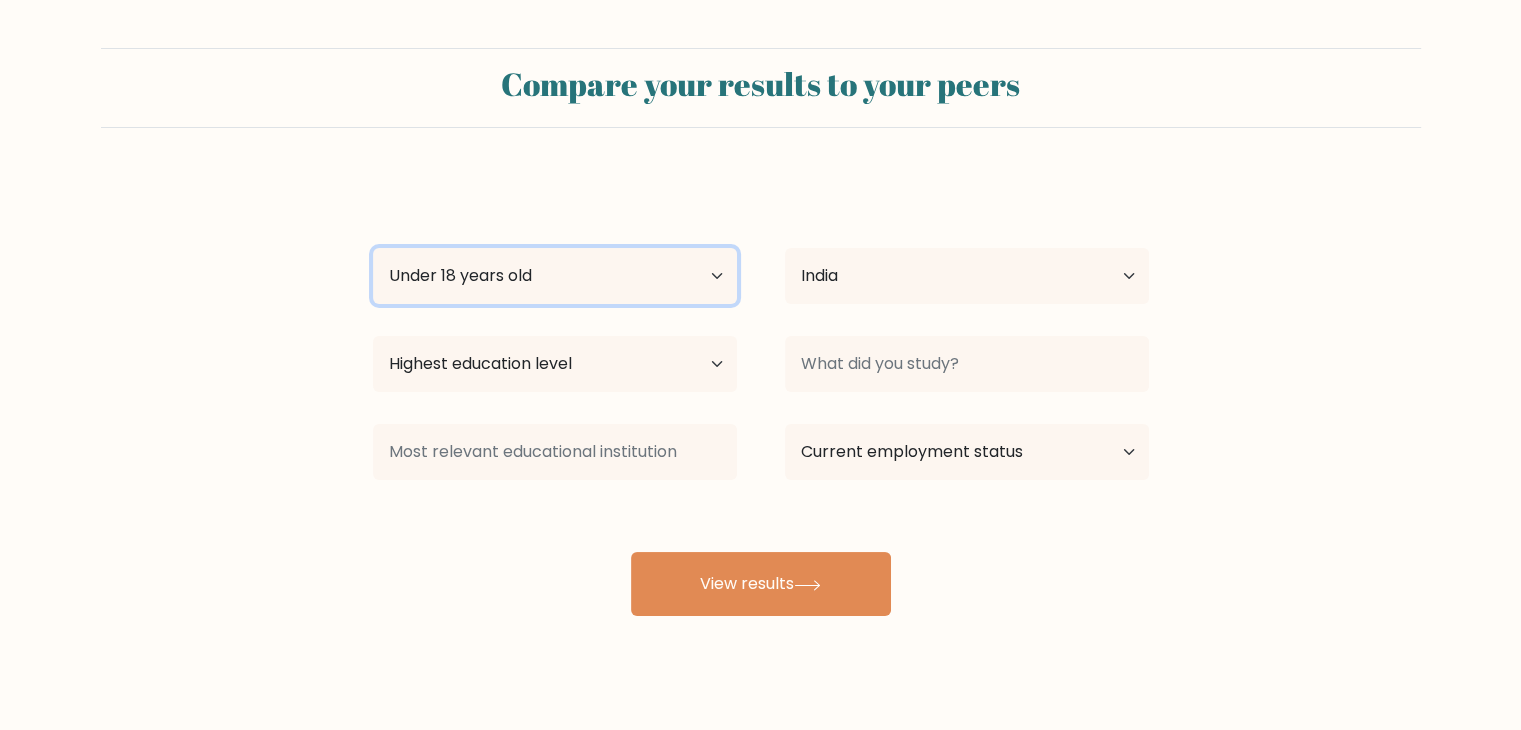 click on "Age
Under 18 years old
18-24 years old
25-34 years old
35-44 years old
45-54 years old
55-64 years old
65 years old and above" at bounding box center (555, 276) 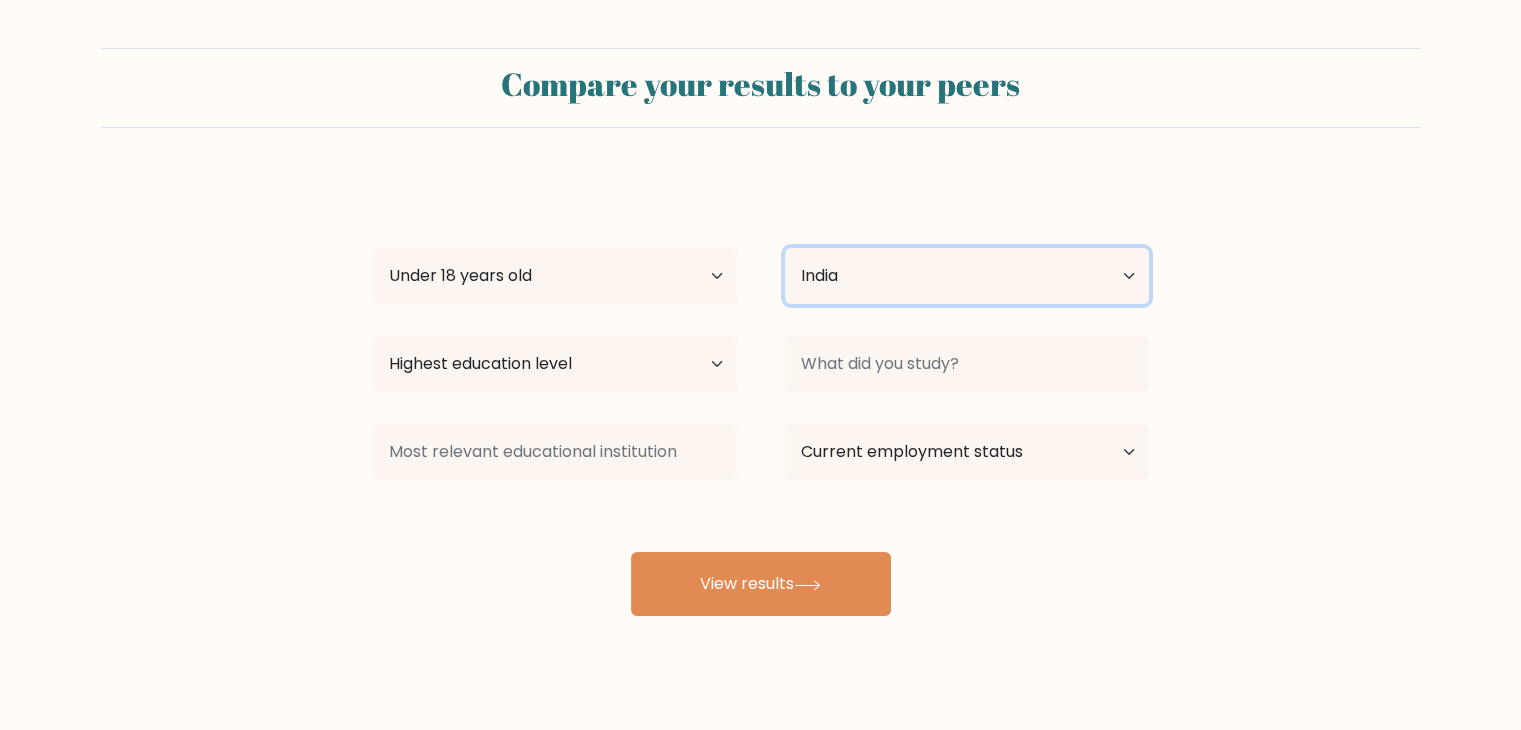 click on "Country
Afghanistan
Albania
Algeria
American Samoa
Andorra
Angola
Anguilla
Antarctica
Antigua and Barbuda
Argentina
Armenia
Aruba
Australia
Austria
Azerbaijan
Bahamas
Bahrain
Bangladesh
Barbados
Belarus
Belgium
Belize
Benin
Bermuda
Bhutan
Bolivia
Bonaire, Sint Eustatius and Saba
Bosnia and Herzegovina
Botswana
Bouvet Island
Brazil
British Indian Ocean Territory
Brunei
Bulgaria
Burkina Faso
Burundi
Cabo Verde
Cambodia
Cameroon
Canada
Cayman Islands
Central African Republic
Chad
Chile
China
Christmas Island
Cocos (Keeling) Islands
Colombia
Comoros
Congo
Congo (the Democratic Republic of the)
Cook Islands
Costa Rica
Côte d'Ivoire
Croatia
Cuba" at bounding box center (967, 276) 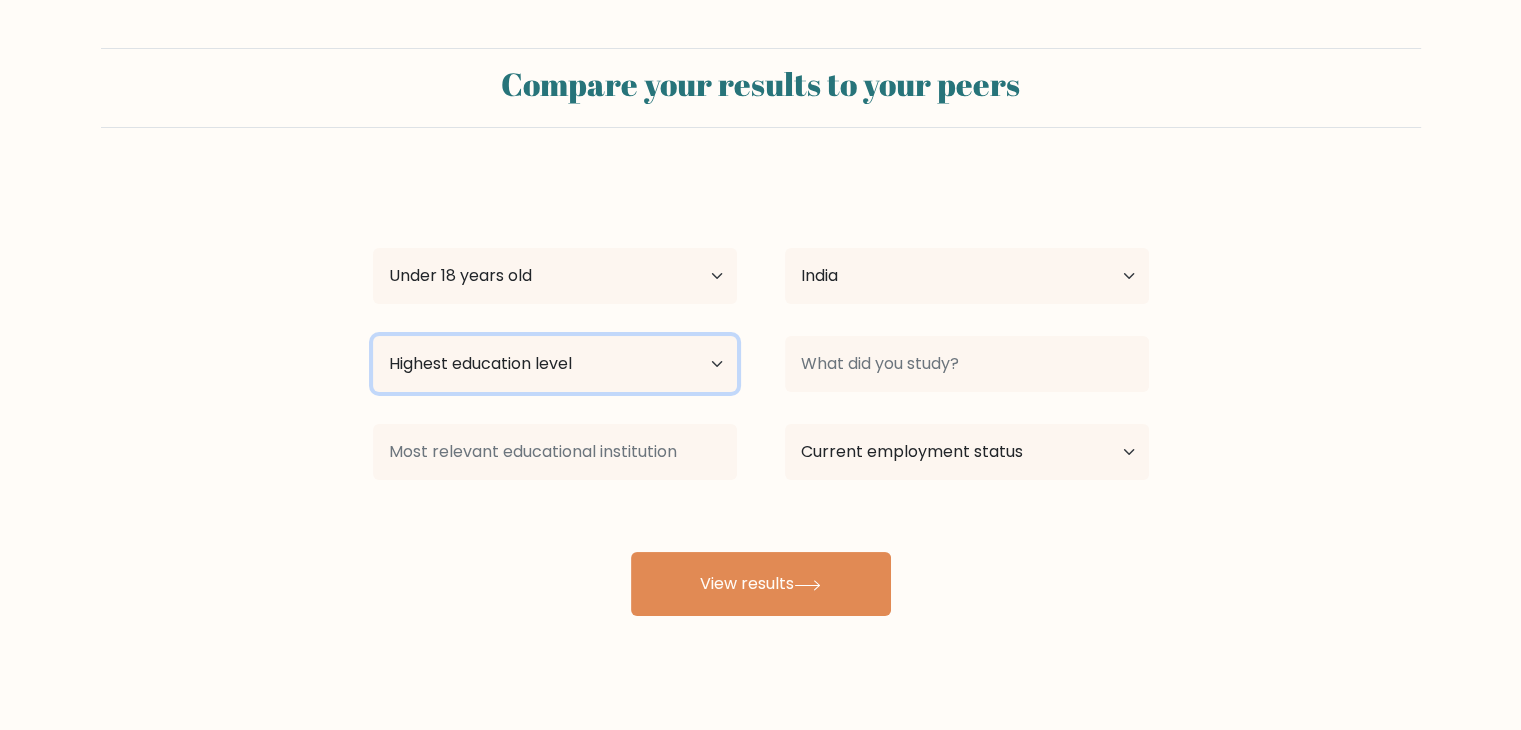 click on "Highest education level
No schooling
Primary
Lower Secondary
Upper Secondary
Occupation Specific
Bachelor's degree
Master's degree
Doctoral degree" at bounding box center (555, 364) 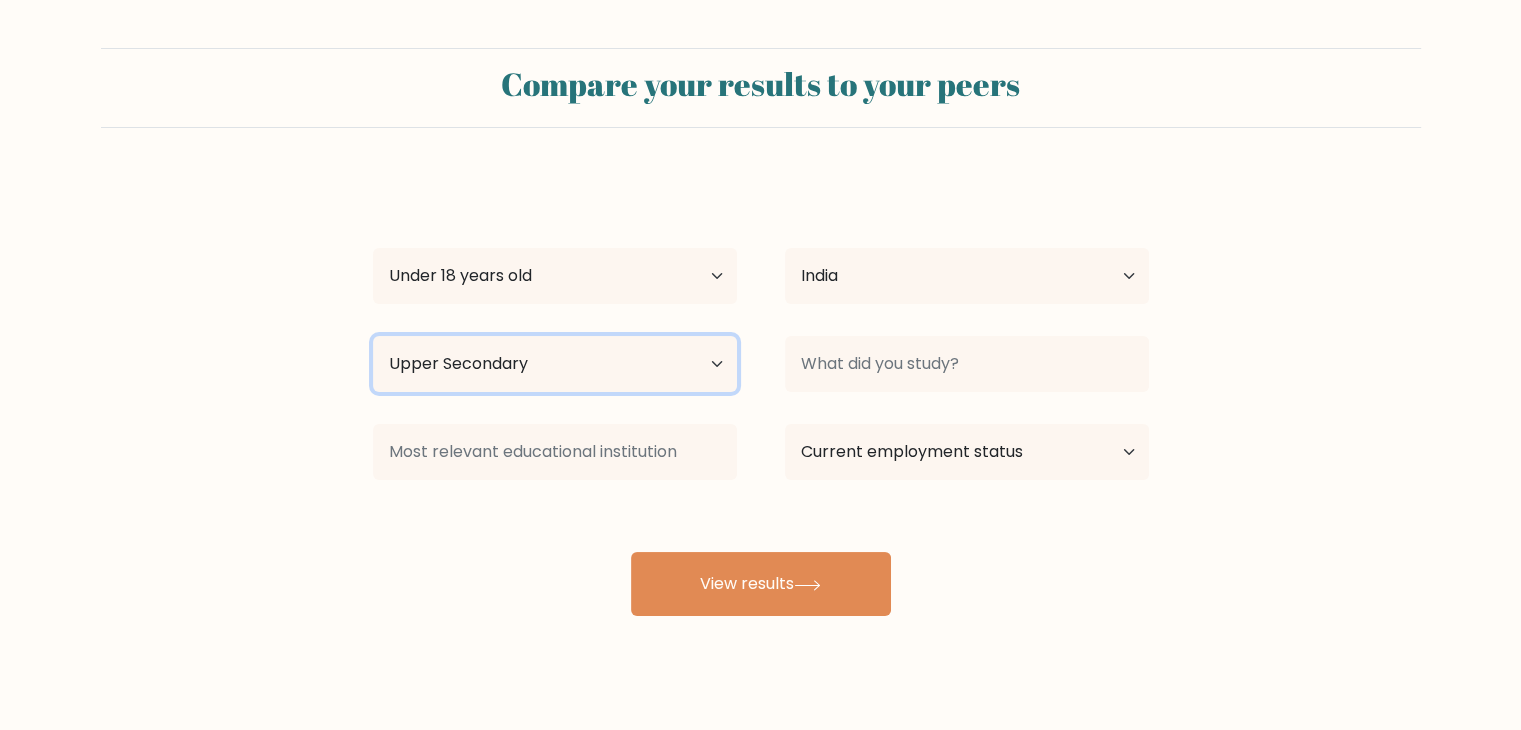 click on "Highest education level
No schooling
Primary
Lower Secondary
Upper Secondary
Occupation Specific
Bachelor's degree
Master's degree
Doctoral degree" at bounding box center [555, 364] 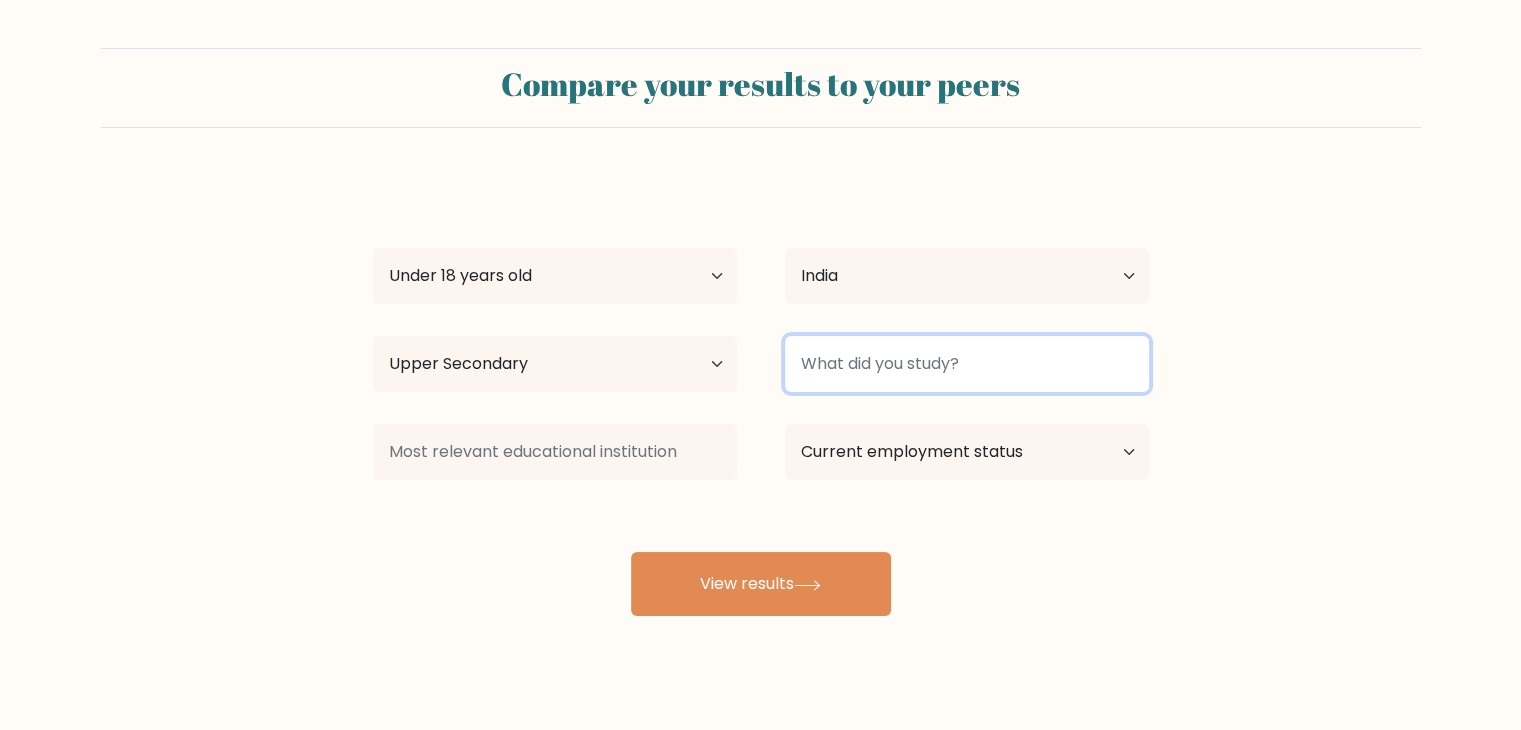 click at bounding box center [967, 364] 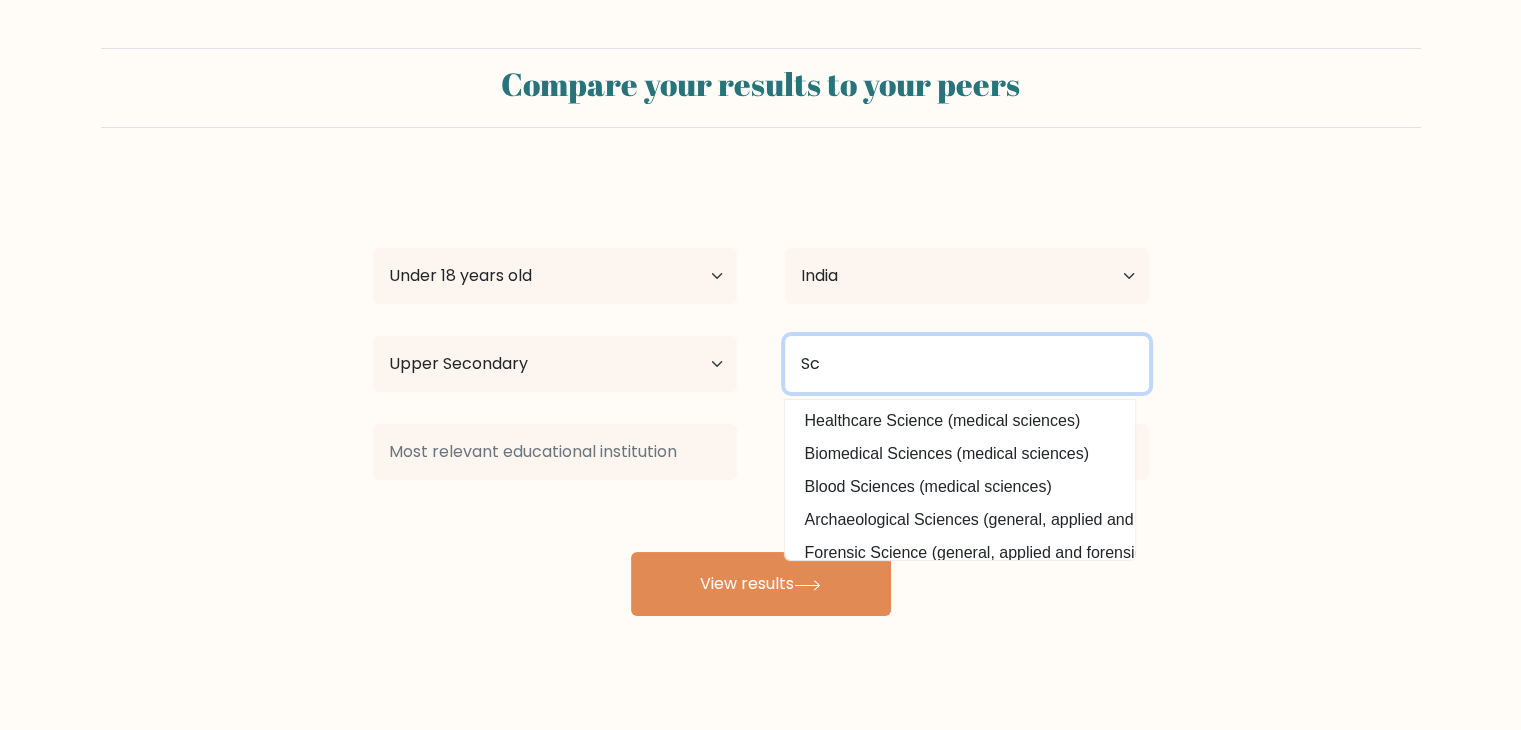 type on "S" 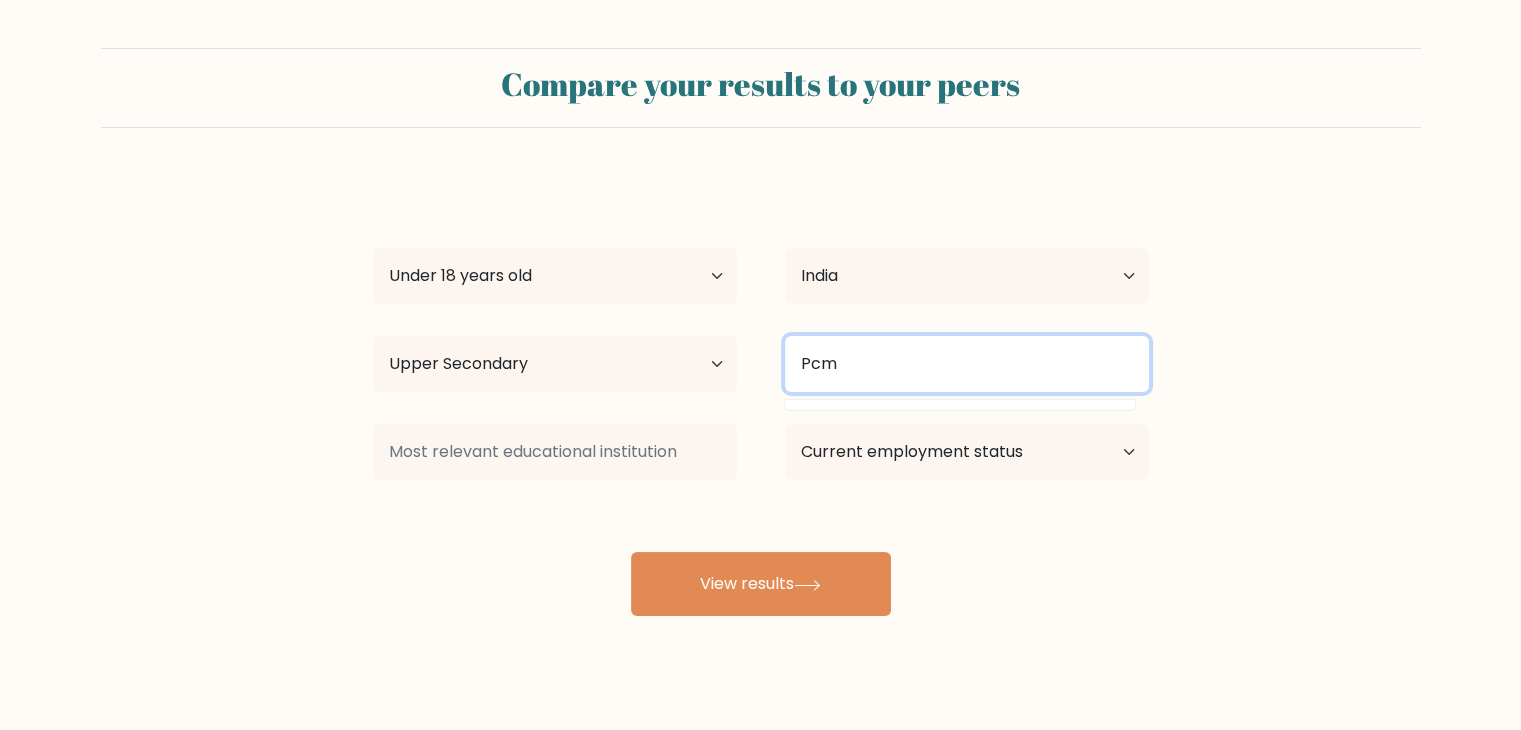 type on "Pcm" 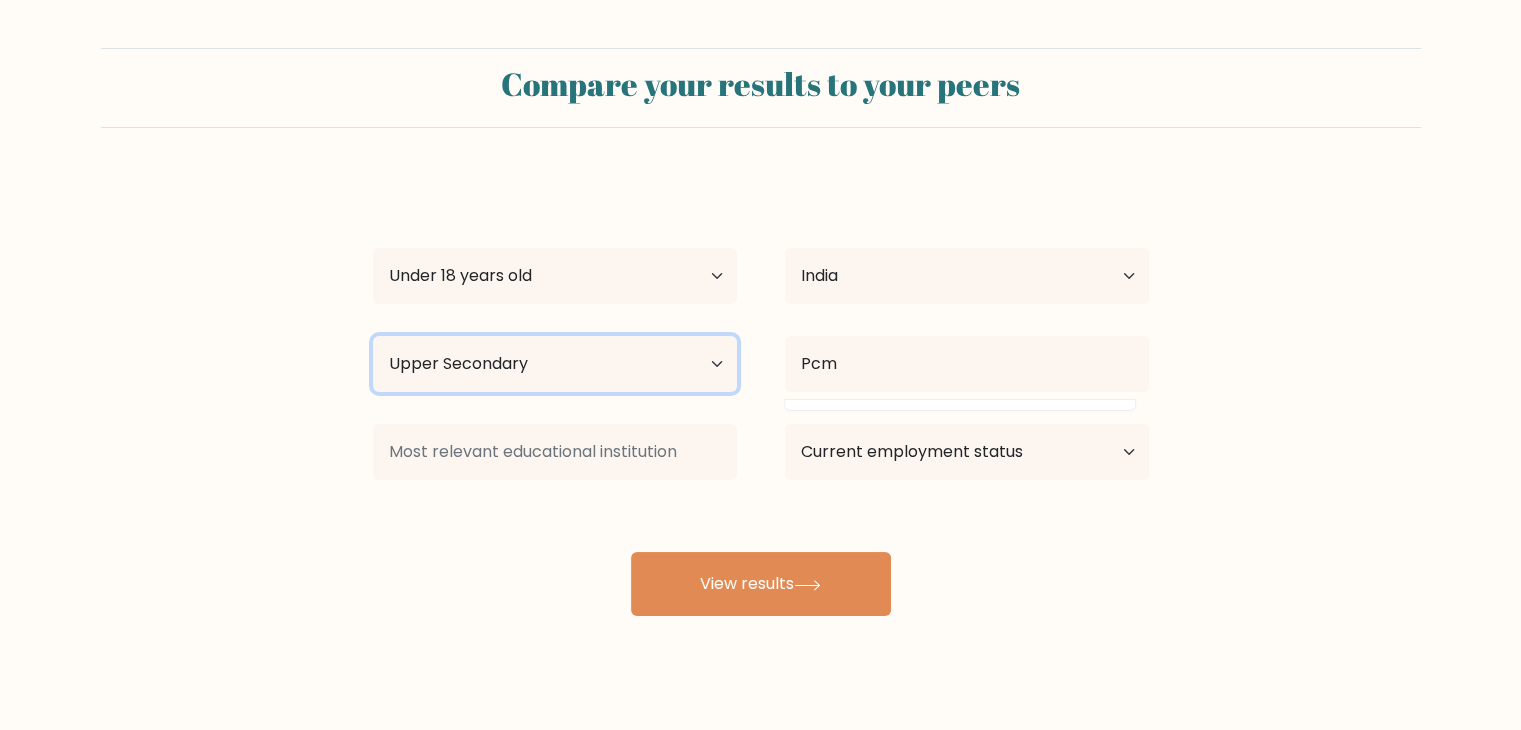 click on "Highest education level
No schooling
Primary
Lower Secondary
Upper Secondary
Occupation Specific
Bachelor's degree
Master's degree
Doctoral degree" at bounding box center (555, 364) 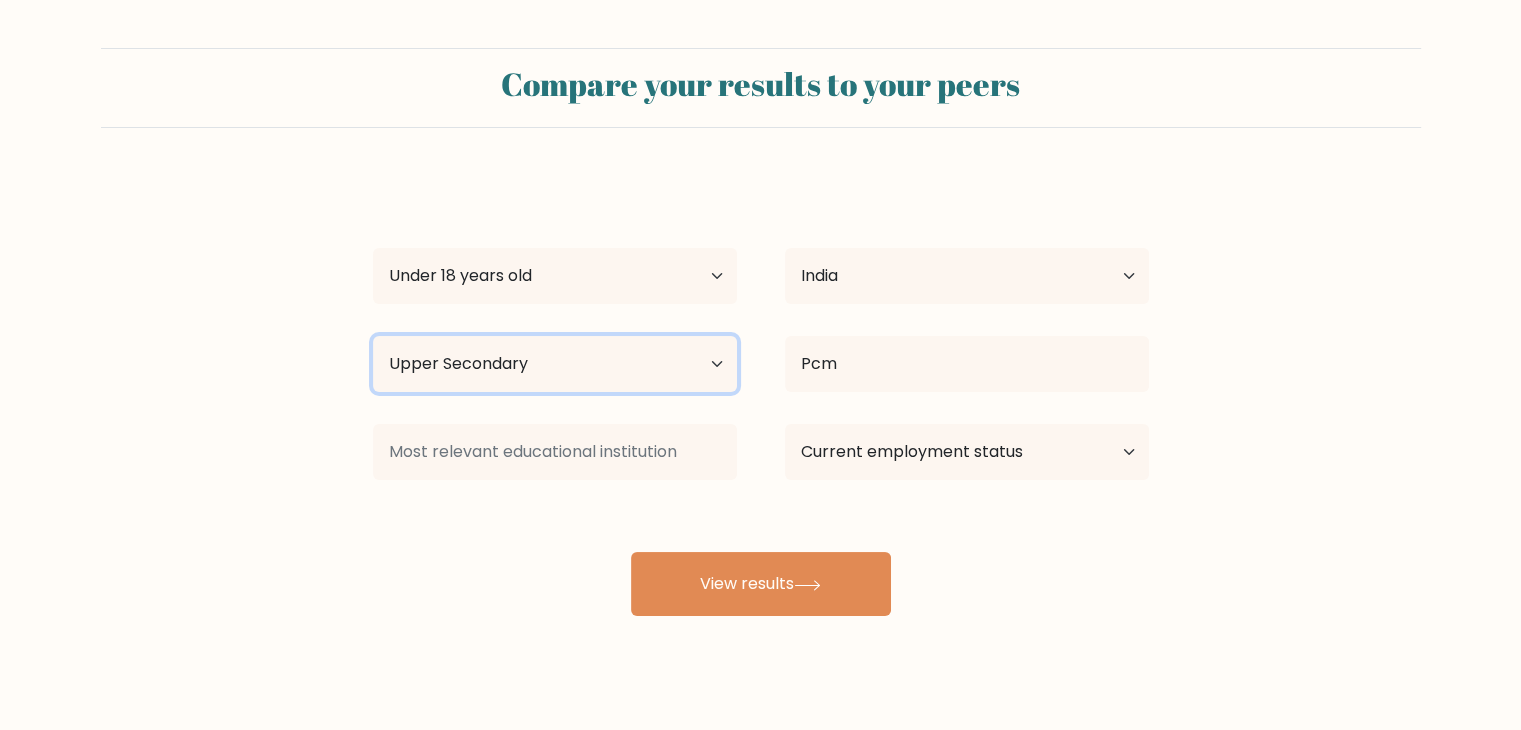 select on "lower_secondary" 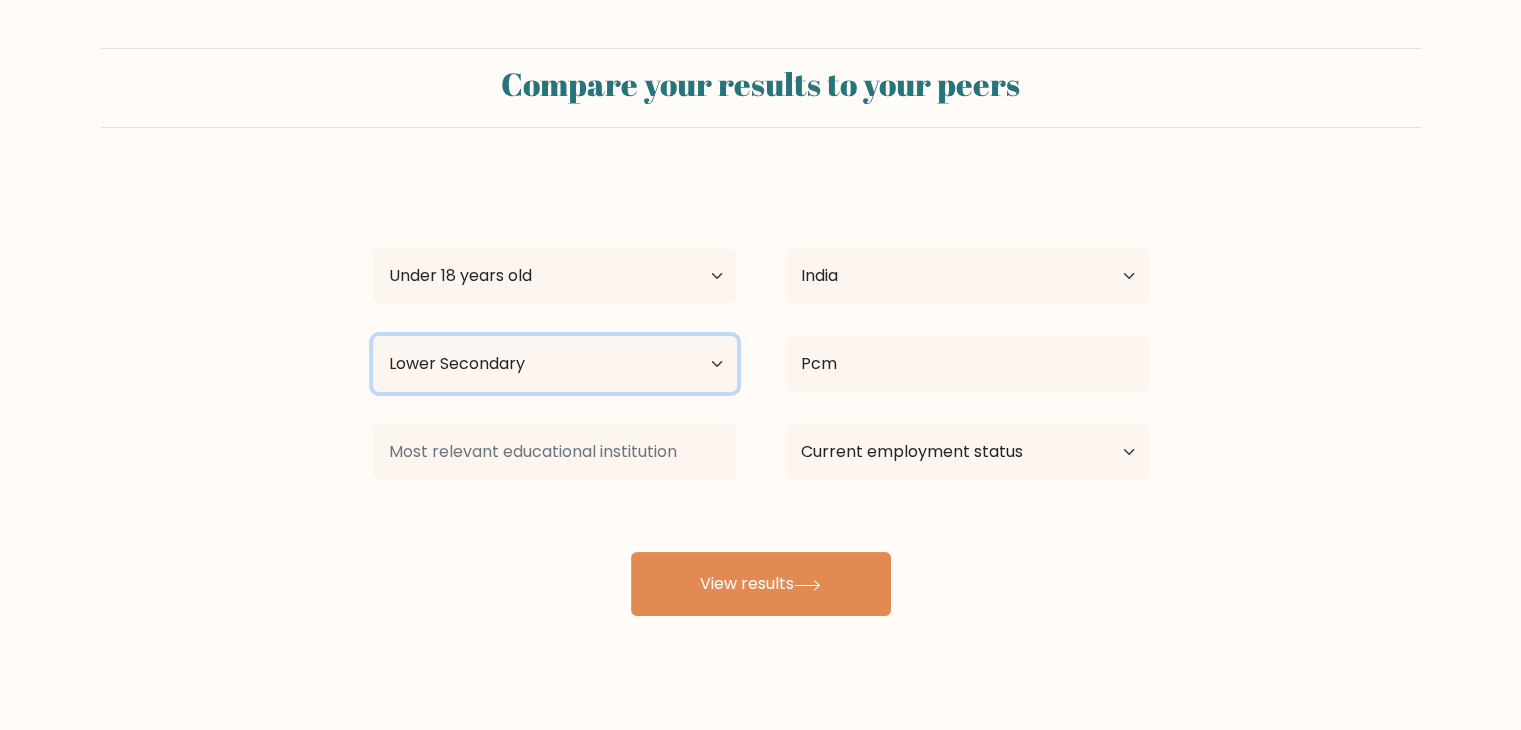 click on "Highest education level
No schooling
Primary
Lower Secondary
Upper Secondary
Occupation Specific
Bachelor's degree
Master's degree
Doctoral degree" at bounding box center [555, 364] 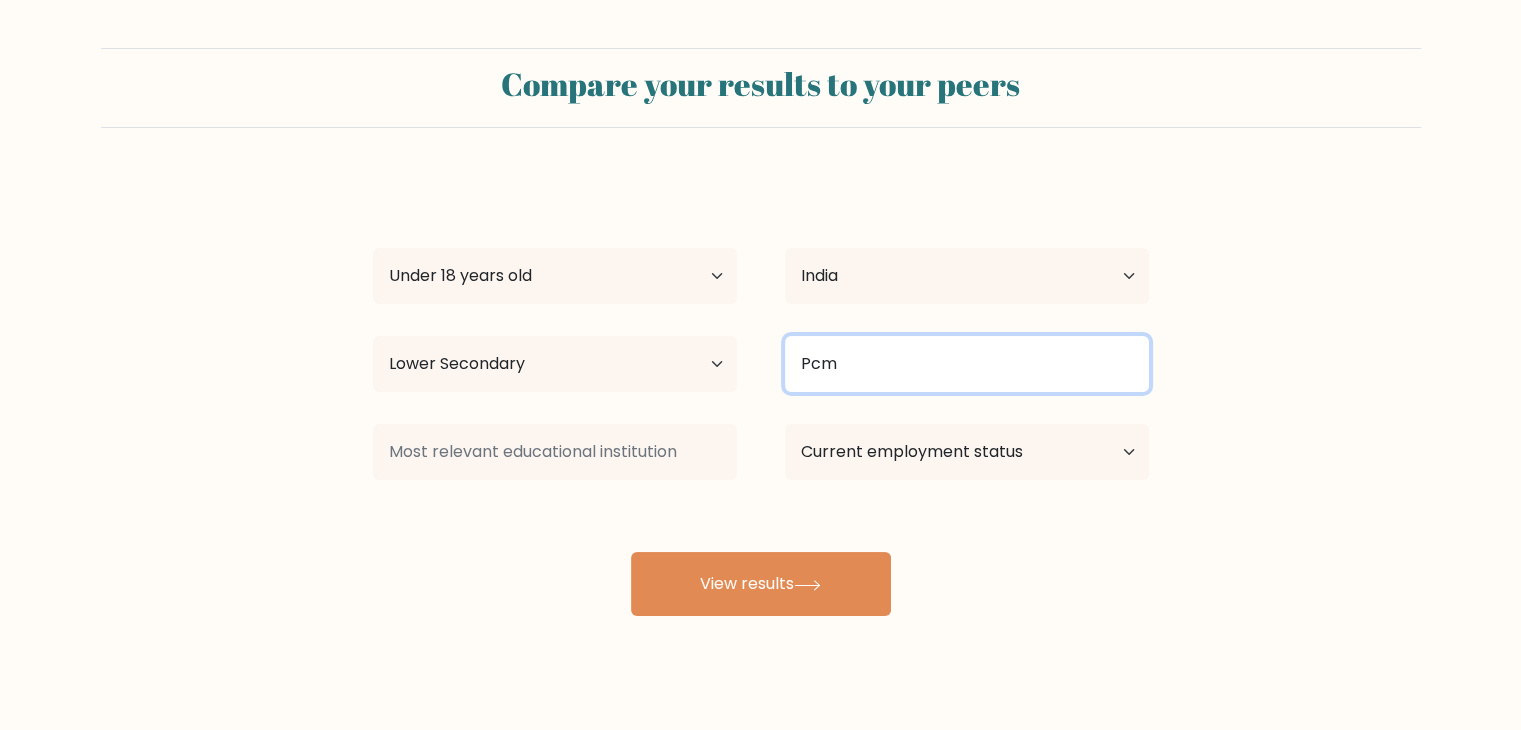 click on "Pcm" at bounding box center (967, 364) 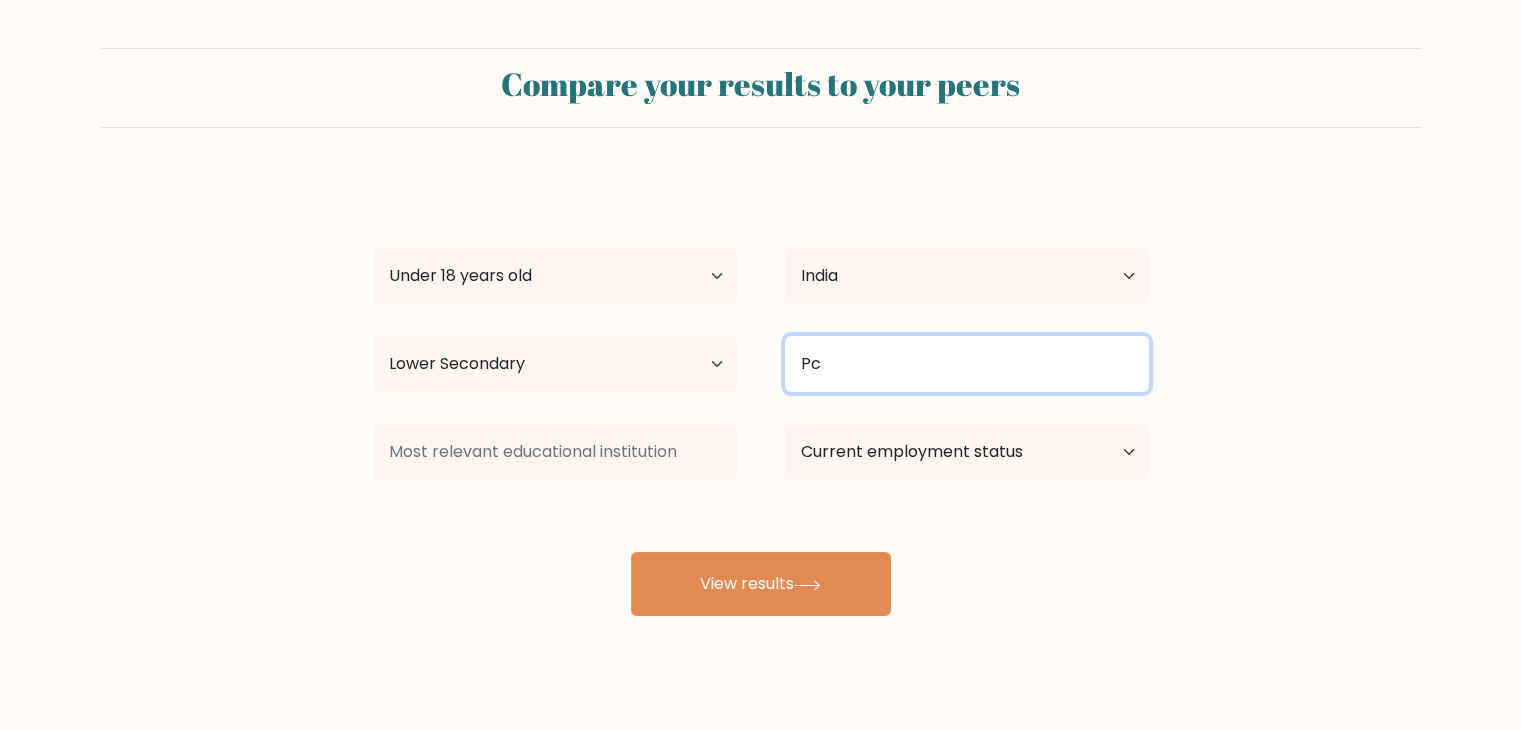 type on "P" 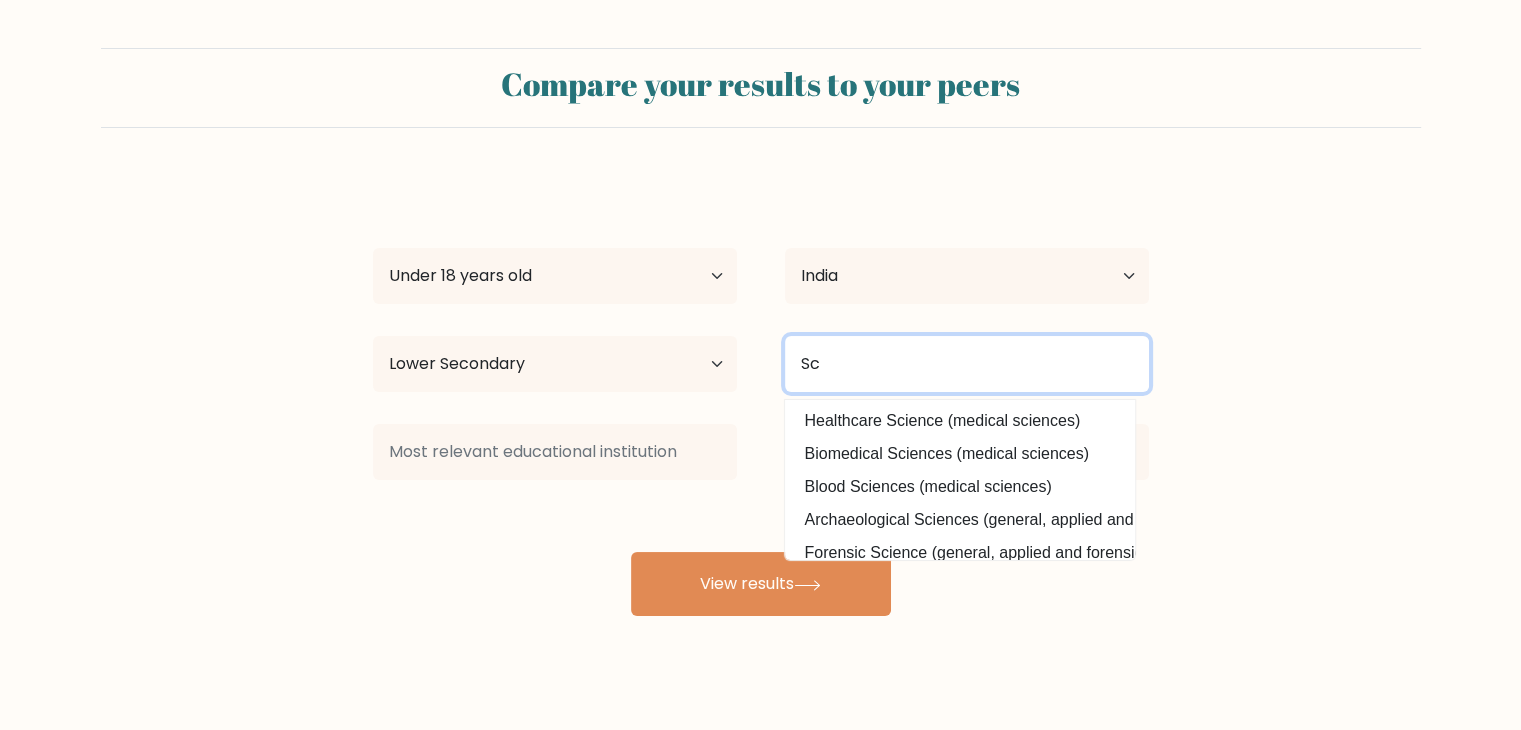 type on "S" 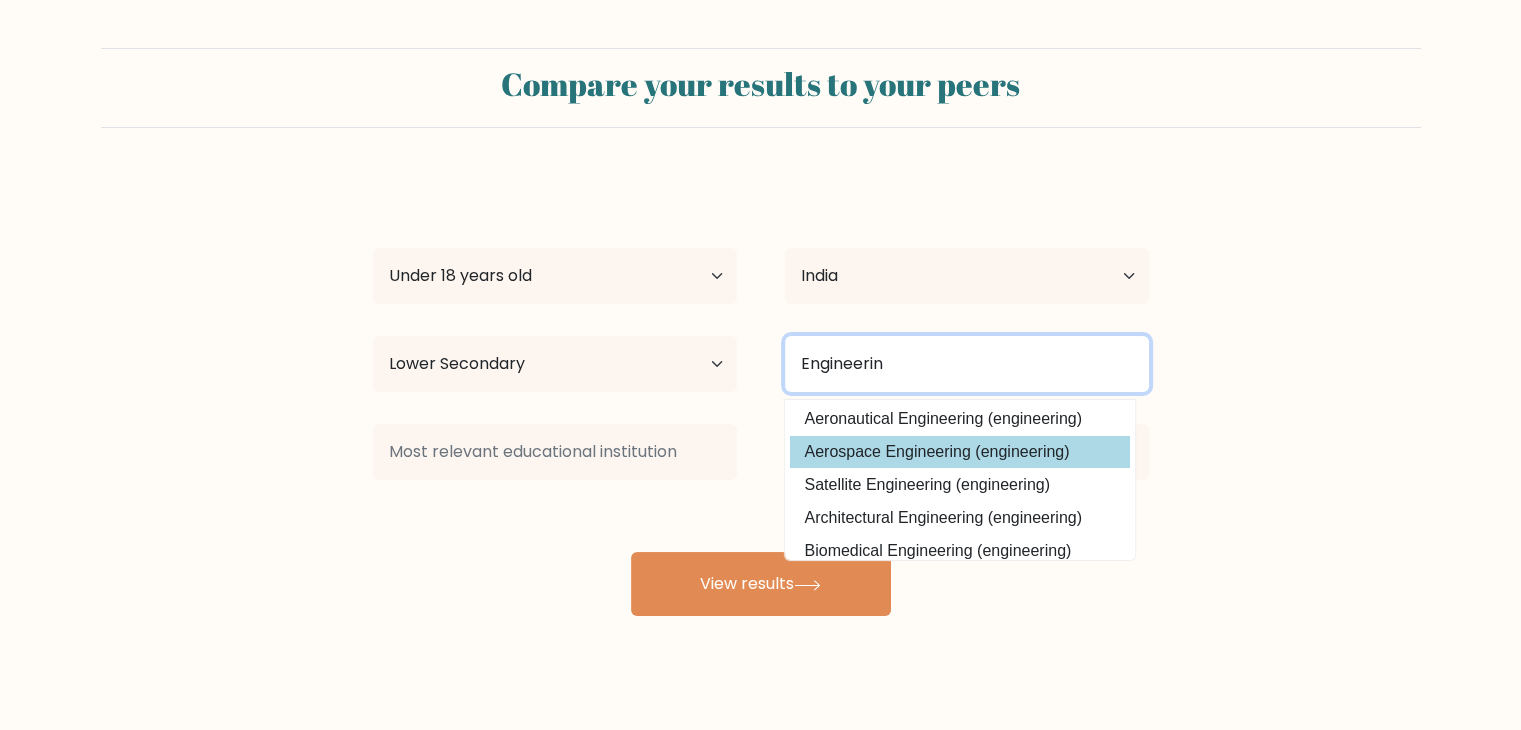 scroll, scrollTop: 36, scrollLeft: 0, axis: vertical 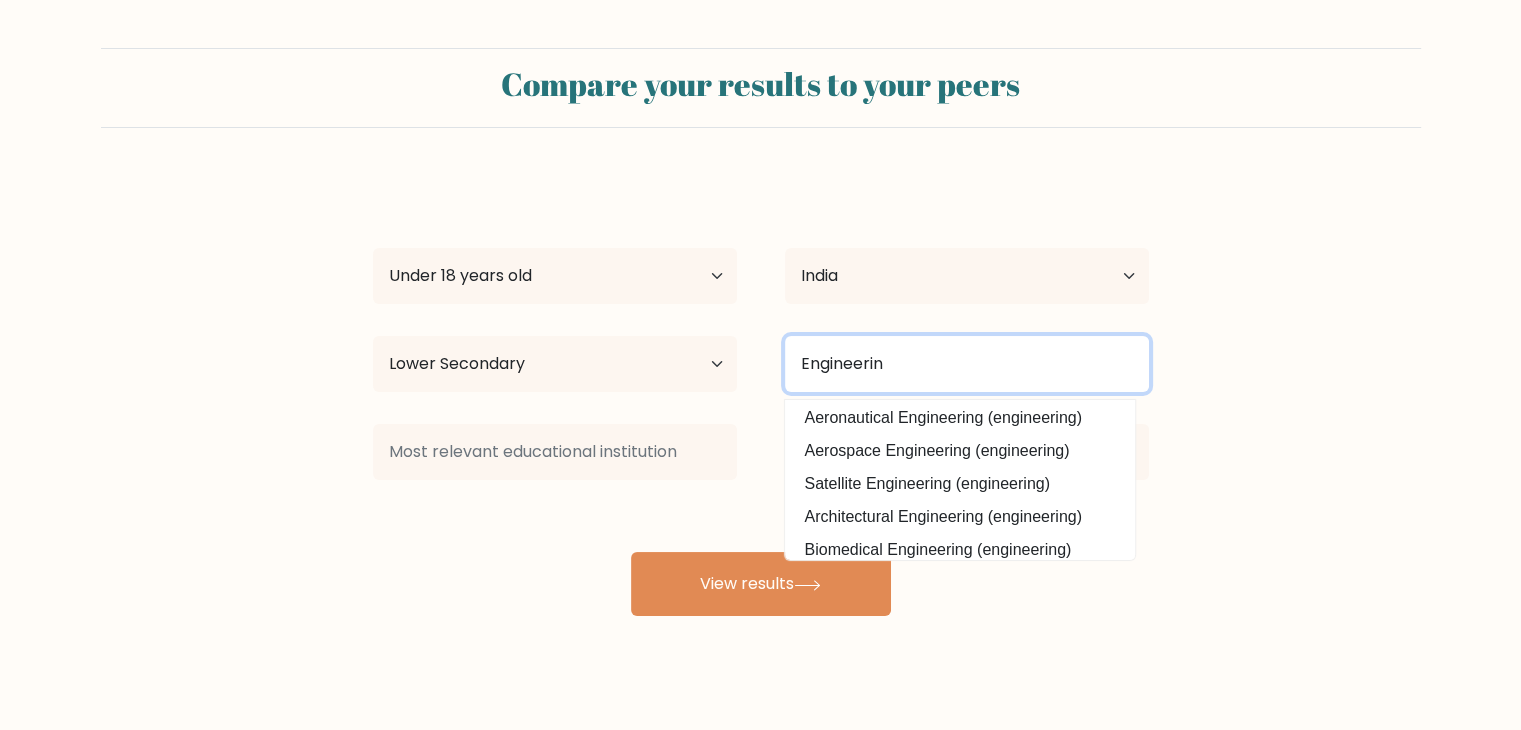 type on "Engineerin" 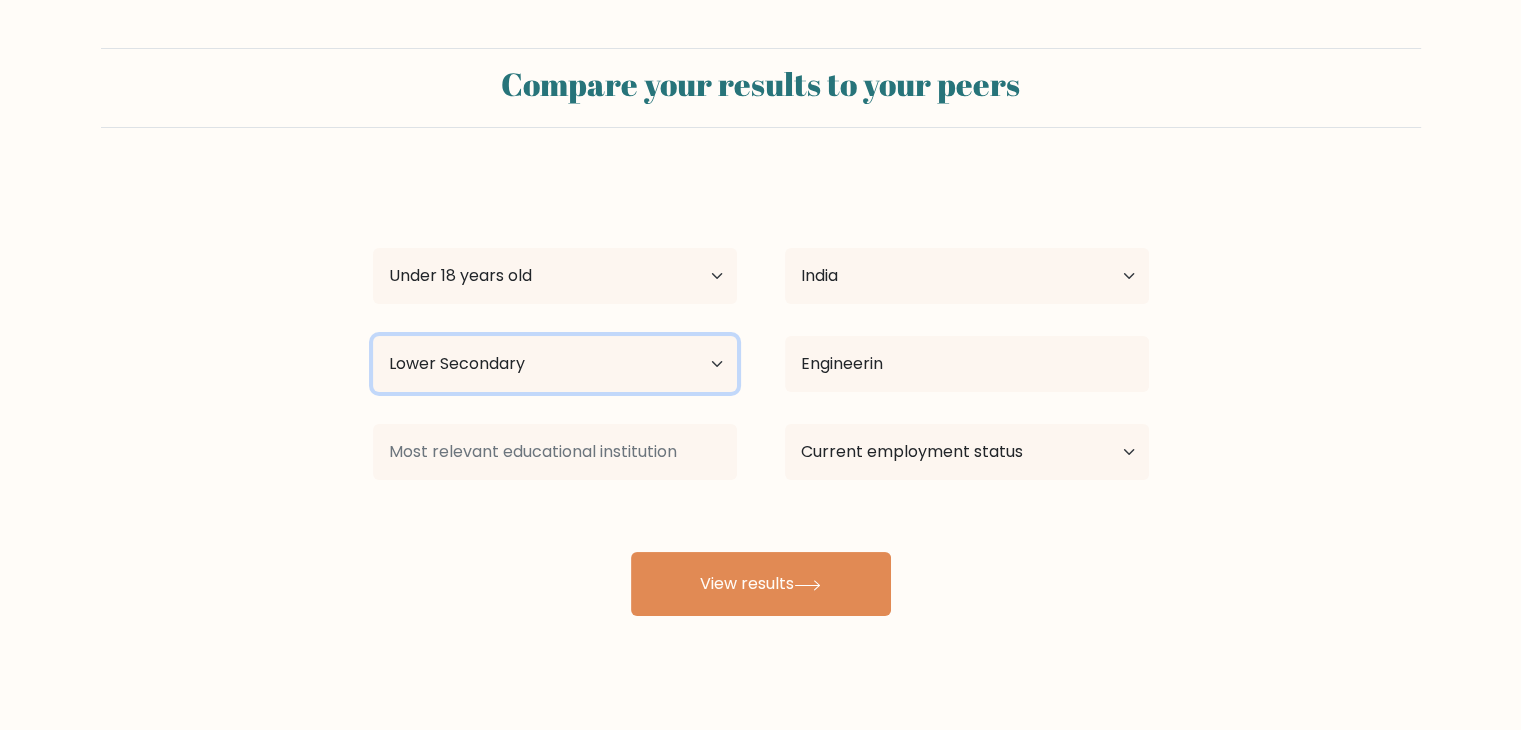 click on "Highest education level
No schooling
Primary
Lower Secondary
Upper Secondary
Occupation Specific
Bachelor's degree
Master's degree
Doctoral degree" at bounding box center (555, 364) 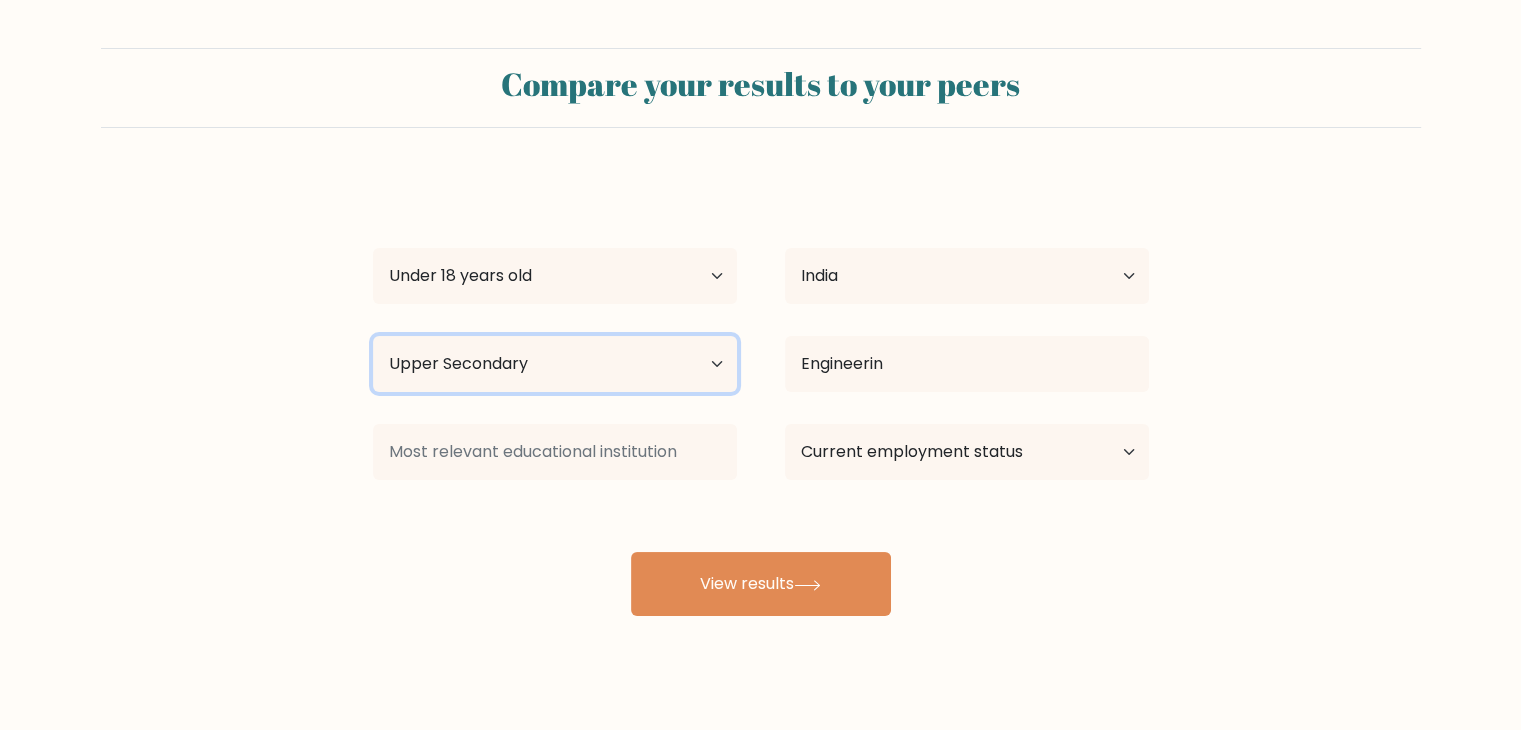 click on "Highest education level
No schooling
Primary
Lower Secondary
Upper Secondary
Occupation Specific
Bachelor's degree
Master's degree
Doctoral degree" at bounding box center (555, 364) 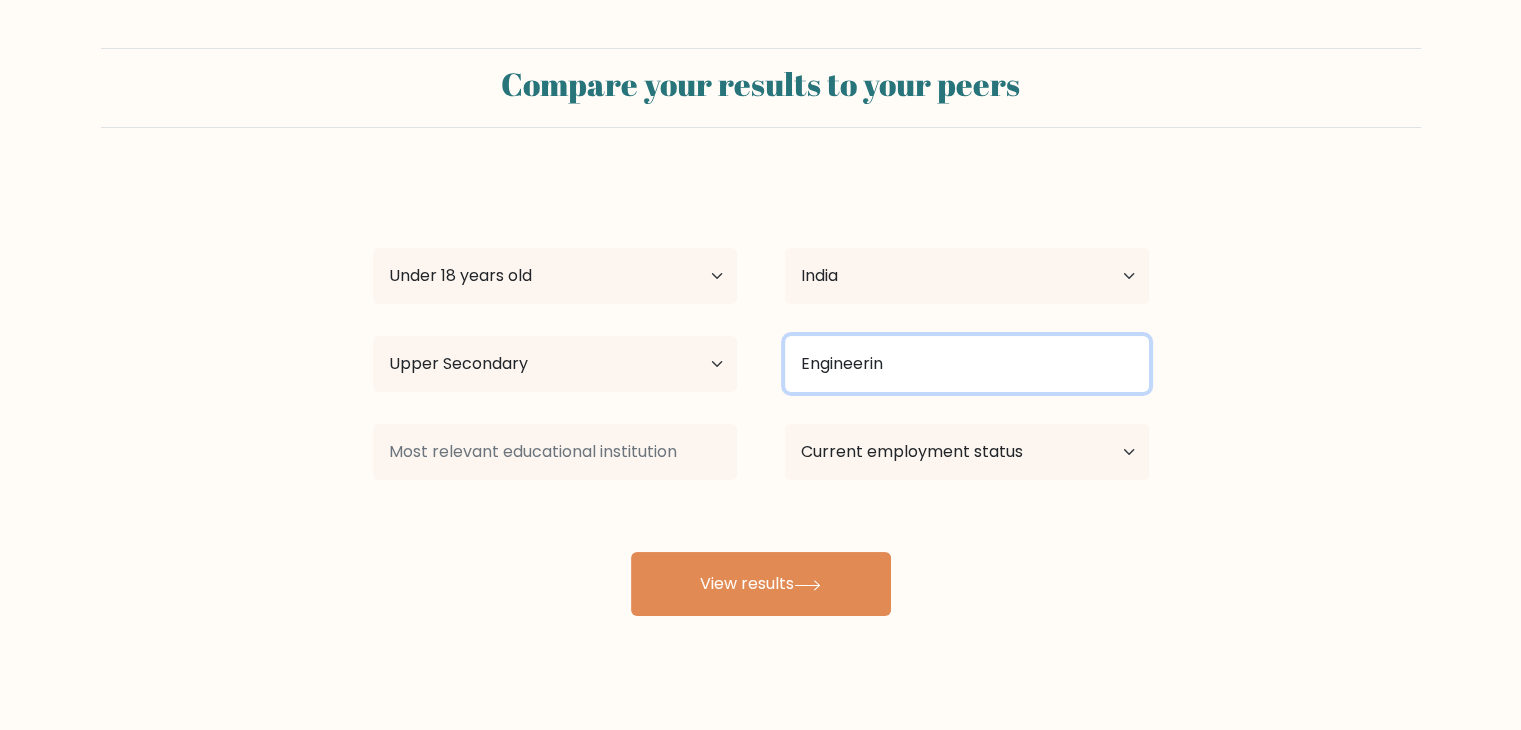 click on "Engineerin" at bounding box center (967, 364) 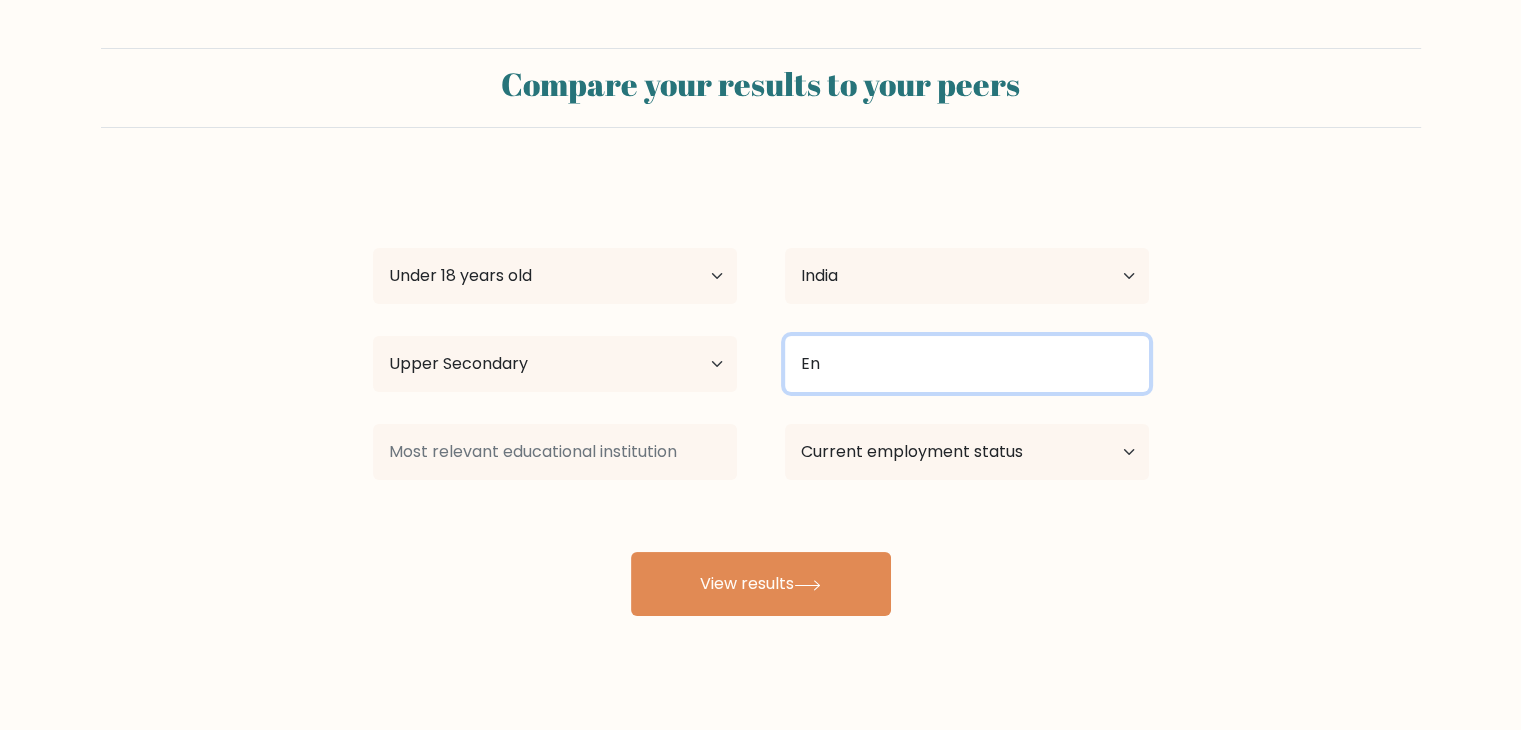 type on "E" 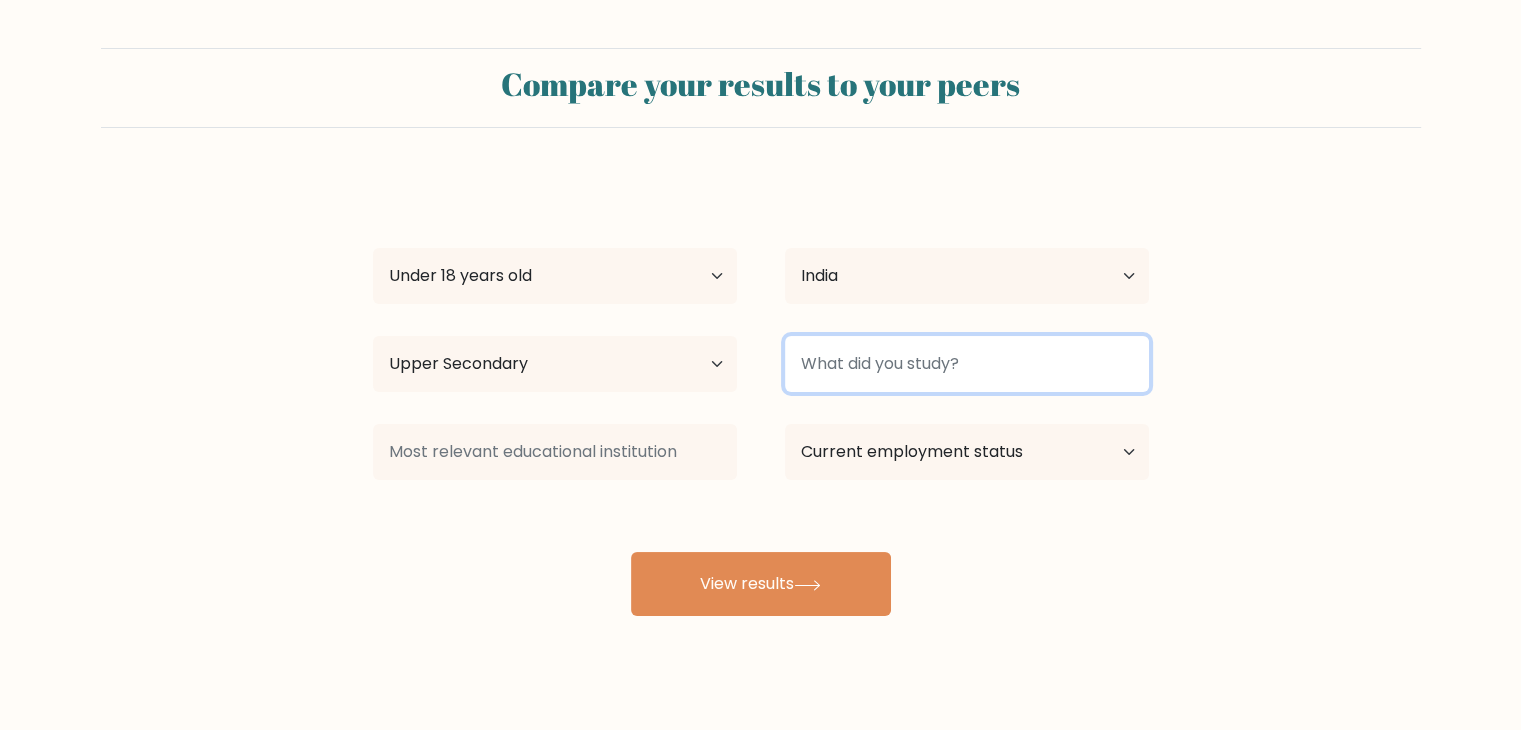 type 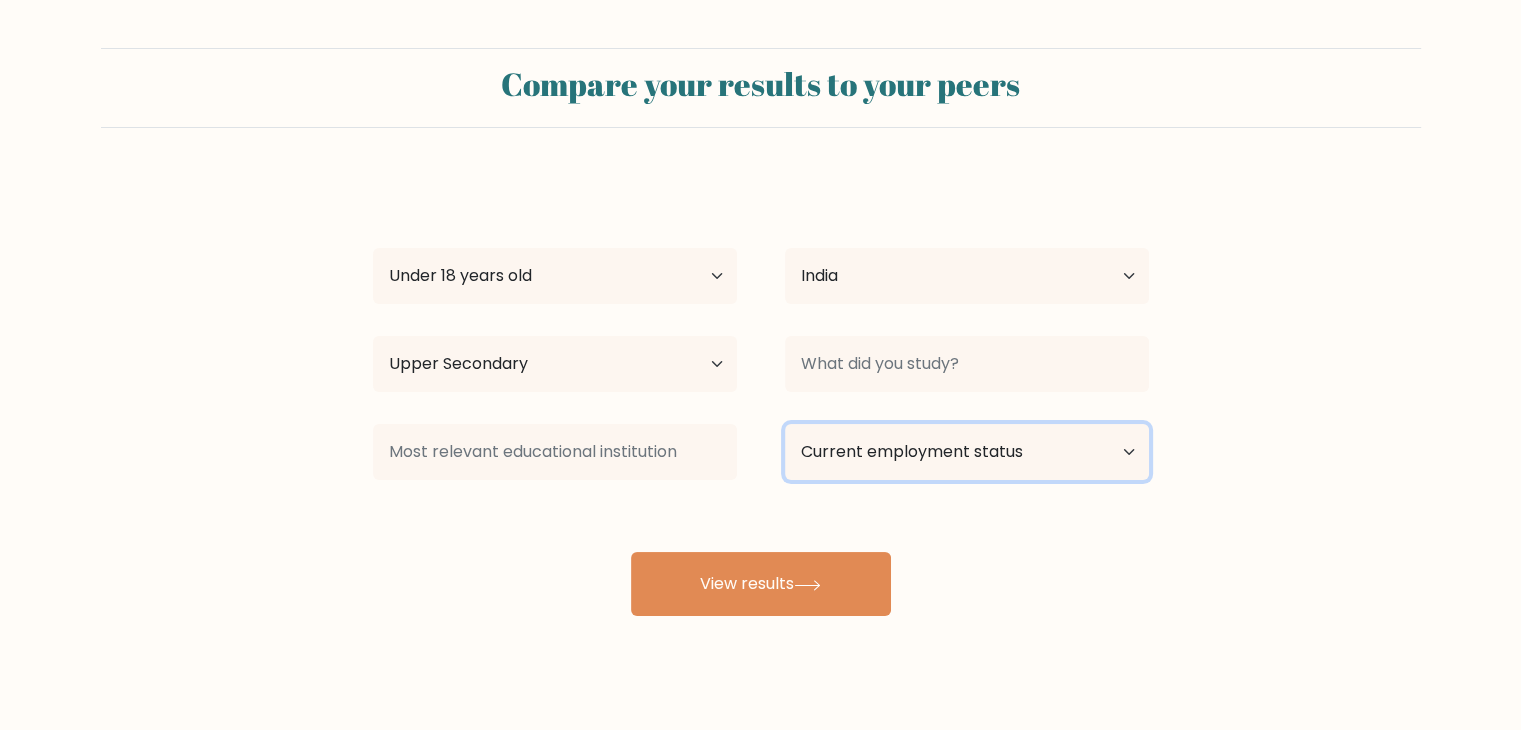click on "Current employment status
Employed
Student
Retired
Other / prefer not to answer" at bounding box center [967, 452] 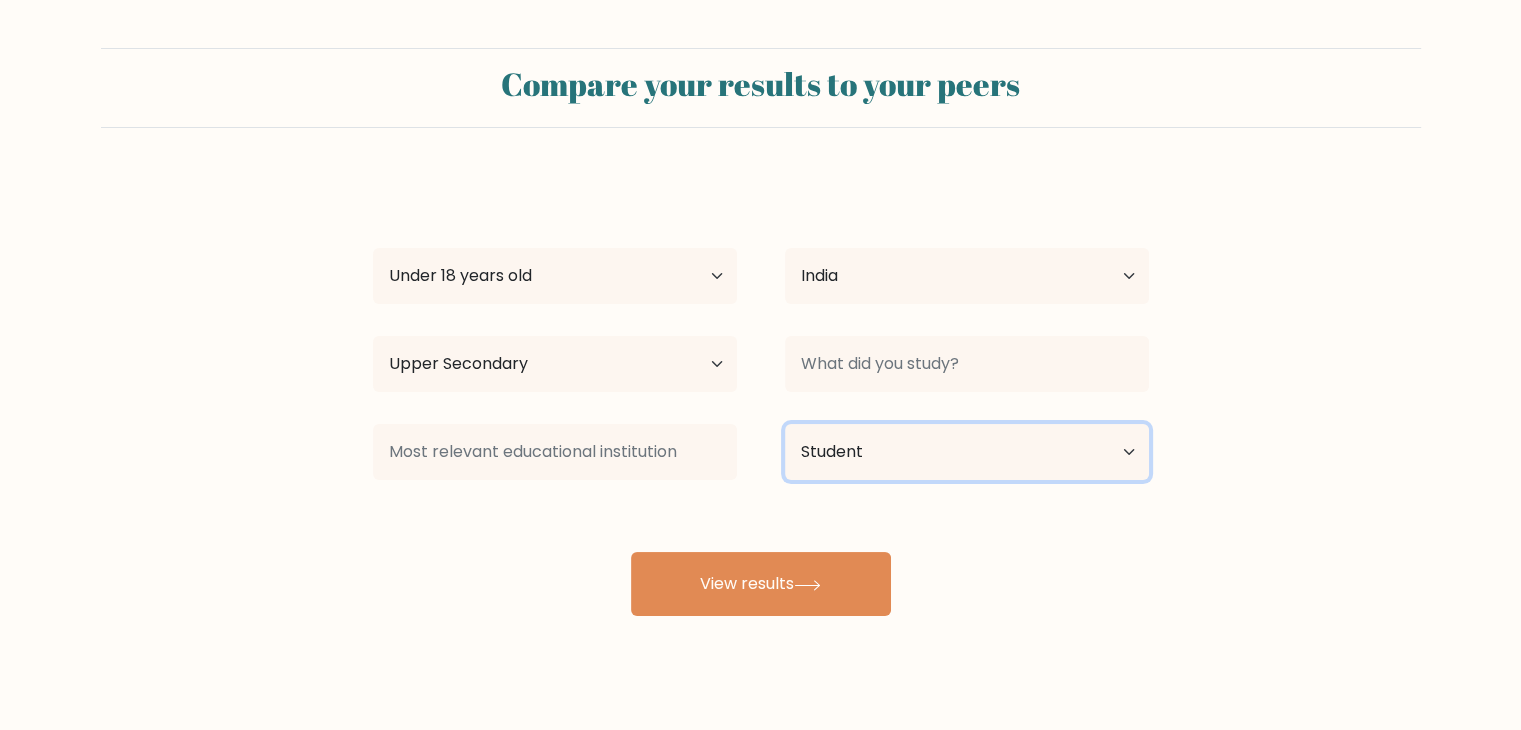 click on "Current employment status
Employed
Student
Retired
Other / prefer not to answer" at bounding box center [967, 452] 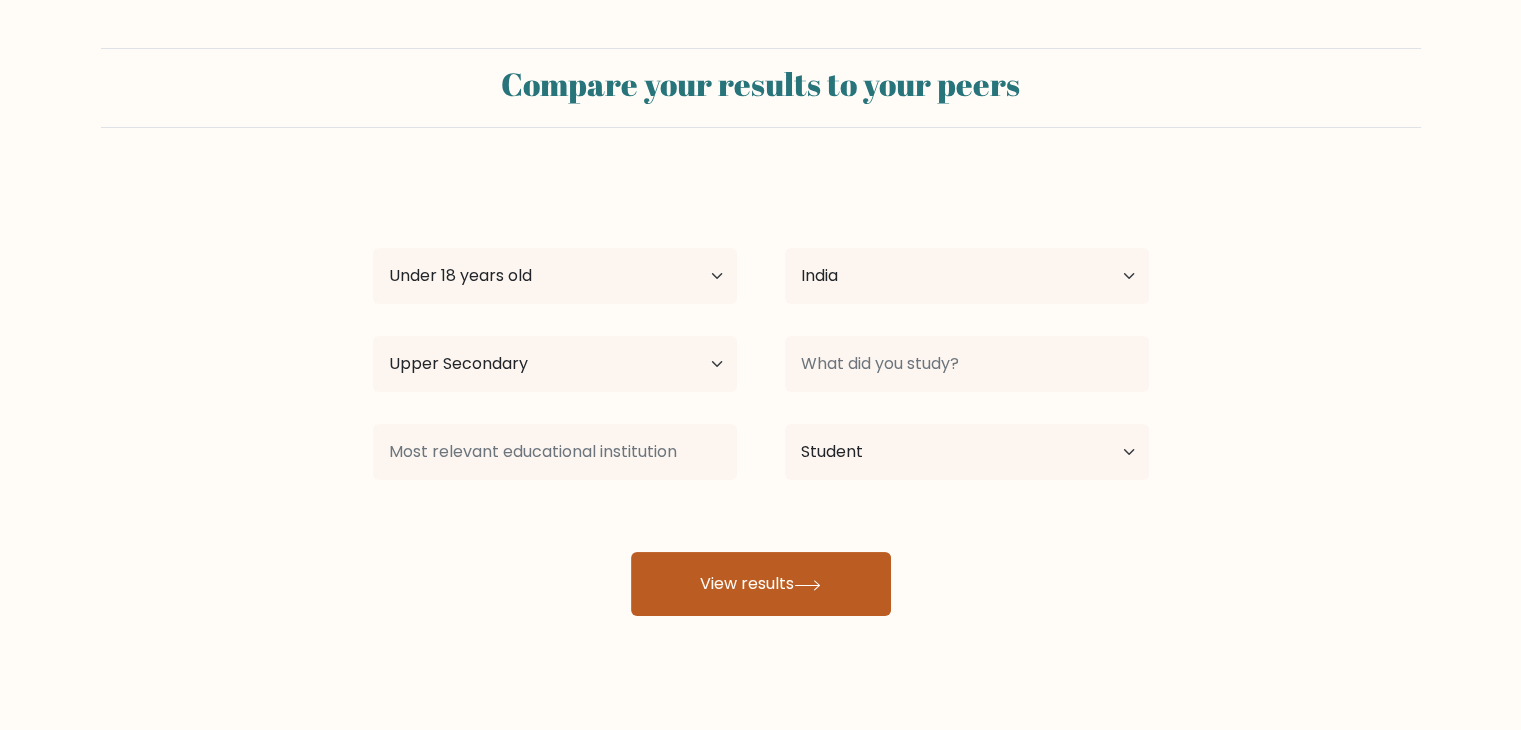 click on "View results" at bounding box center (761, 584) 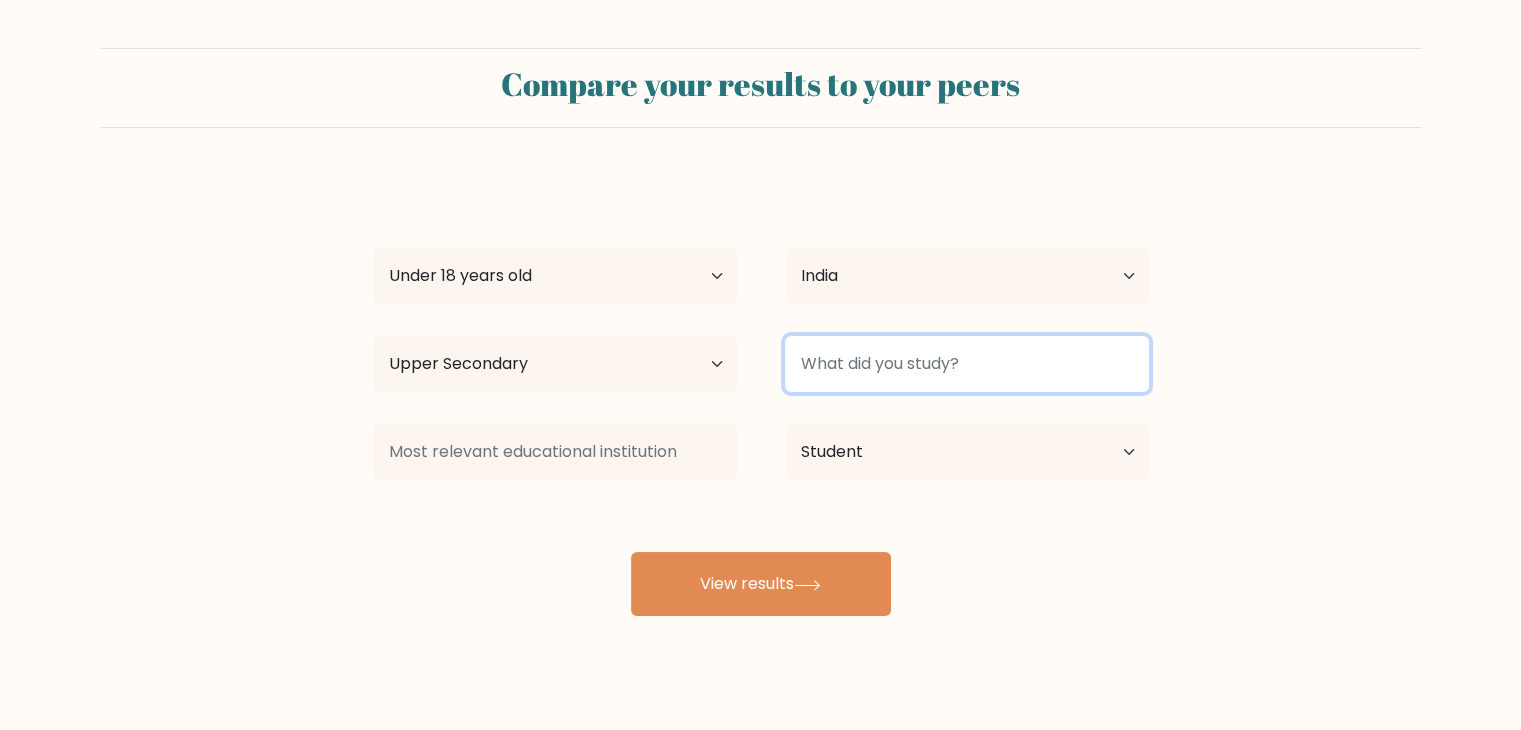 click at bounding box center [967, 364] 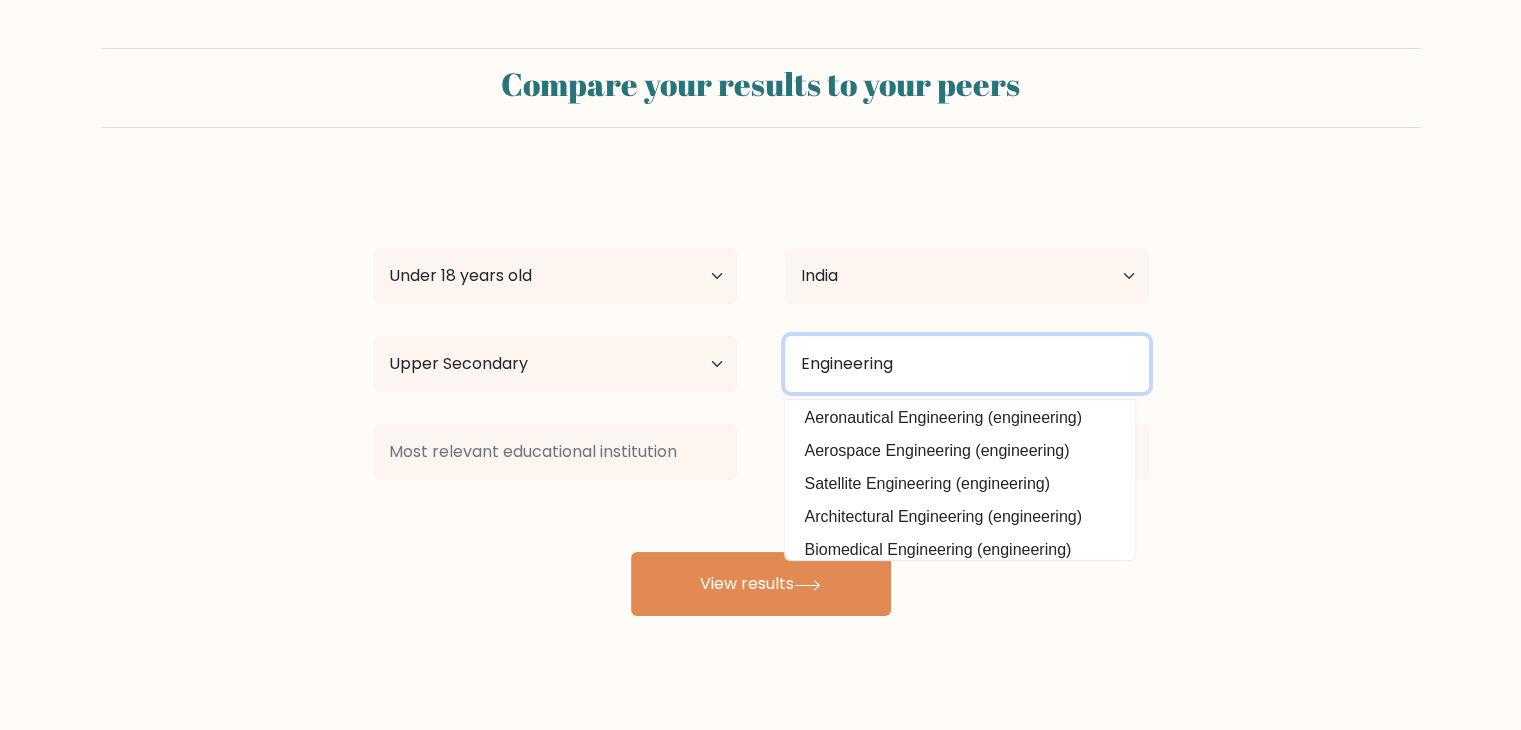 type on "Engineering" 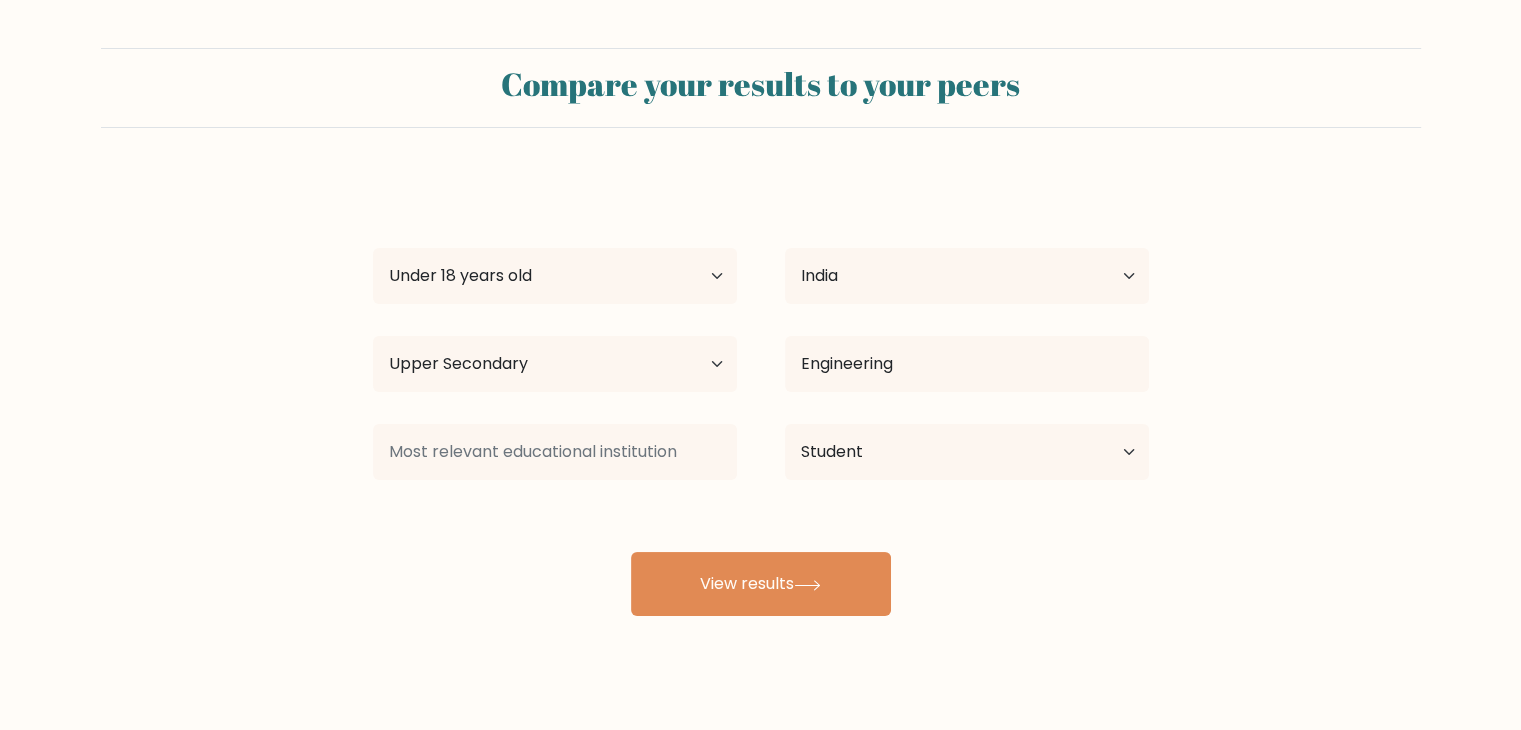 click on "Compare your results to your peers
Abcd
Efgh
Age
Under 18 years old
18-24 years old
25-34 years old
35-44 years old
45-54 years old
55-64 years old
65 years old and above
Country
Afghanistan
Albania
Algeria
American Samoa
Andorra
Angola
Anguilla
Antarctica
Antigua and Barbuda
Argentina
Armenia
Aruba
Australia
Austria" at bounding box center (760, 332) 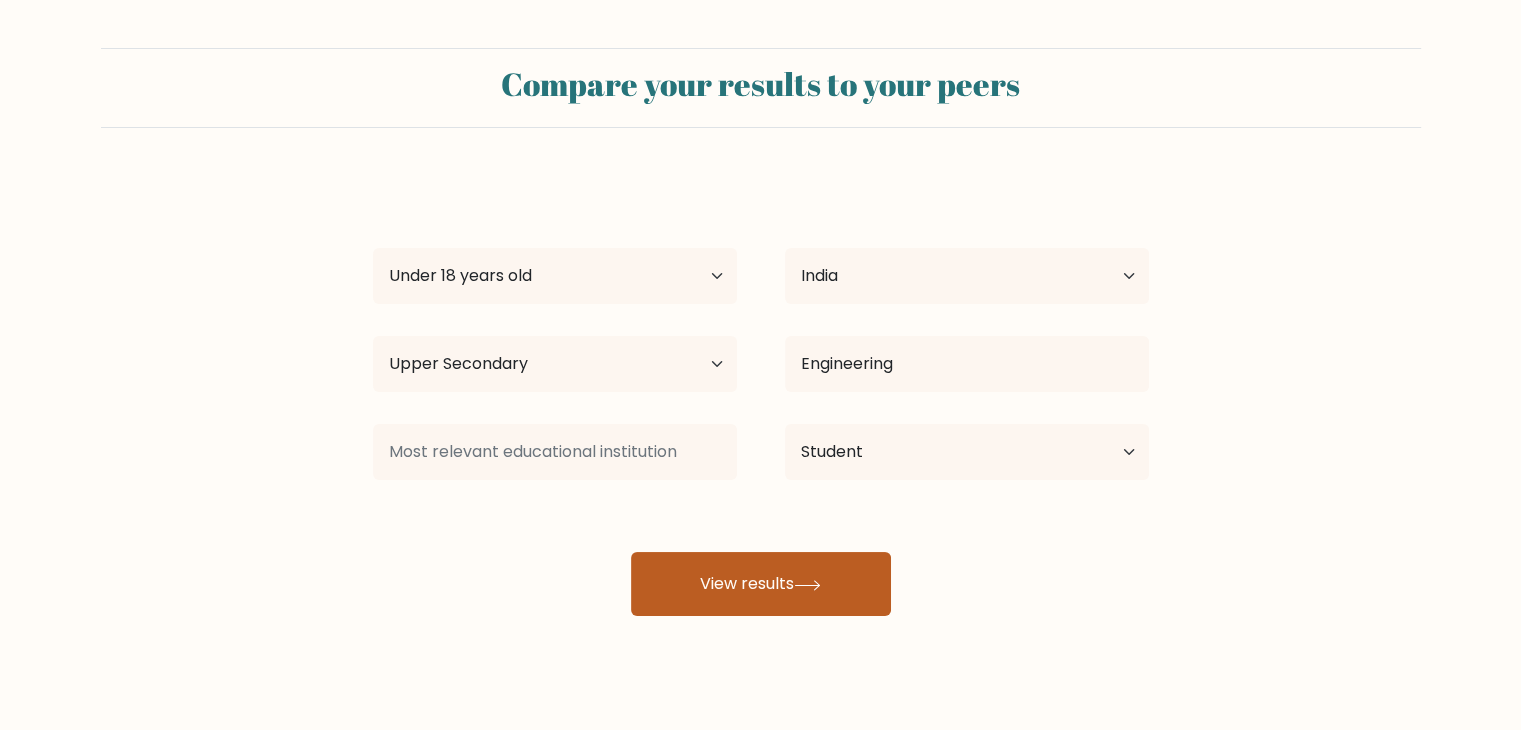 click on "View results" at bounding box center (761, 584) 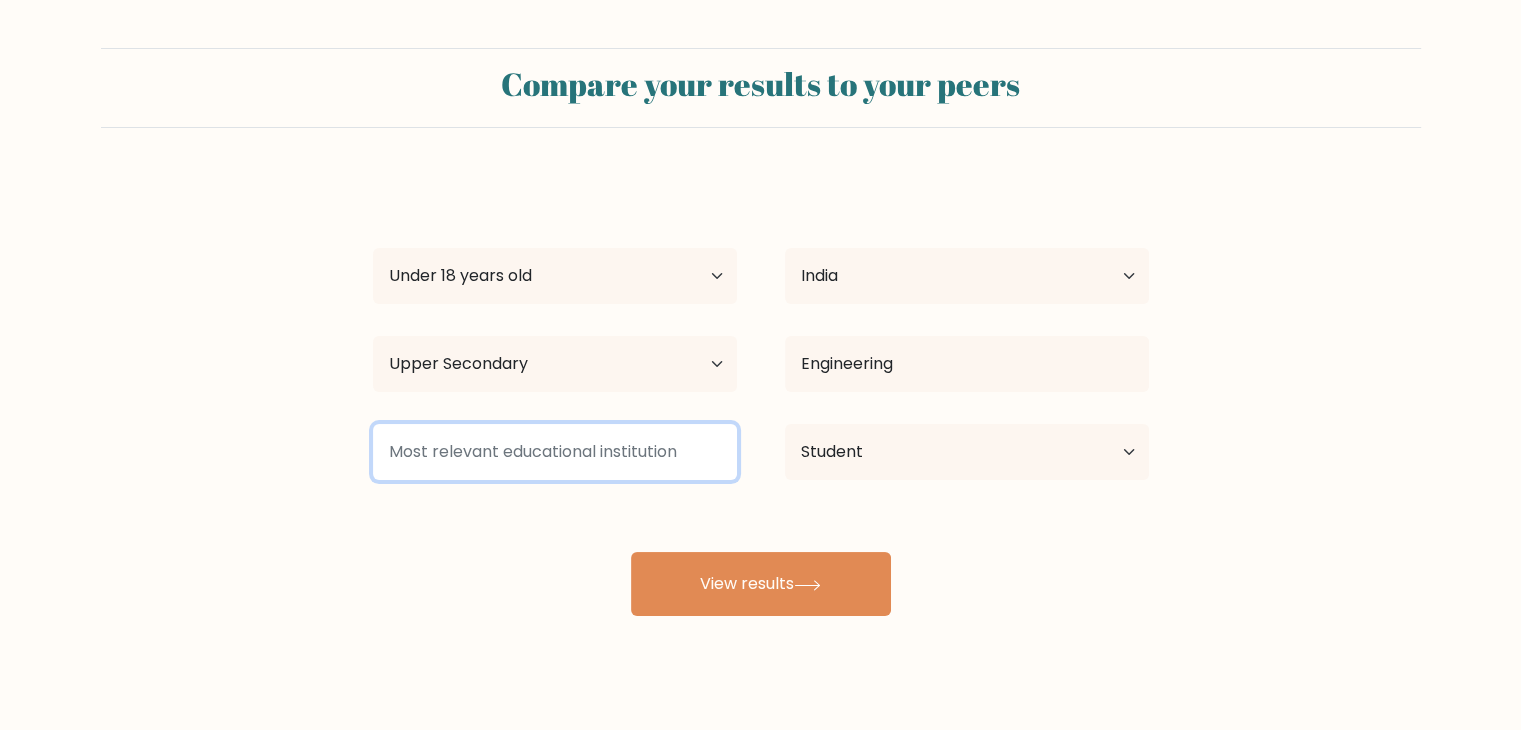 click at bounding box center [555, 452] 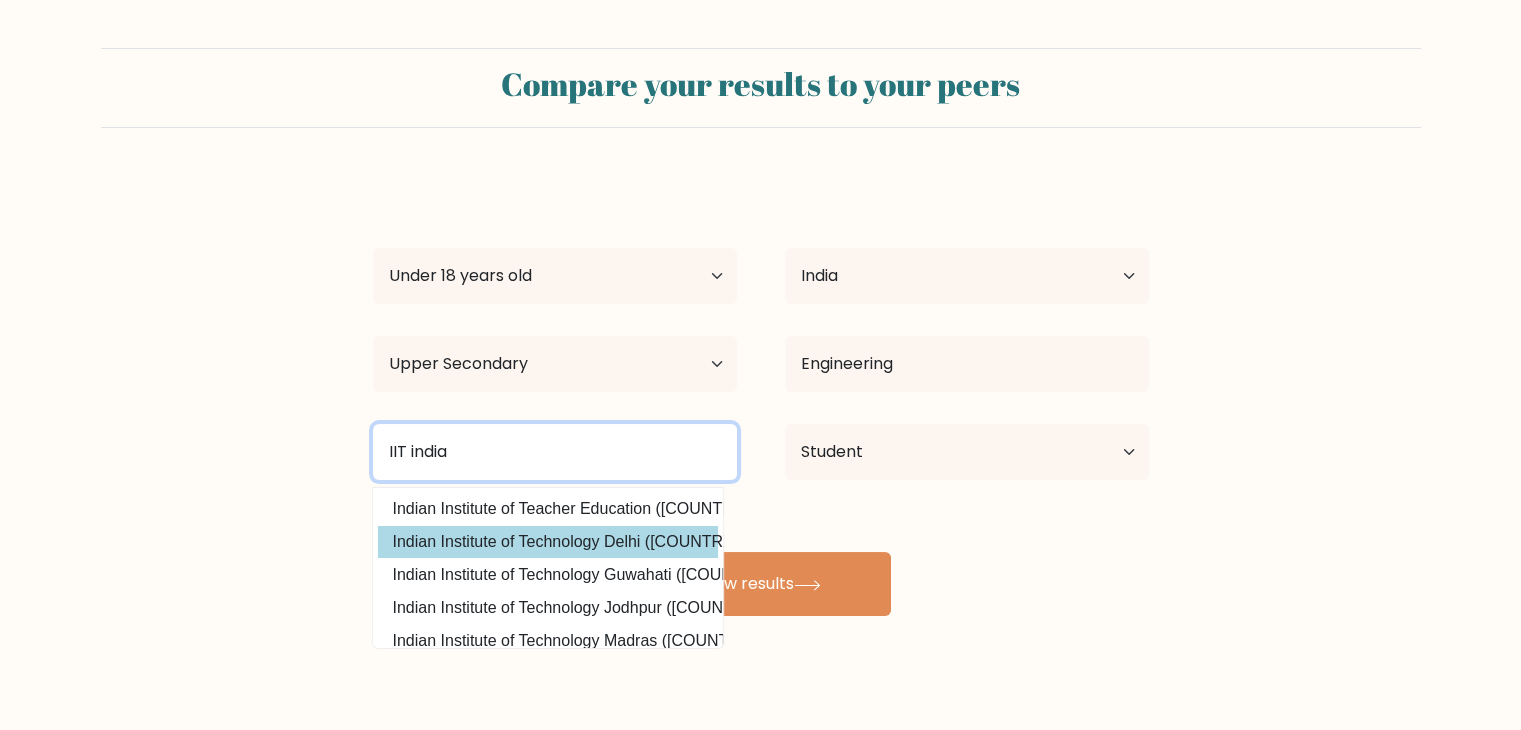 type on "IIT india" 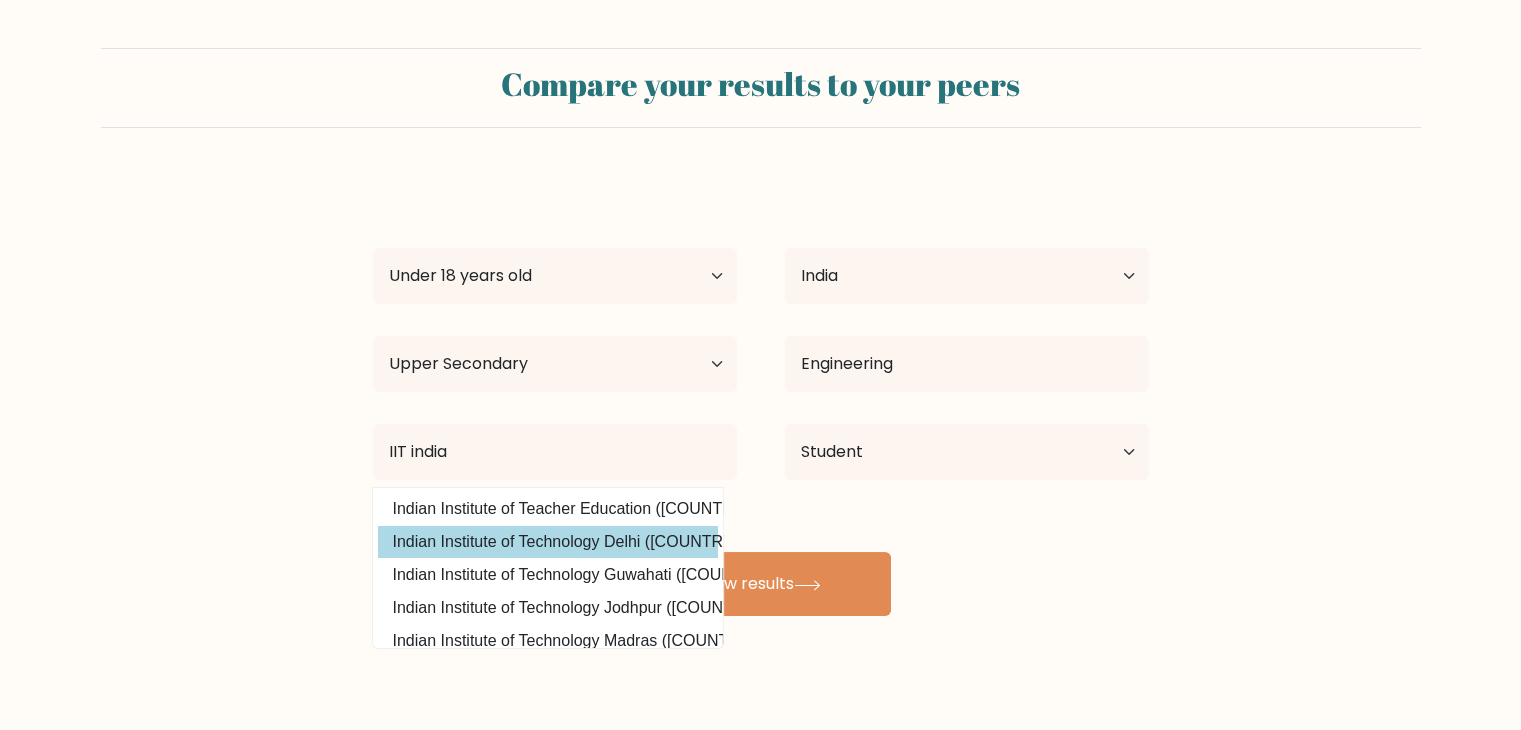 click on "Abcd
Efgh
Age
Under 18 years old
18-24 years old
25-34 years old
35-44 years old
45-54 years old
55-64 years old
65 years old and above
Country
Afghanistan
Albania
Algeria
American Samoa
Andorra
Angola
Anguilla
Antarctica
Antigua and Barbuda
Argentina
Armenia
Aruba
Australia
Austria
Azerbaijan
Bahamas
Bahrain
Bangladesh
Barbados
Belarus
Belgium
Belize
Benin
Bermuda
Bhutan
Bolivia
Bonaire, Sint Eustatius and Saba
Bosnia and Herzegovina
Botswana
Bouvet Island
Brazil
Brunei" at bounding box center [761, 396] 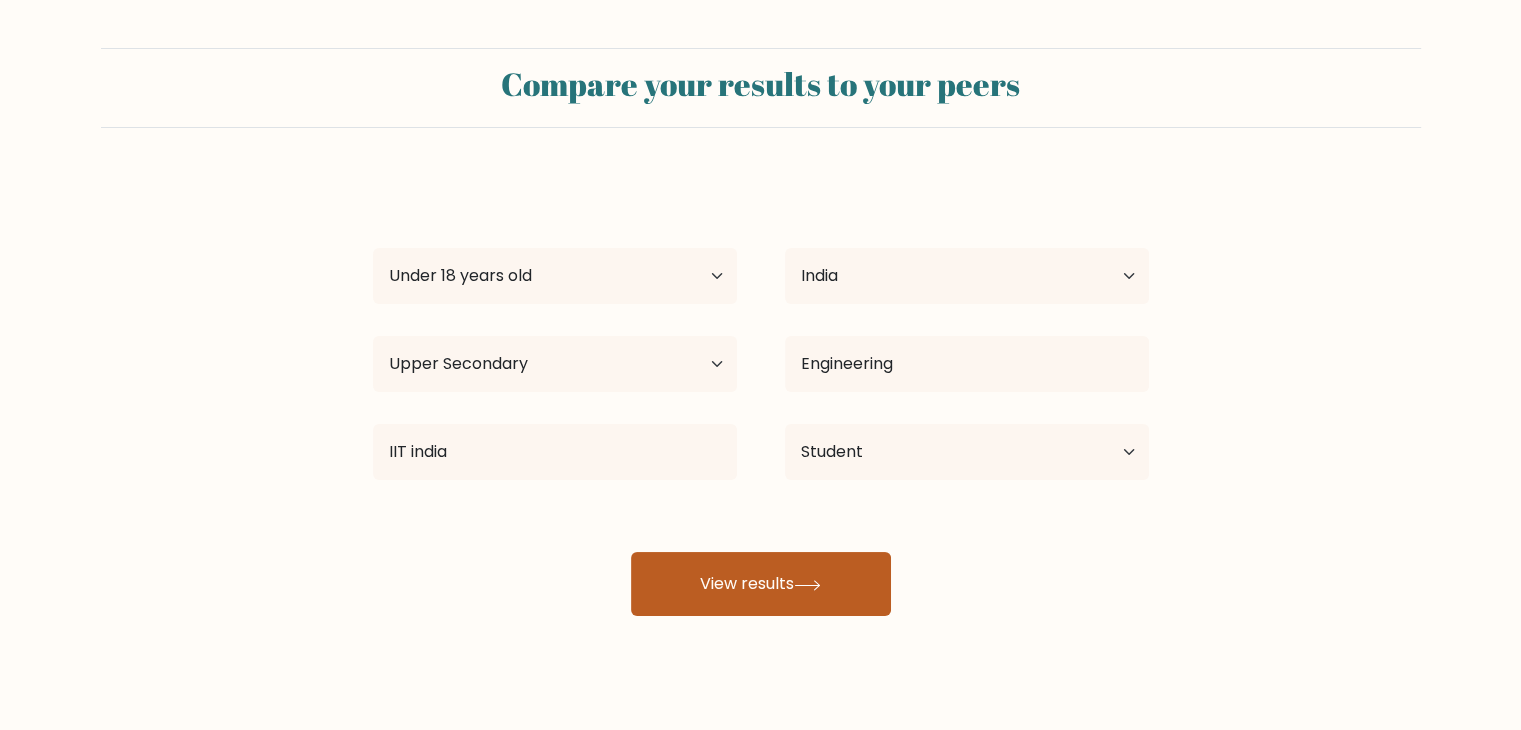 click on "View results" at bounding box center [761, 584] 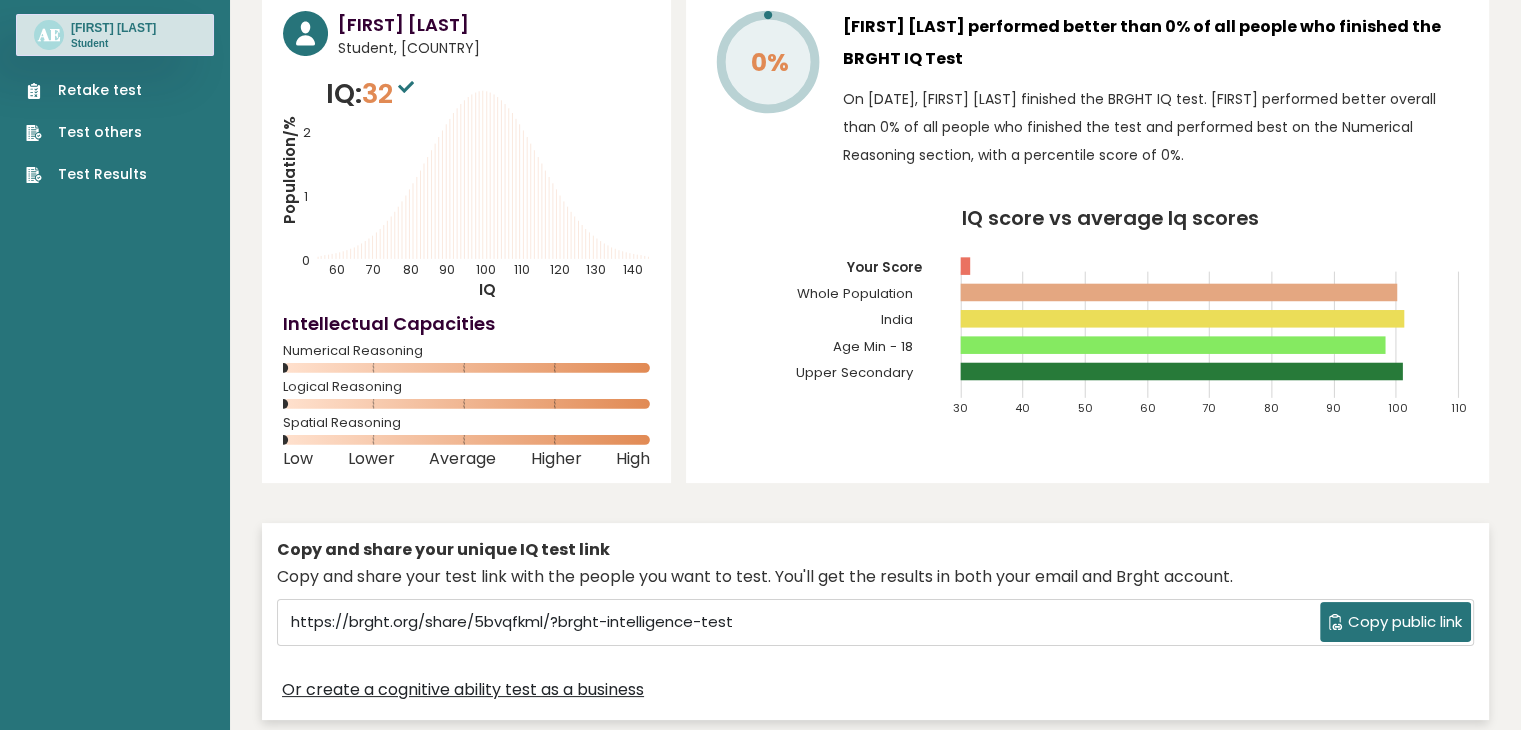 scroll, scrollTop: 0, scrollLeft: 0, axis: both 